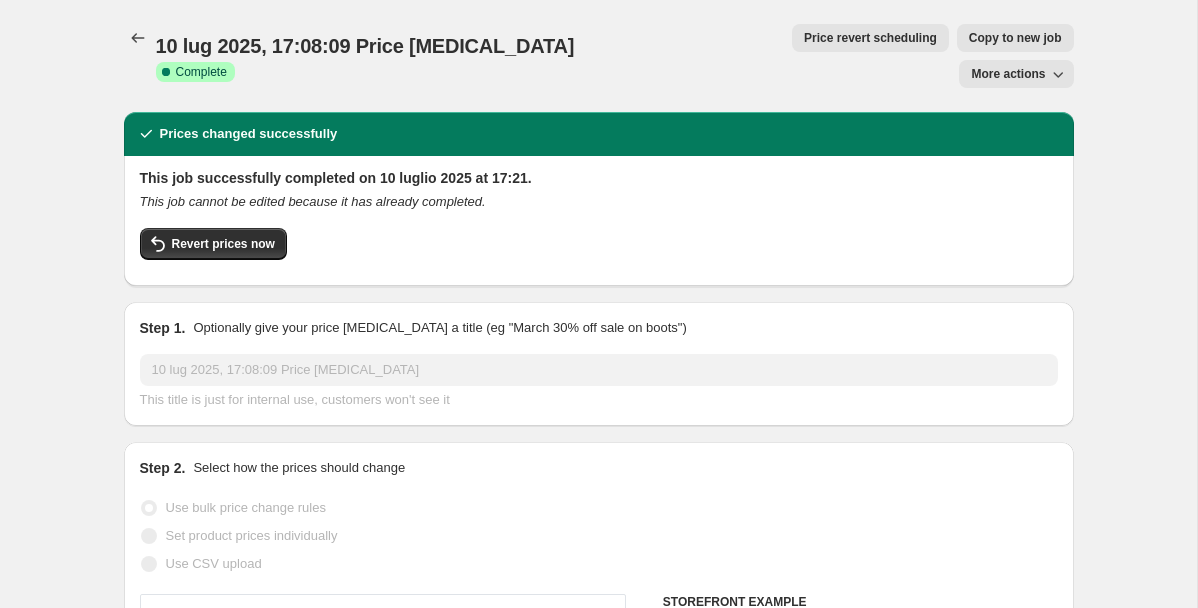 select on "percentage" 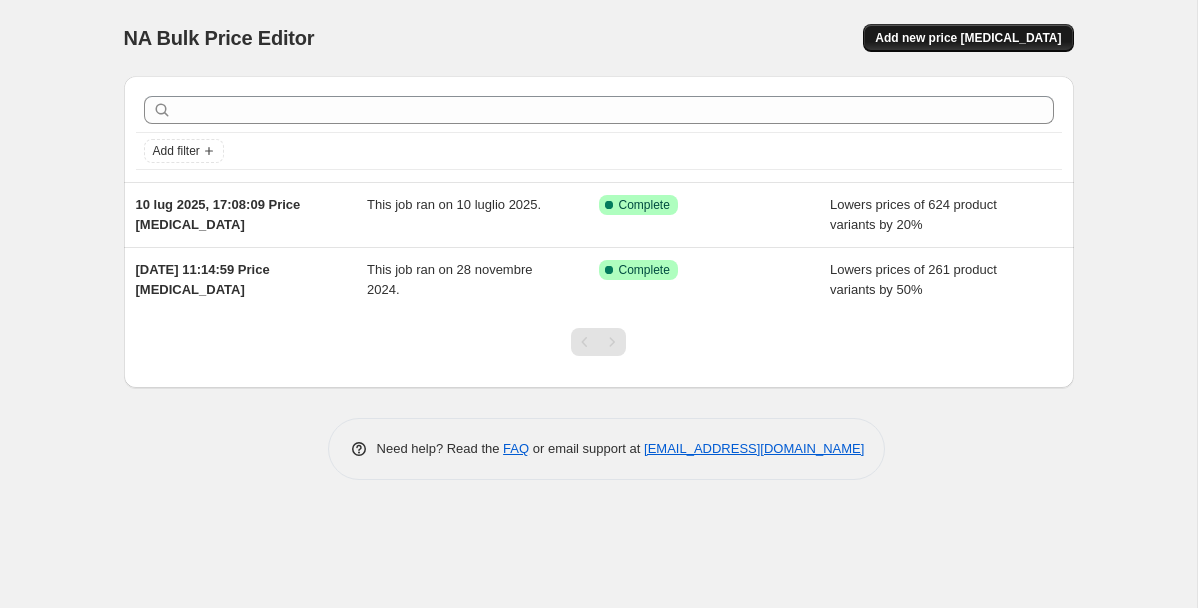 click on "Add new price [MEDICAL_DATA]" at bounding box center [968, 38] 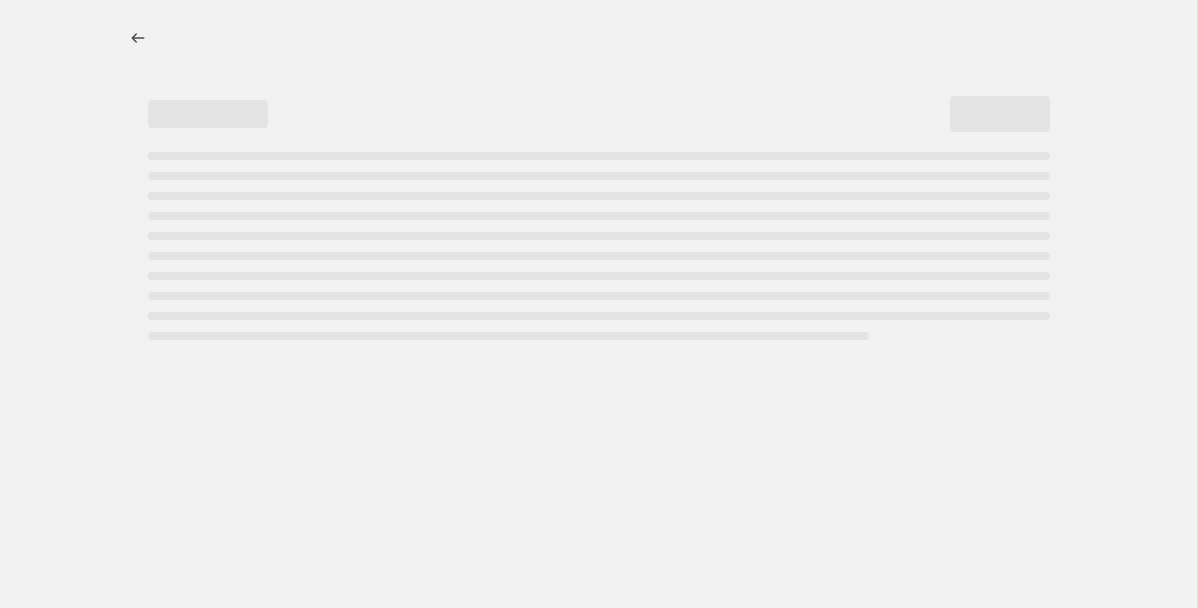 select on "percentage" 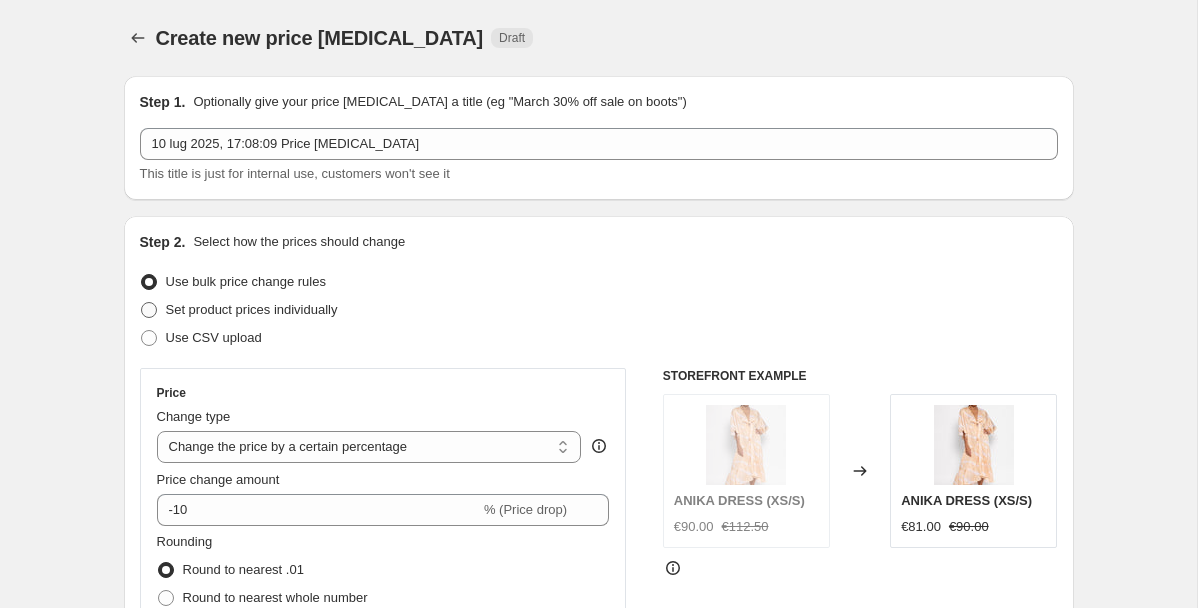 click on "Set product prices individually" at bounding box center [252, 309] 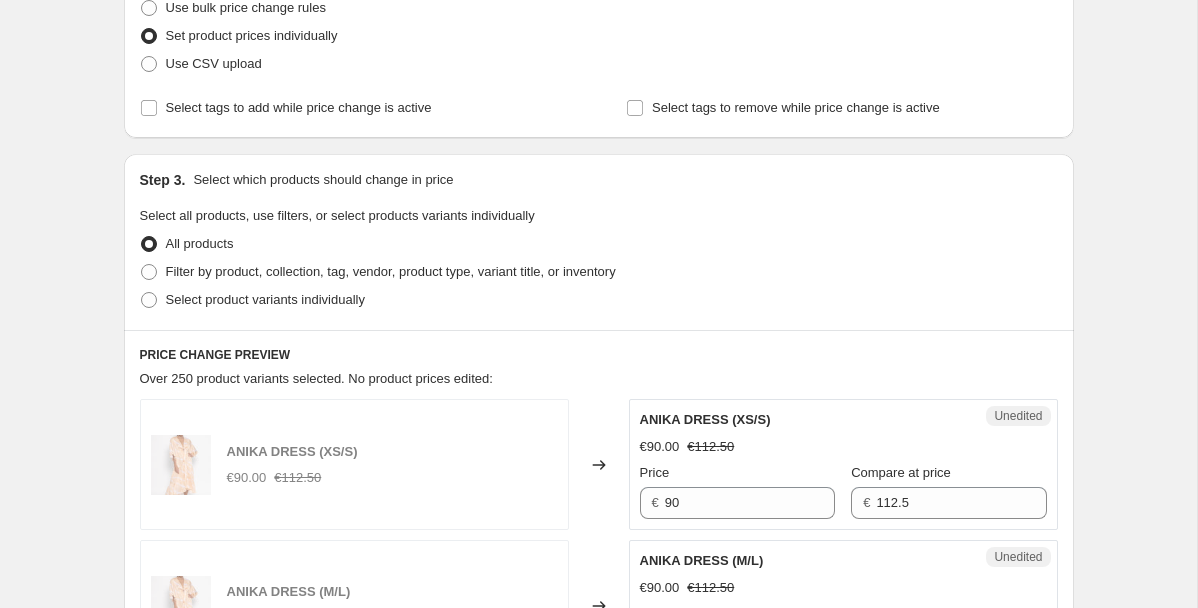 scroll, scrollTop: 309, scrollLeft: 0, axis: vertical 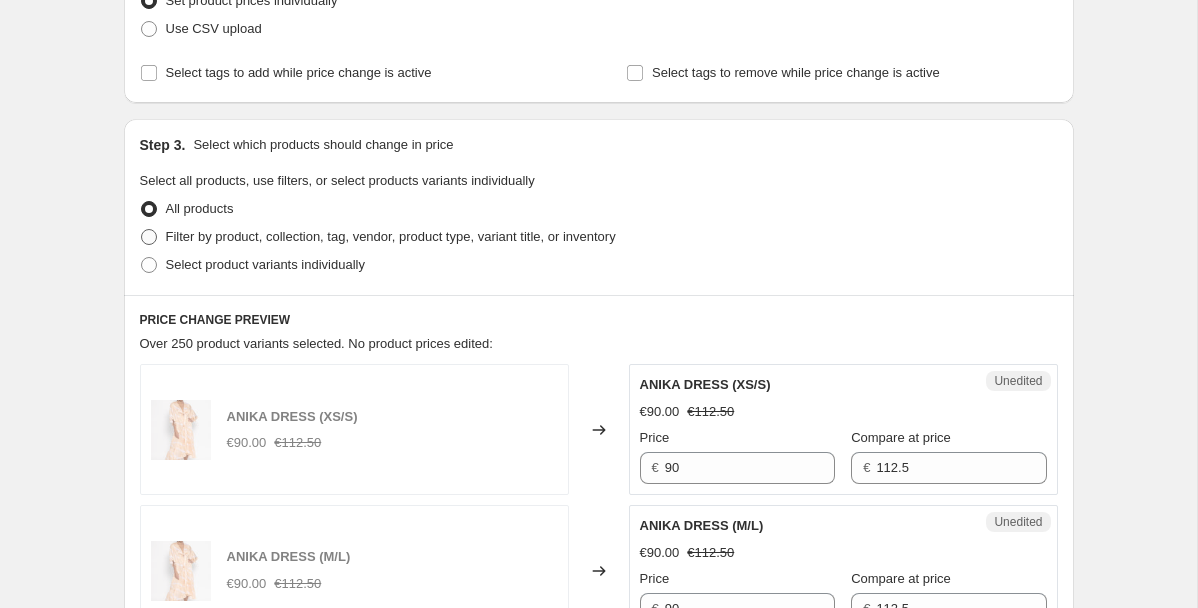 click on "Filter by product, collection, tag, vendor, product type, variant title, or inventory" at bounding box center (391, 236) 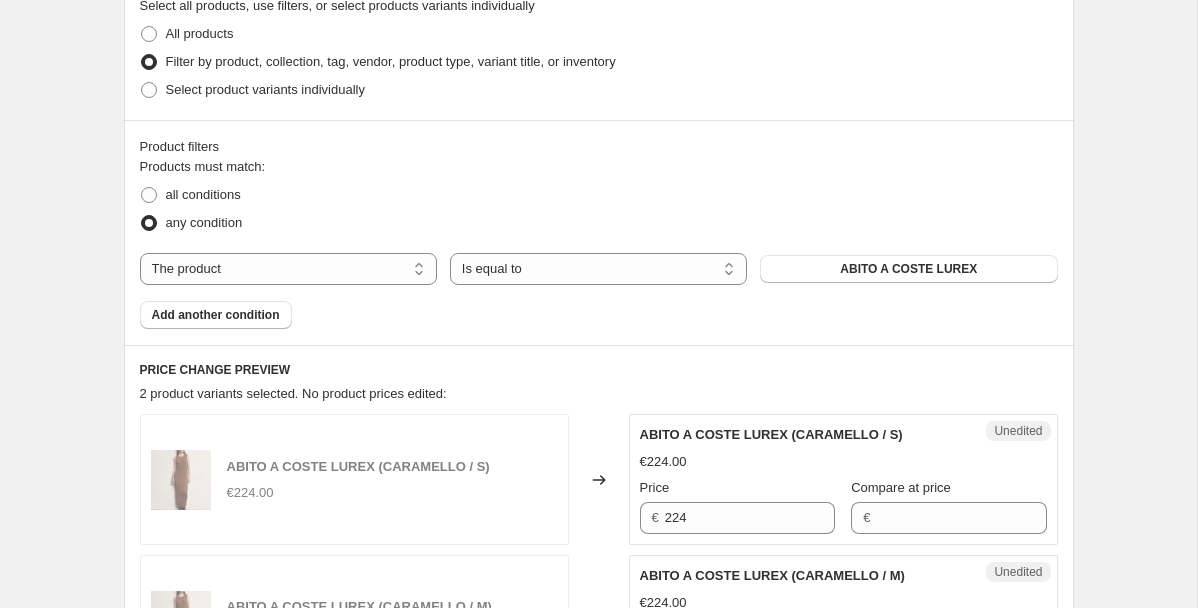 scroll, scrollTop: 489, scrollLeft: 0, axis: vertical 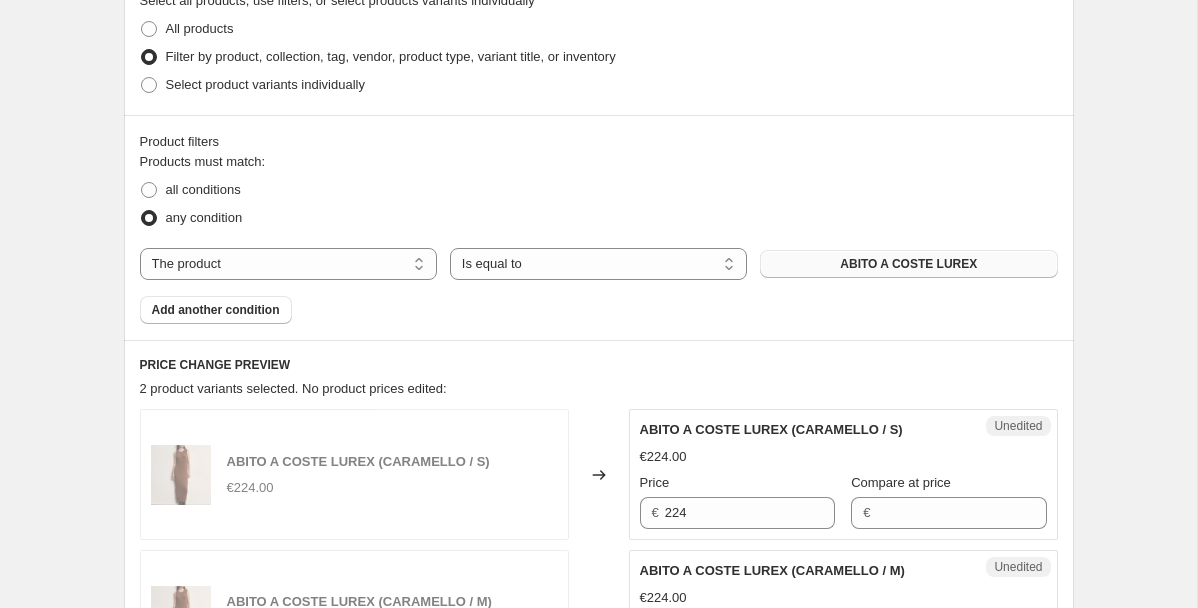 click on "ABITO A COSTE LUREX" at bounding box center [908, 264] 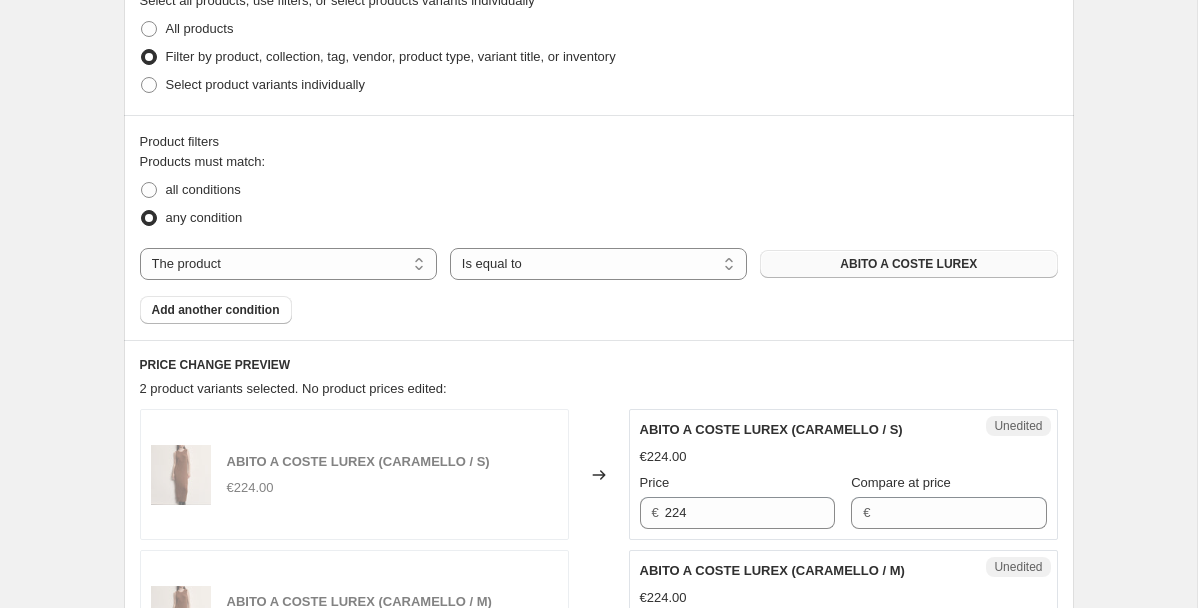 click on "ABITO A COSTE LUREX" at bounding box center (908, 264) 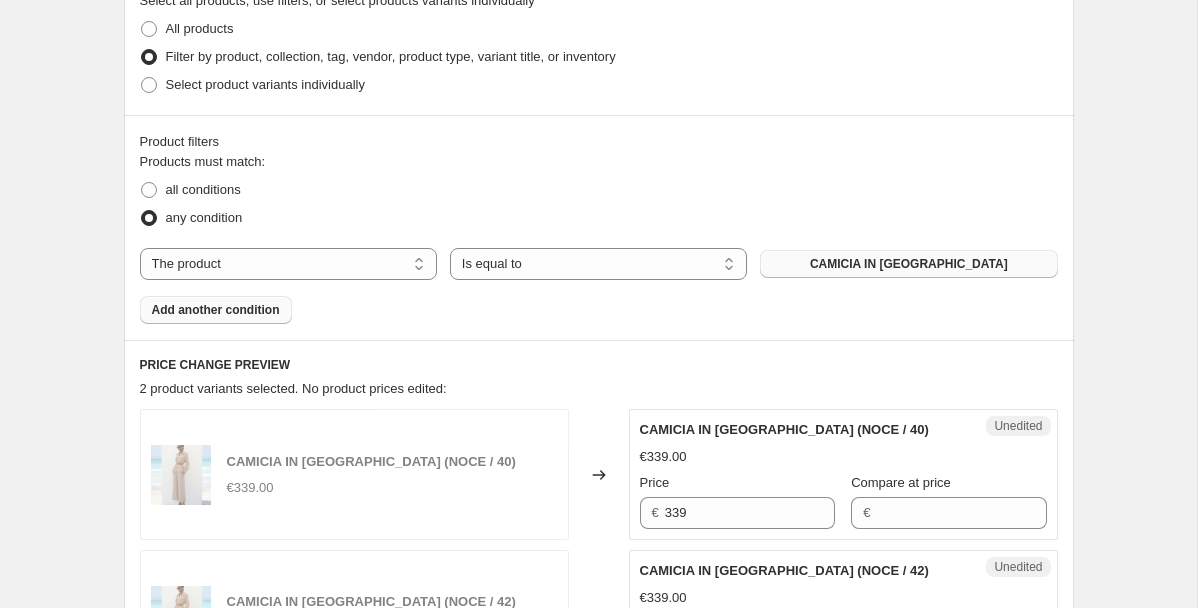 click on "Add another condition" at bounding box center [216, 310] 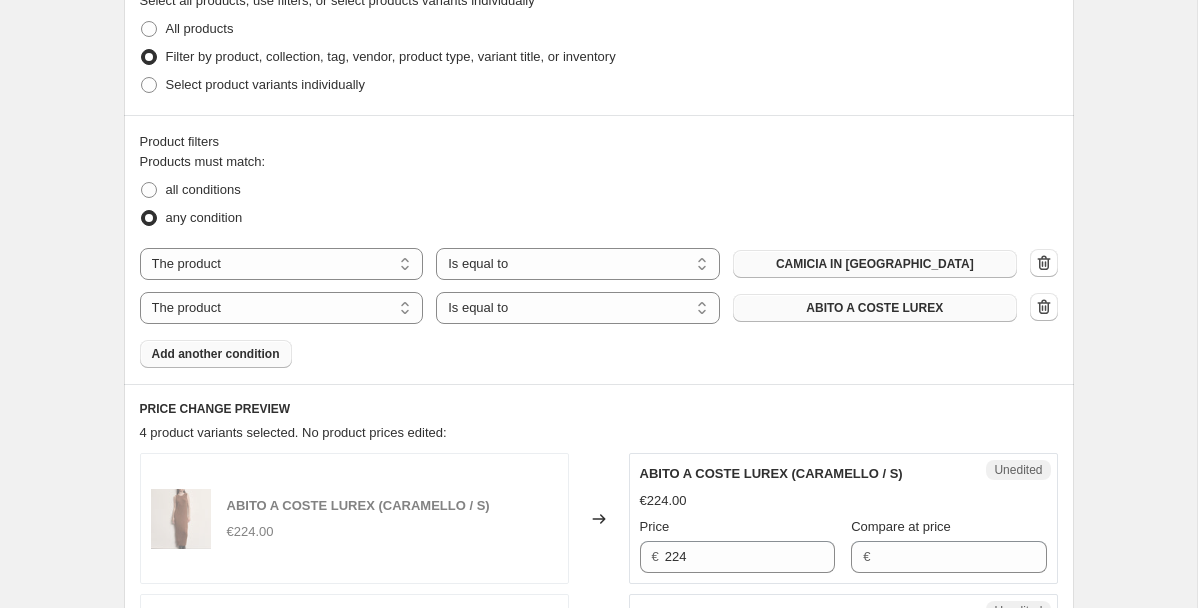 click on "ABITO A COSTE LUREX" at bounding box center [875, 308] 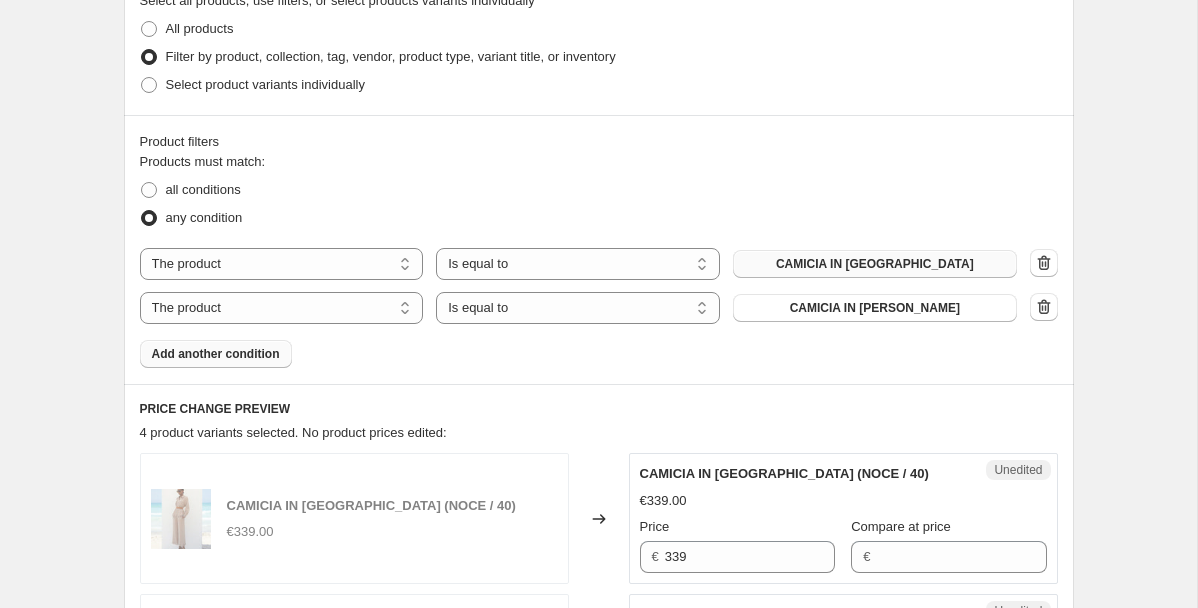 click on "Add another condition" at bounding box center [216, 354] 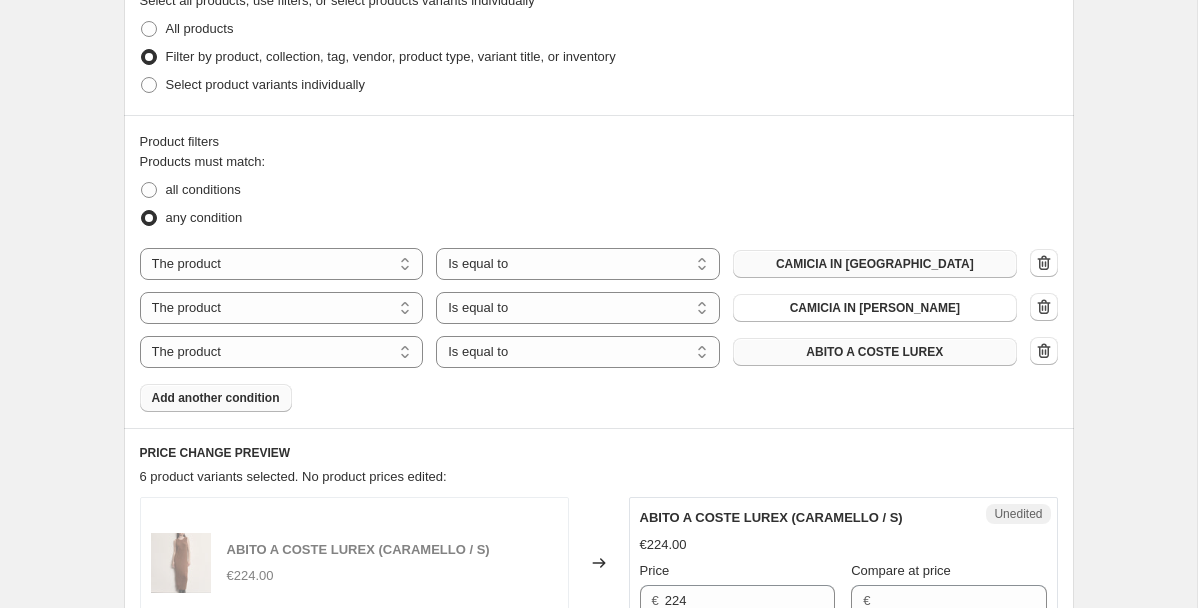 click on "ABITO A COSTE LUREX" at bounding box center (874, 352) 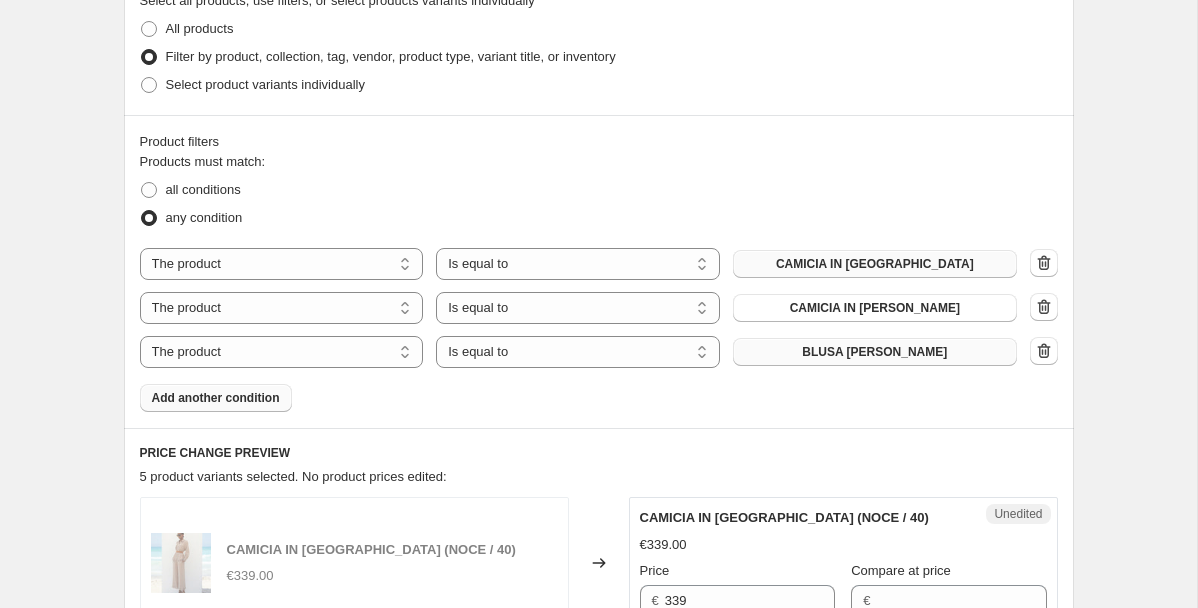 click on "Add another condition" at bounding box center [216, 398] 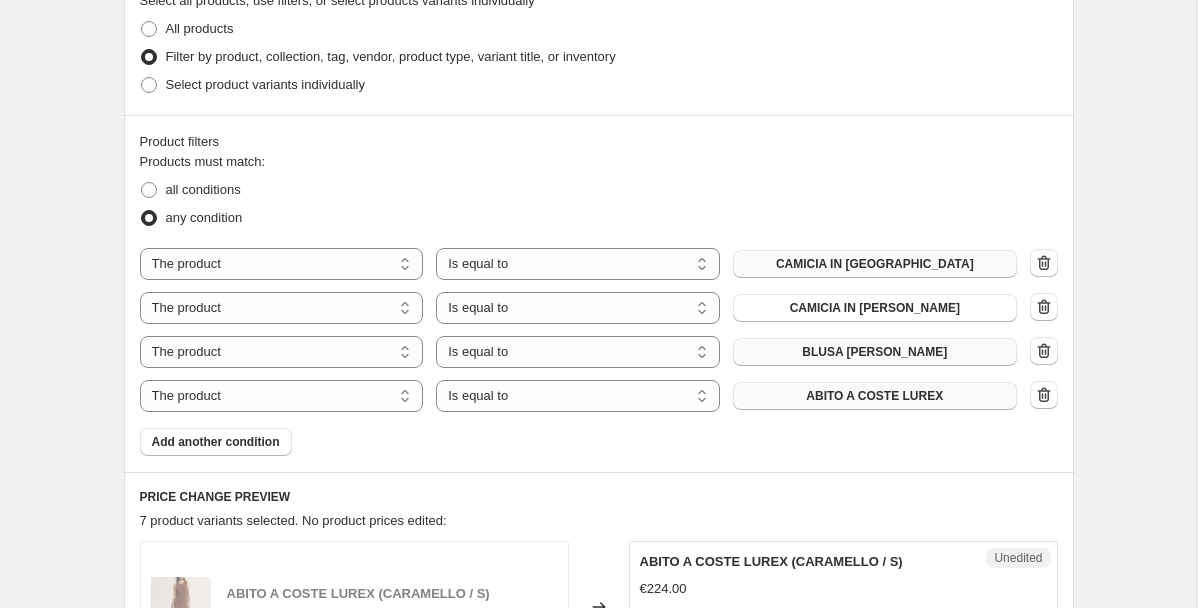 click on "ABITO A COSTE LUREX" at bounding box center [874, 396] 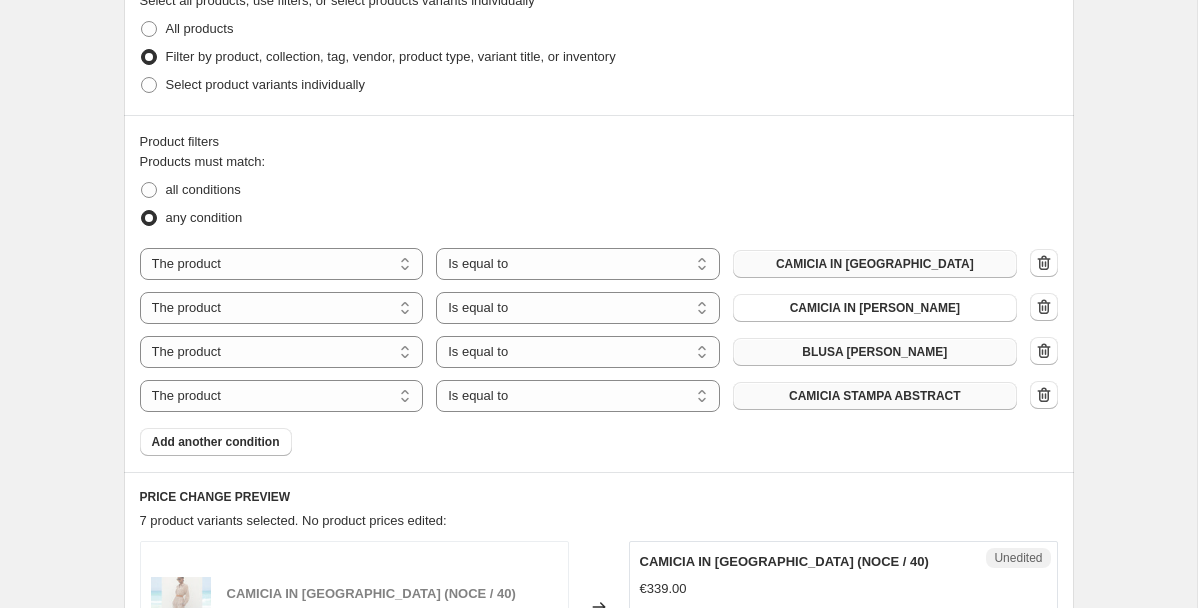 click on "Add another condition" at bounding box center [216, 442] 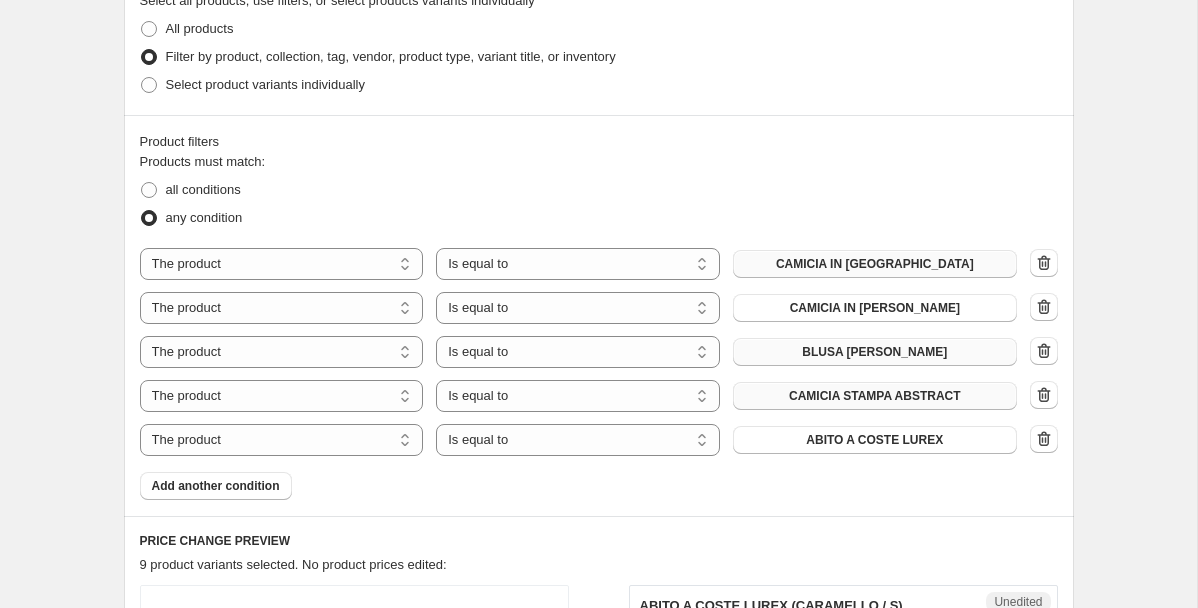 click on "ABITO A COSTE LUREX" at bounding box center [874, 440] 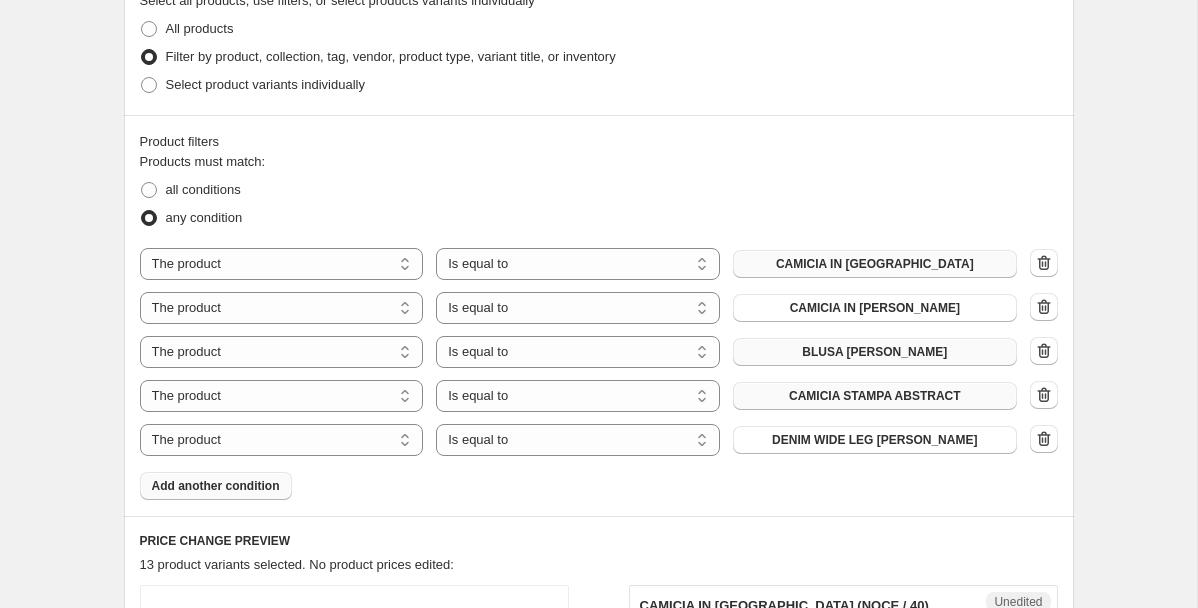 click on "Add another condition" at bounding box center (216, 486) 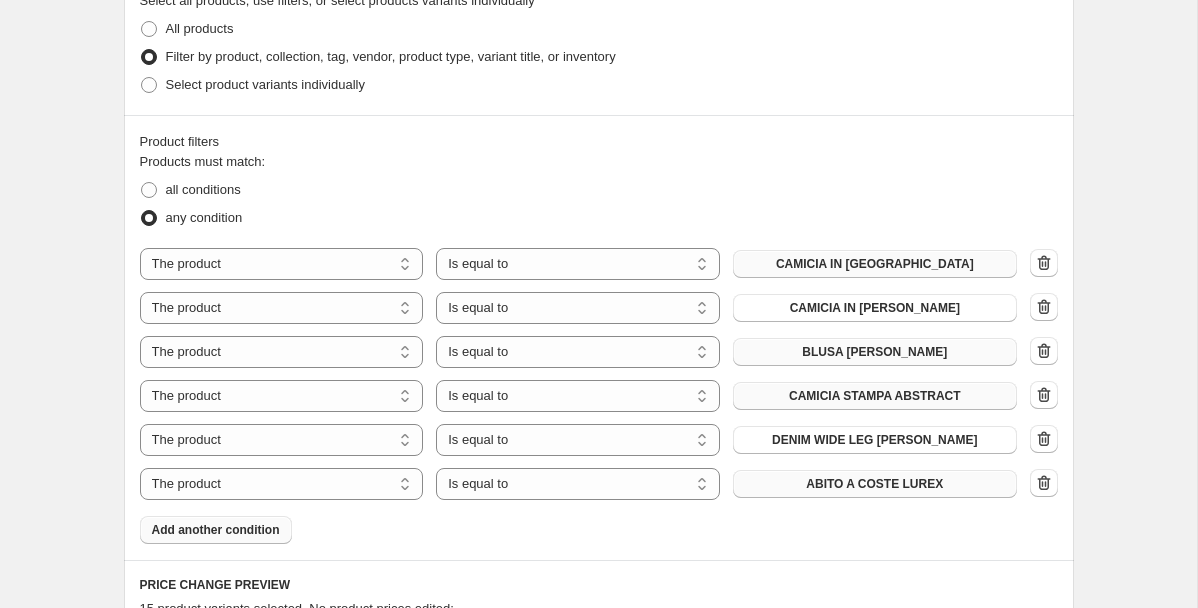 click on "ABITO A COSTE LUREX" at bounding box center (874, 484) 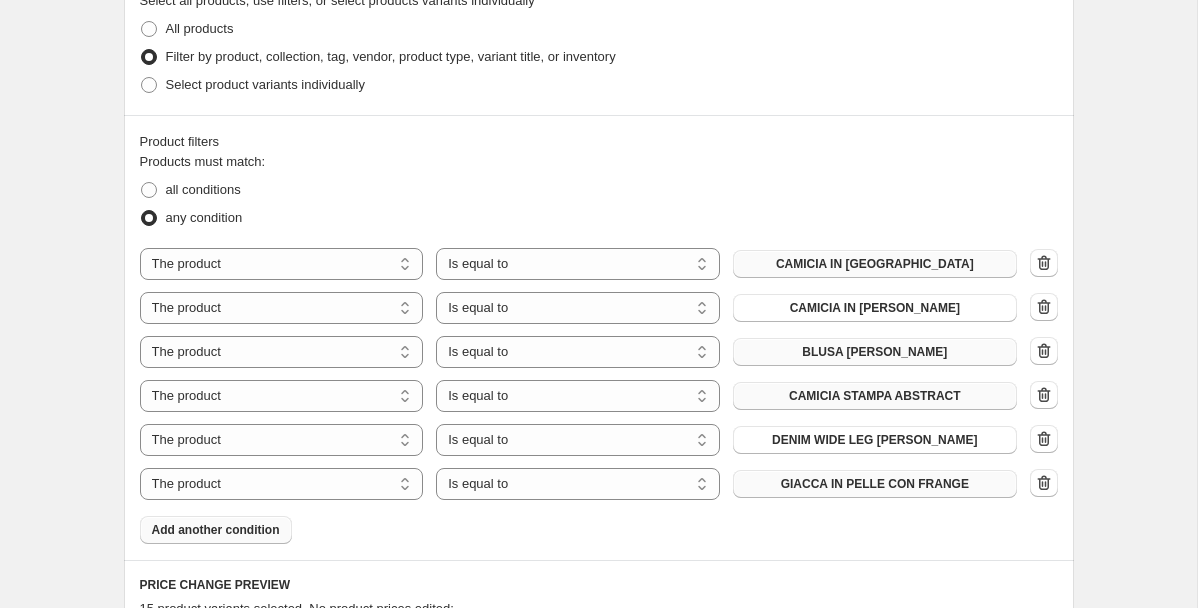 click on "Add another condition" at bounding box center (216, 530) 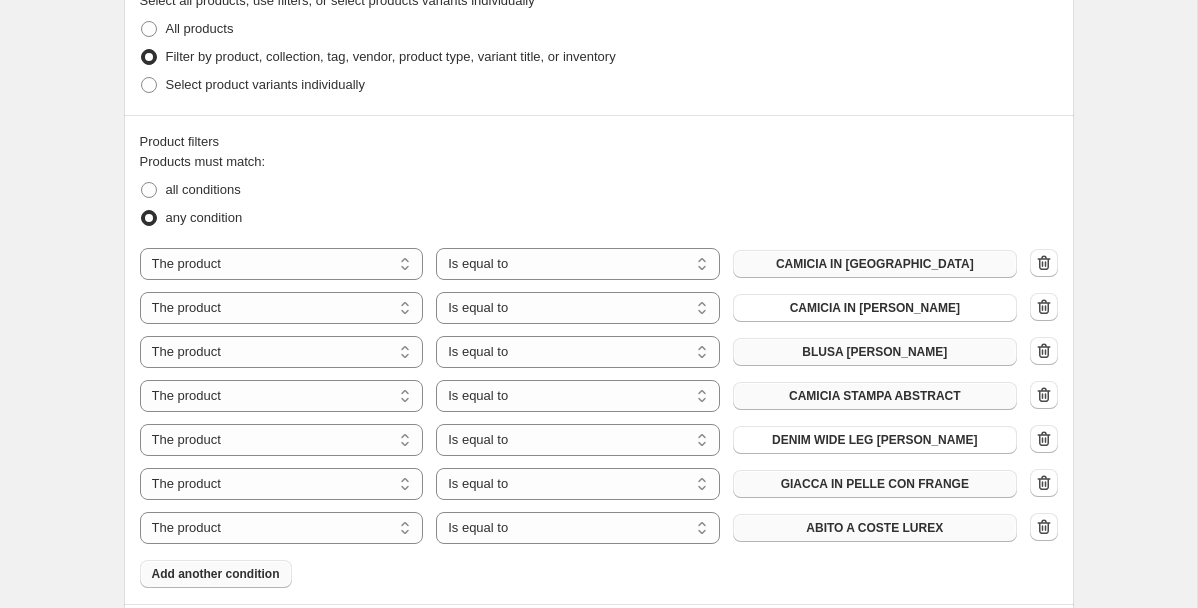click on "ABITO A COSTE LUREX" at bounding box center [874, 528] 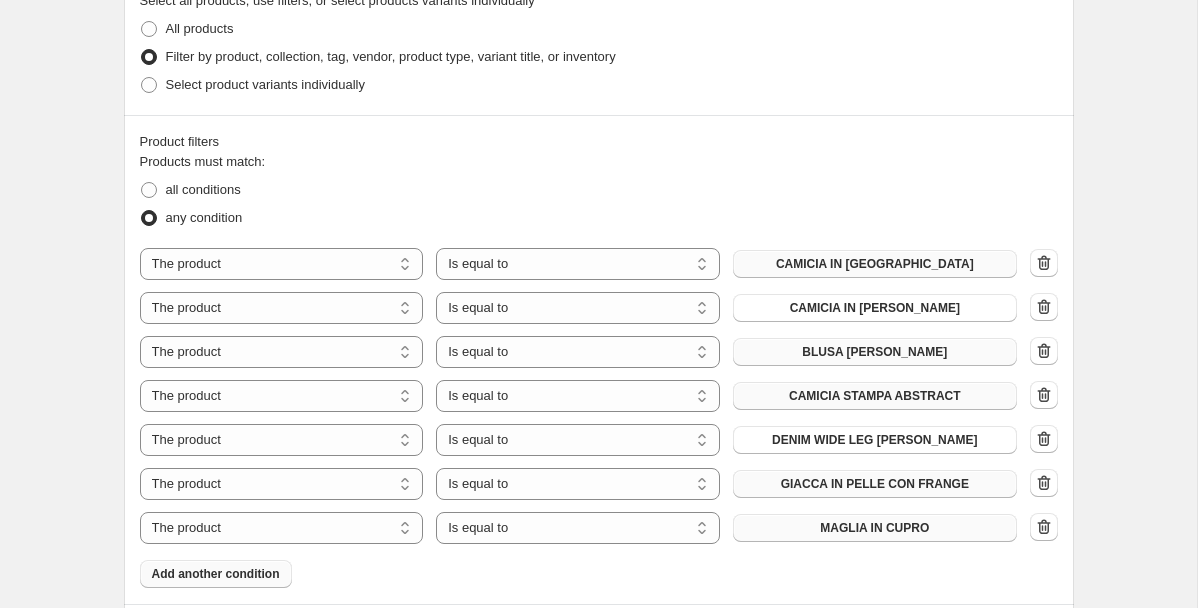 click on "Add another condition" at bounding box center [216, 574] 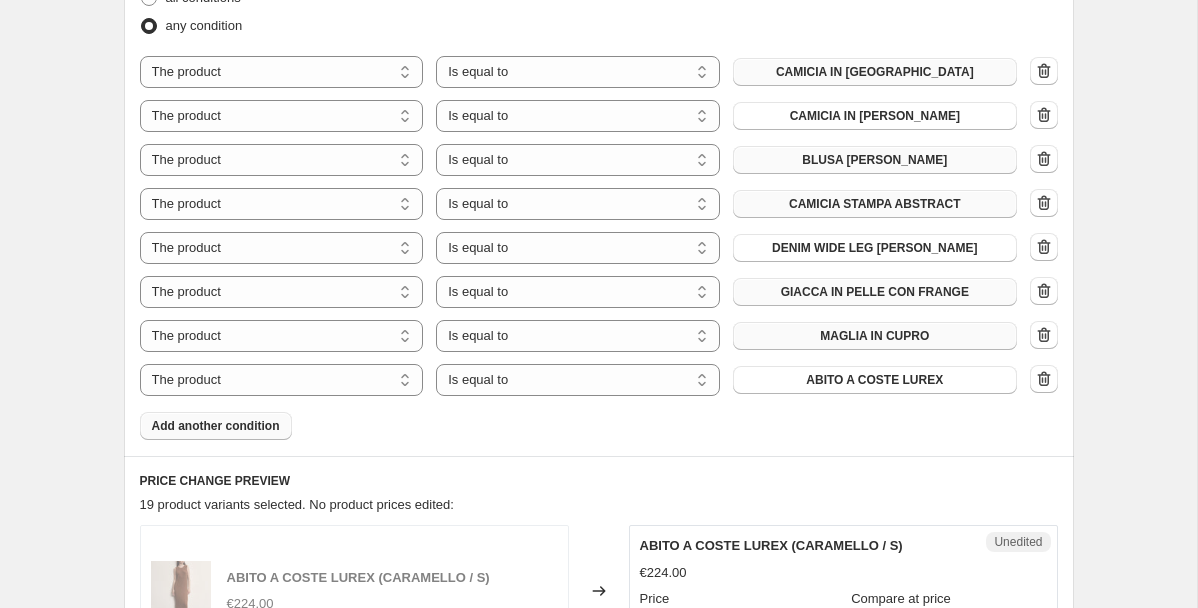 scroll, scrollTop: 682, scrollLeft: 0, axis: vertical 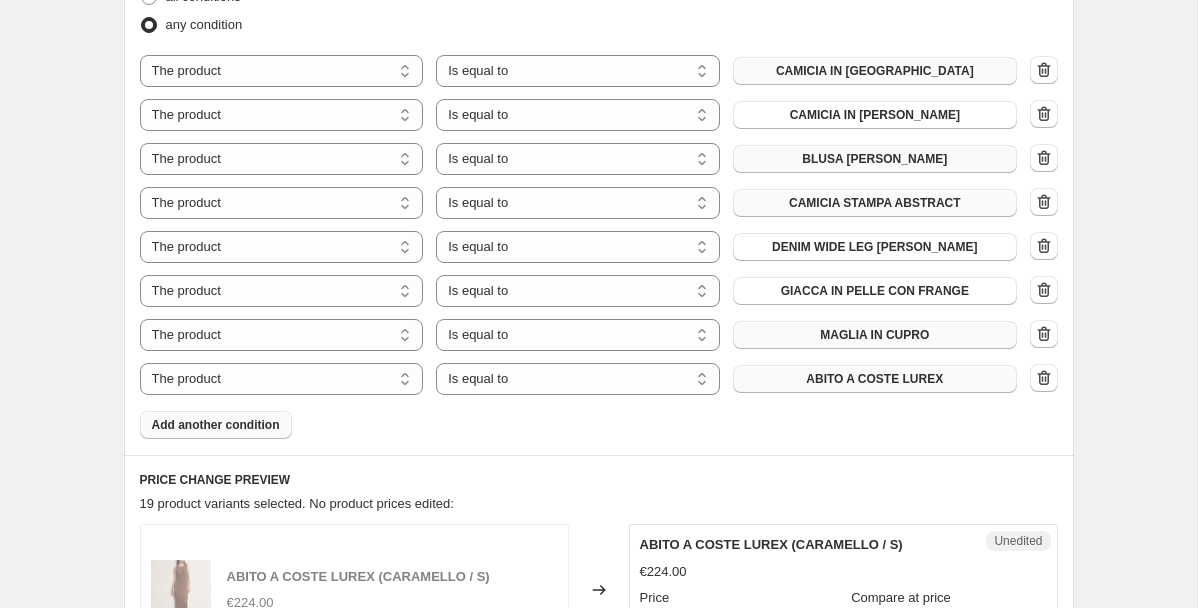 click on "ABITO A COSTE LUREX" at bounding box center (874, 379) 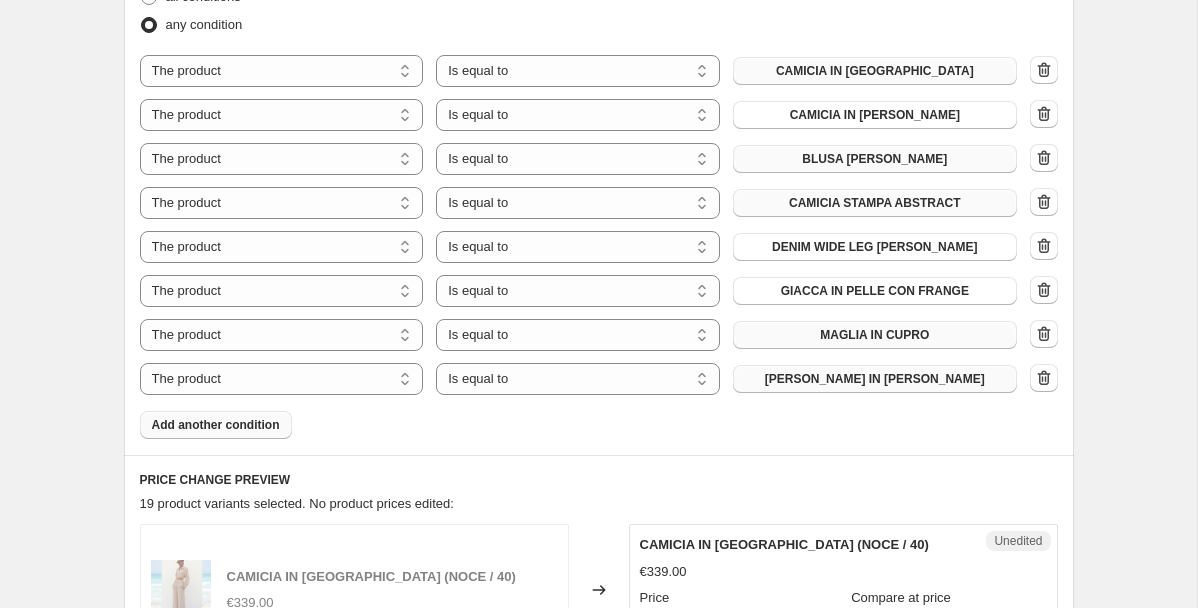 click on "Add another condition" at bounding box center [216, 425] 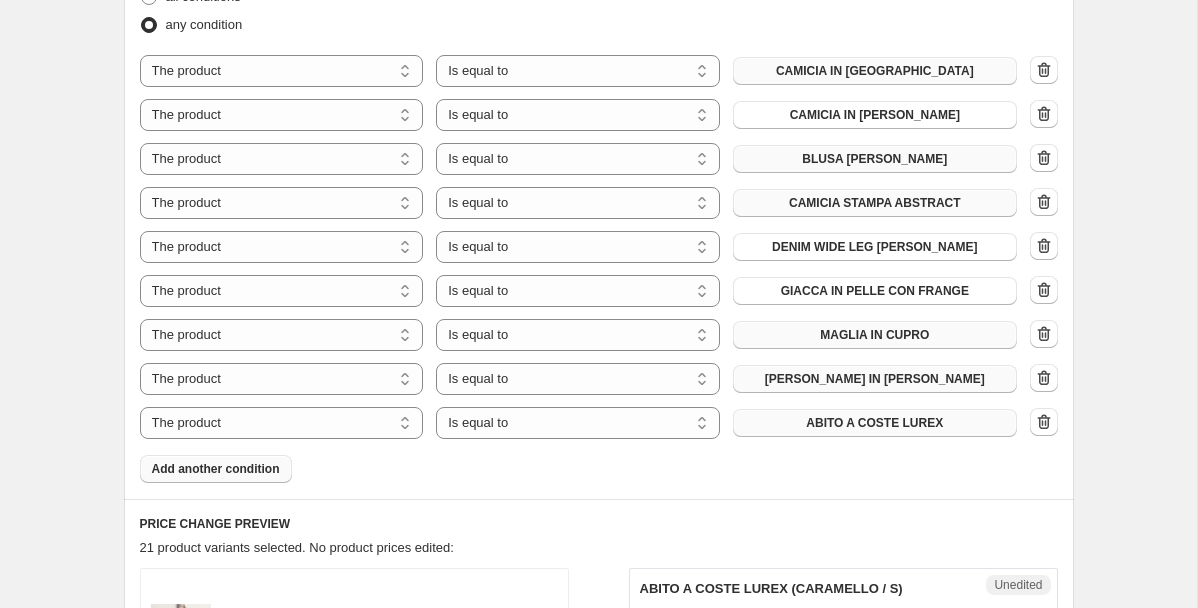 click on "ABITO A COSTE LUREX" at bounding box center [874, 423] 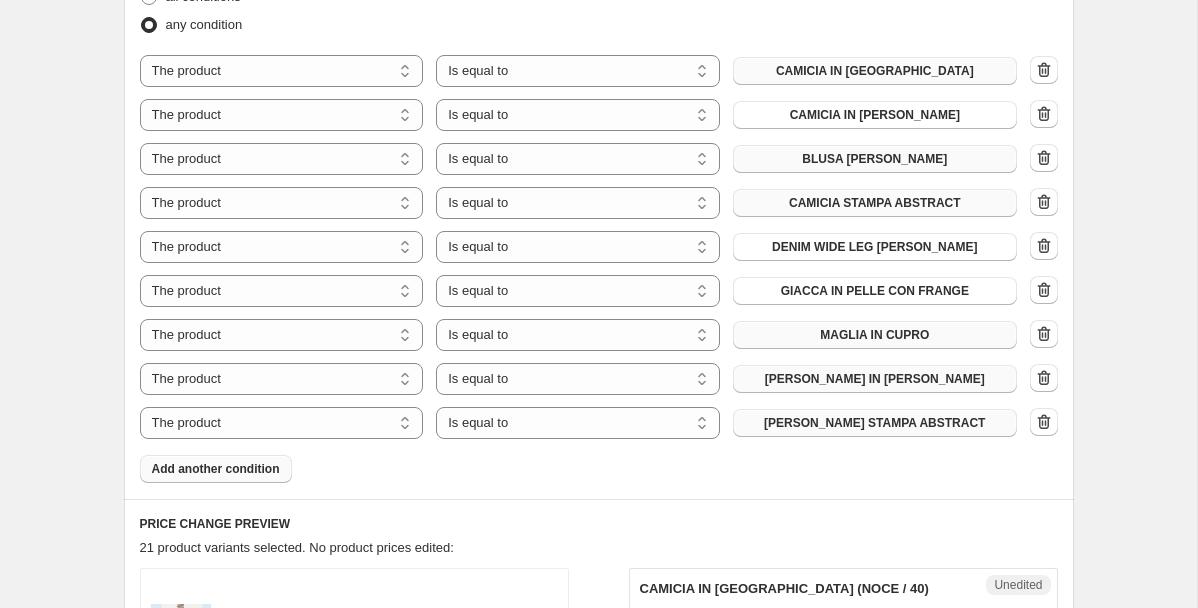 click on "Add another condition" at bounding box center (216, 469) 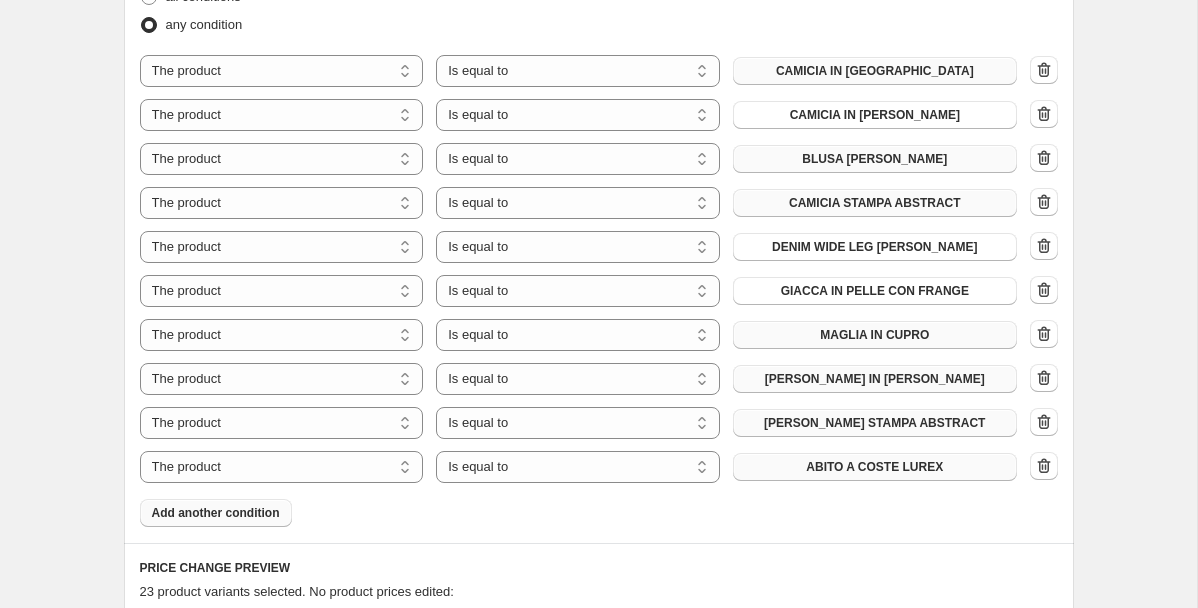 click on "ABITO A COSTE LUREX" at bounding box center (874, 467) 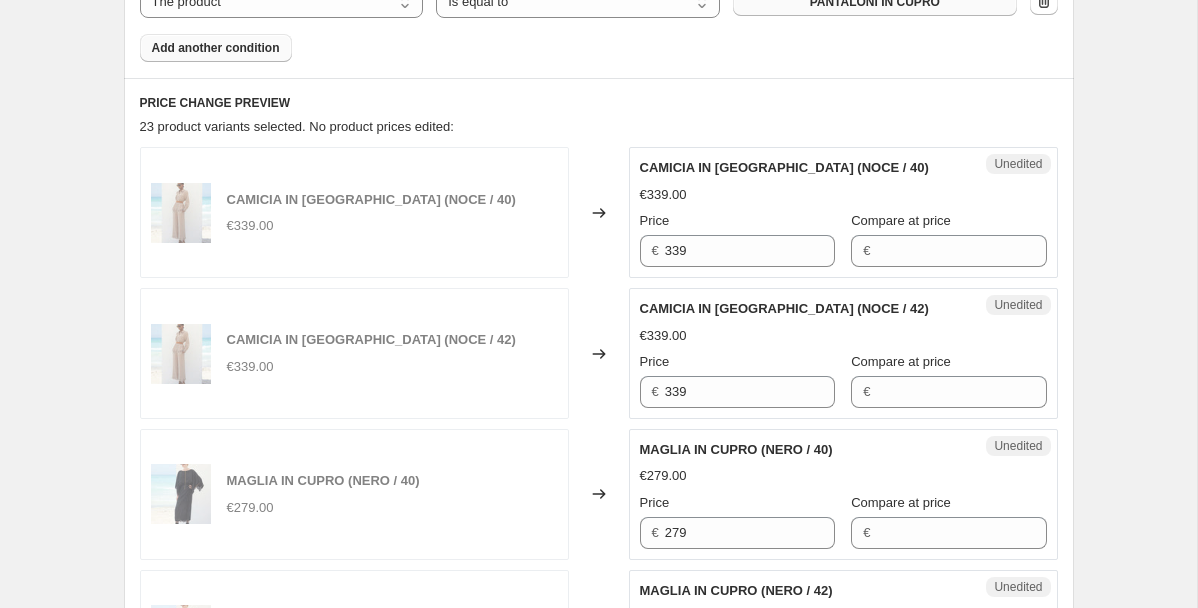 scroll, scrollTop: 1145, scrollLeft: 0, axis: vertical 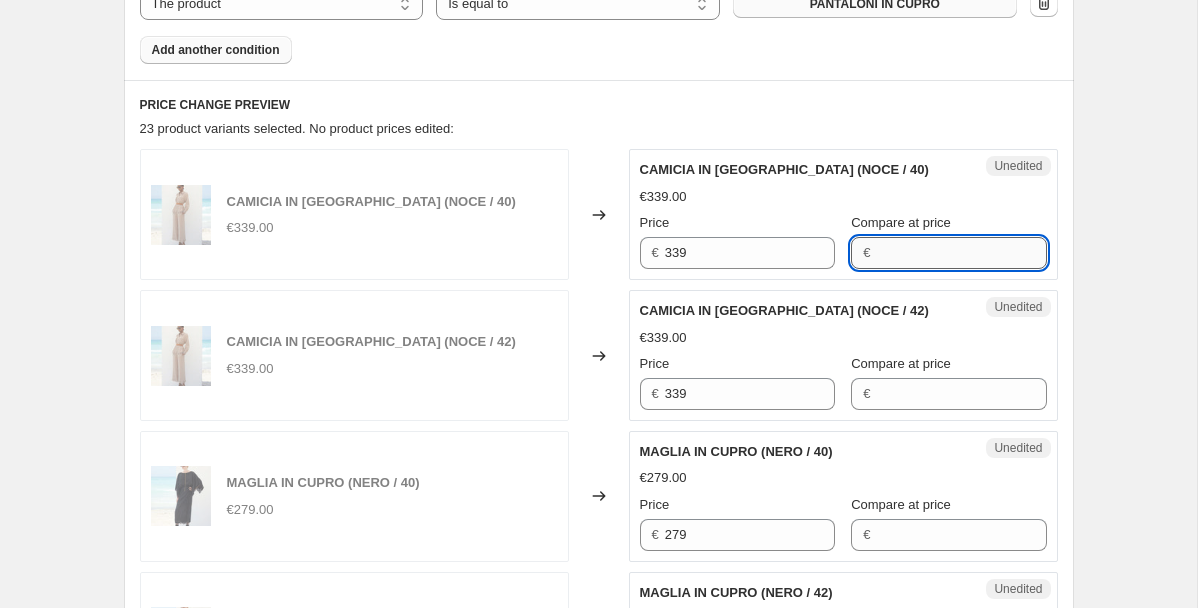 click on "Compare at price" at bounding box center [961, 253] 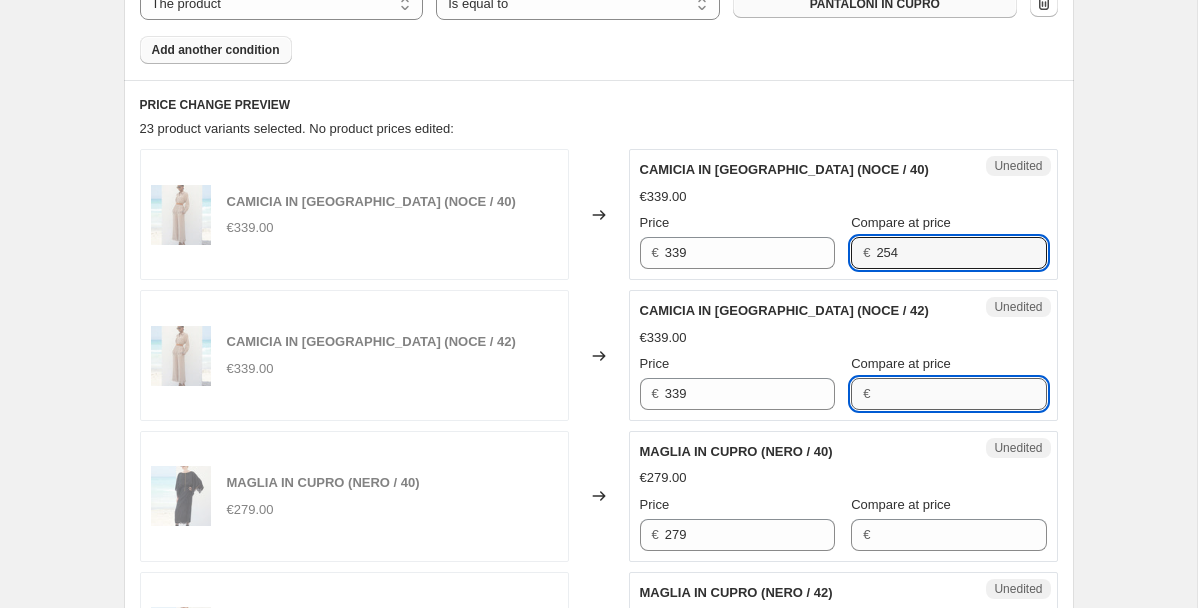 click on "CAMICIA IN [GEOGRAPHIC_DATA] (NOCE / 42) €339.00 Price € 339 Compare at price €" at bounding box center (843, 355) 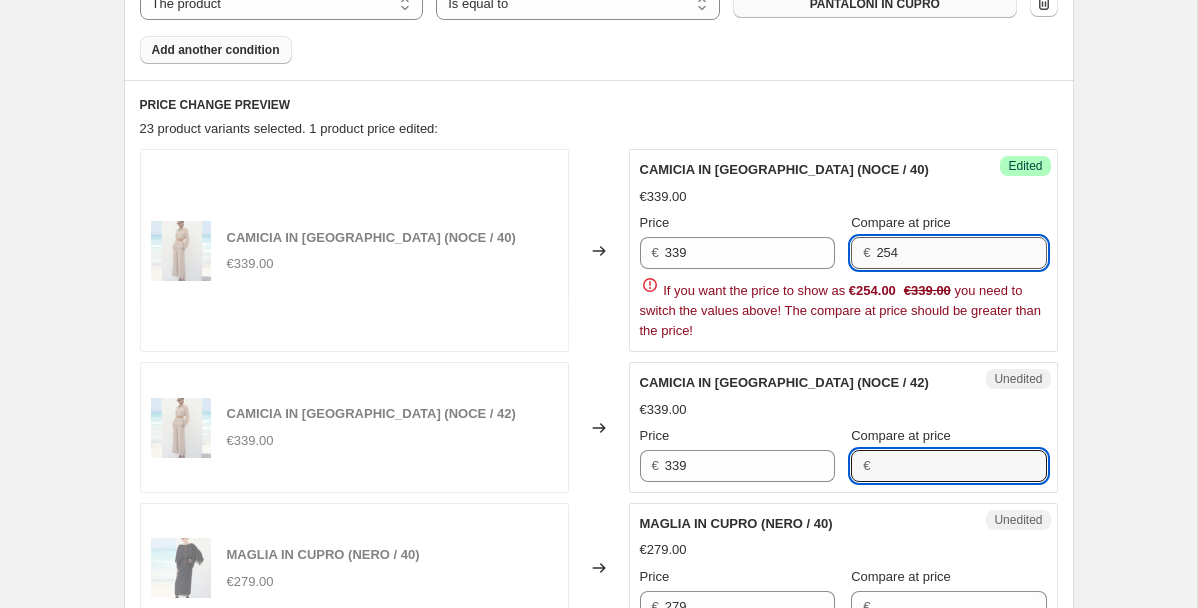 click on "254" at bounding box center [961, 253] 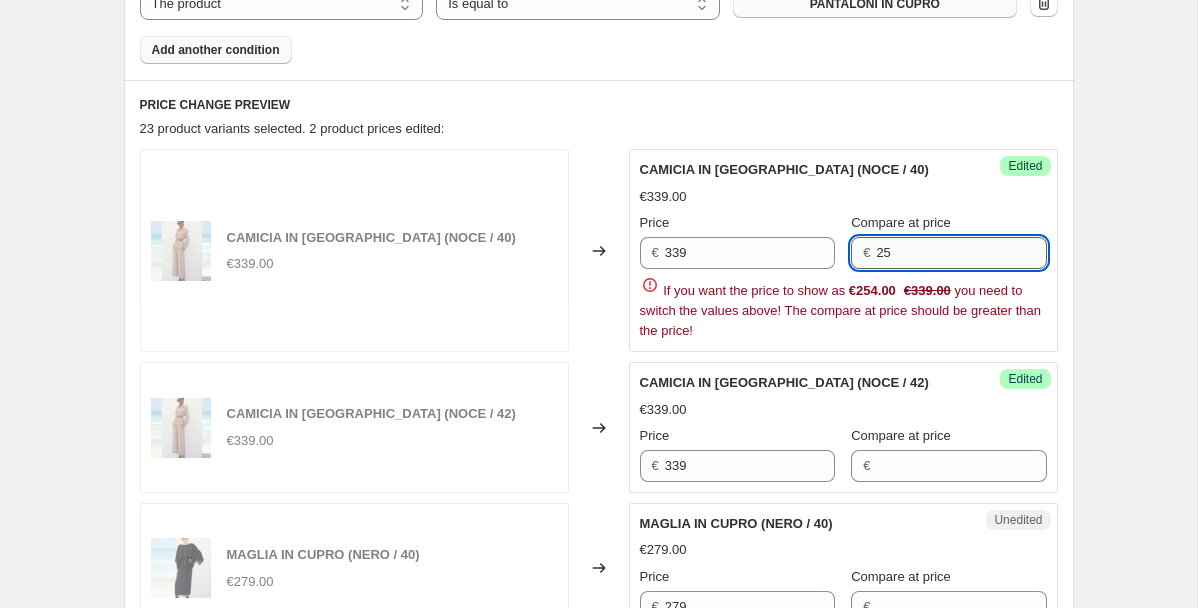 type on "2" 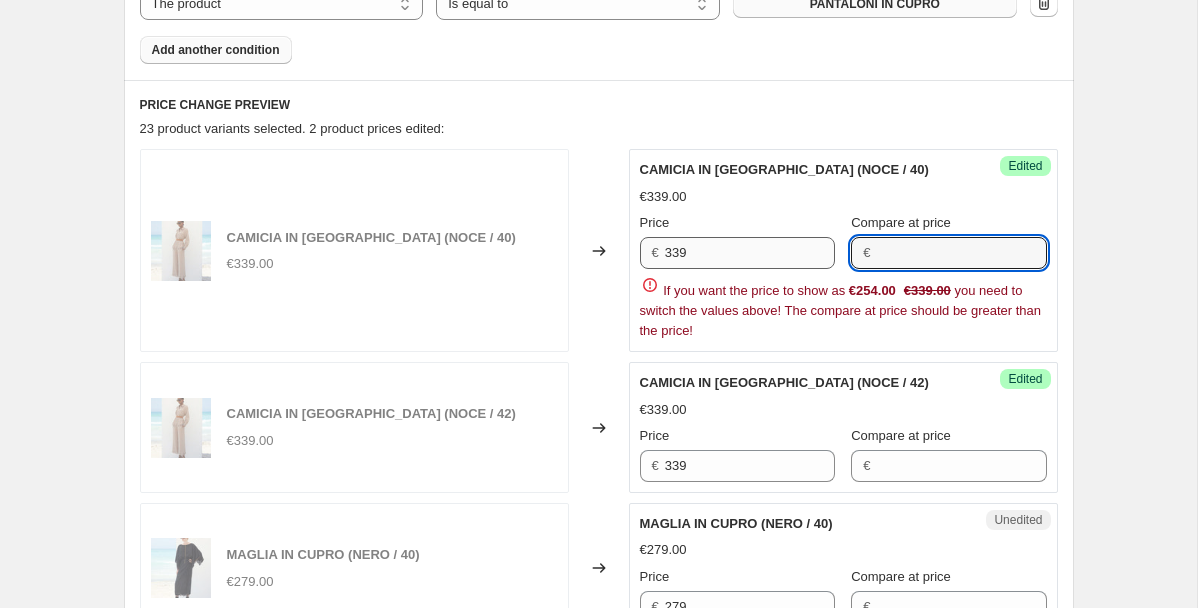 type 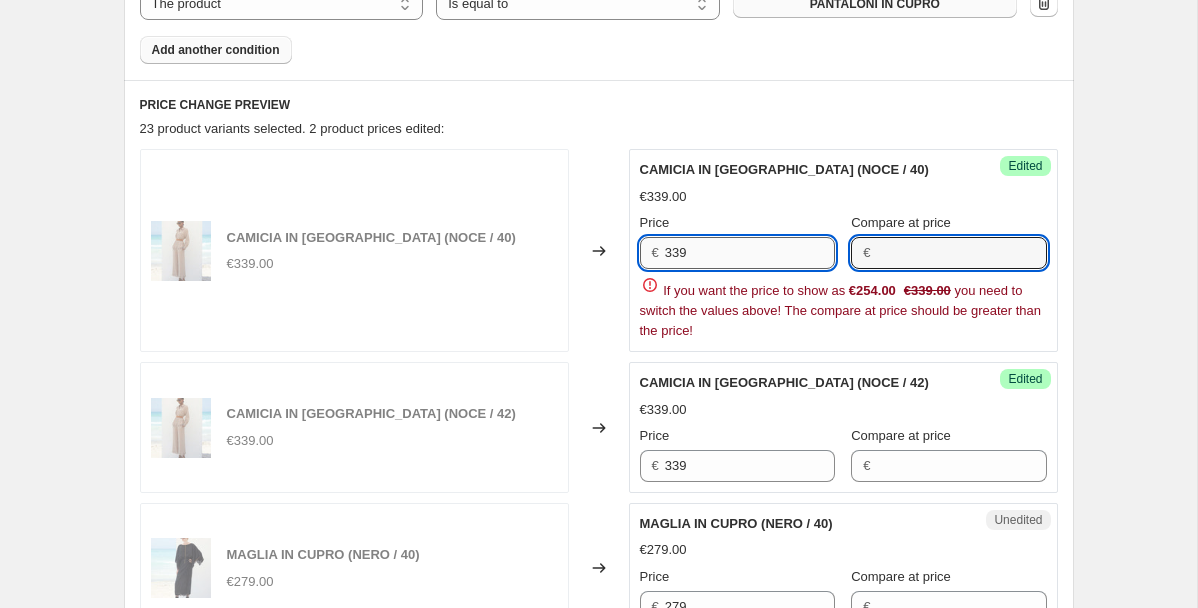 click on "339" at bounding box center [750, 253] 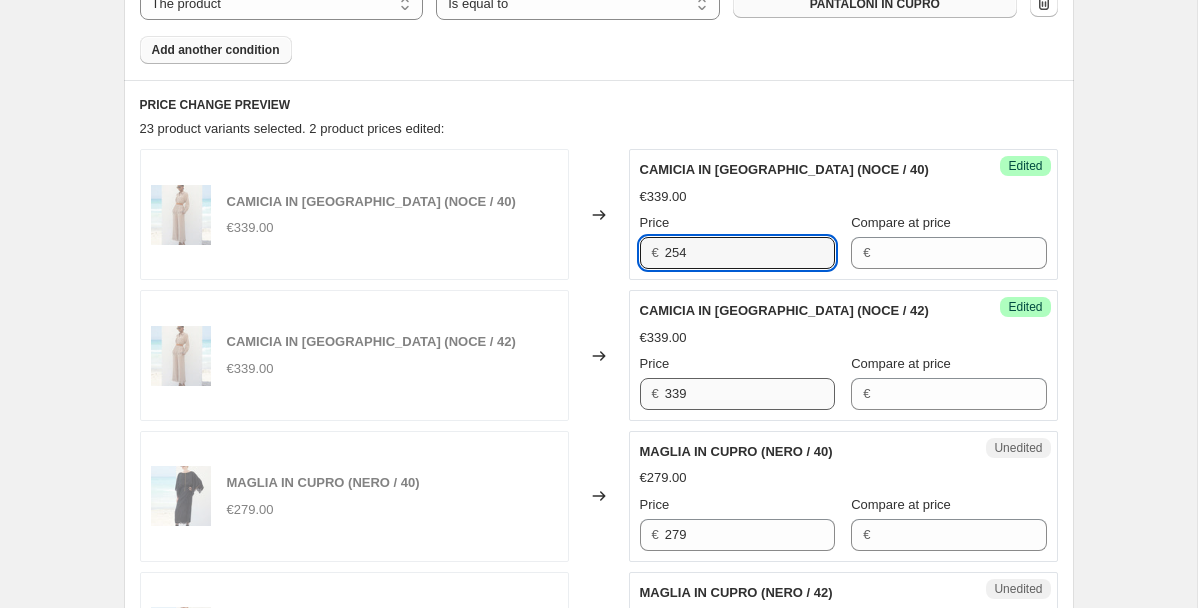 type on "254" 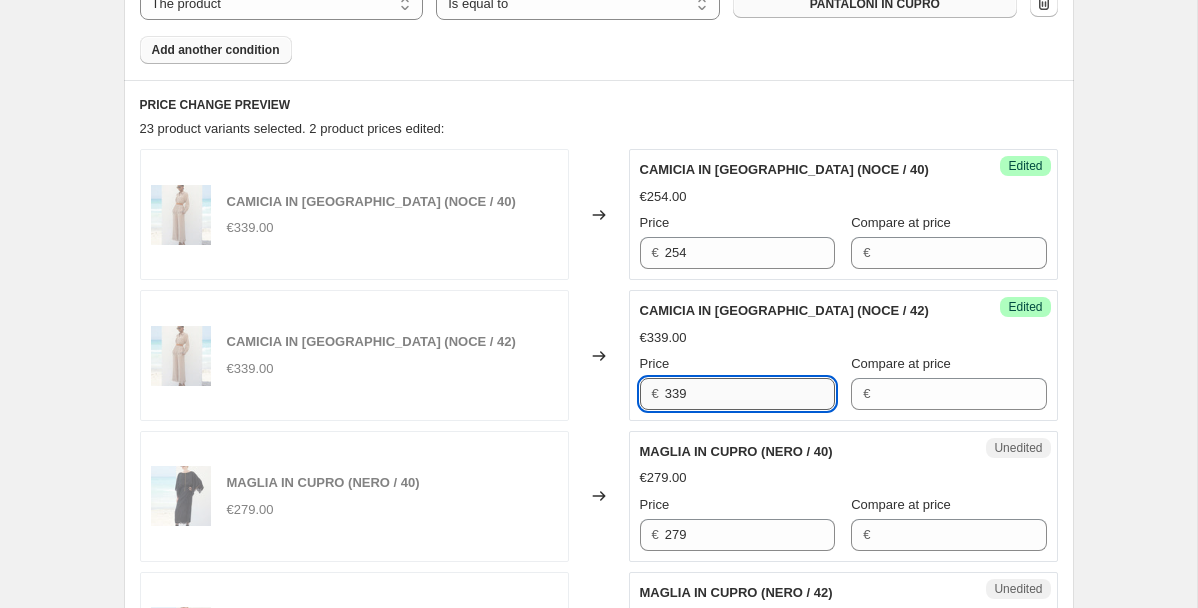 click on "339" at bounding box center [750, 394] 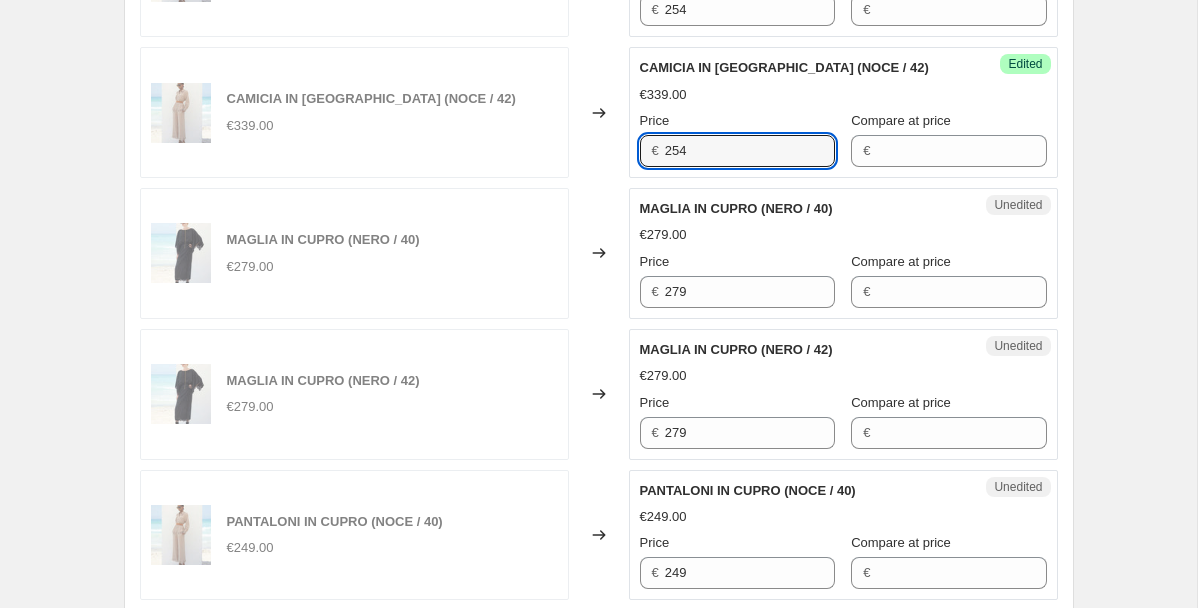 scroll, scrollTop: 1397, scrollLeft: 0, axis: vertical 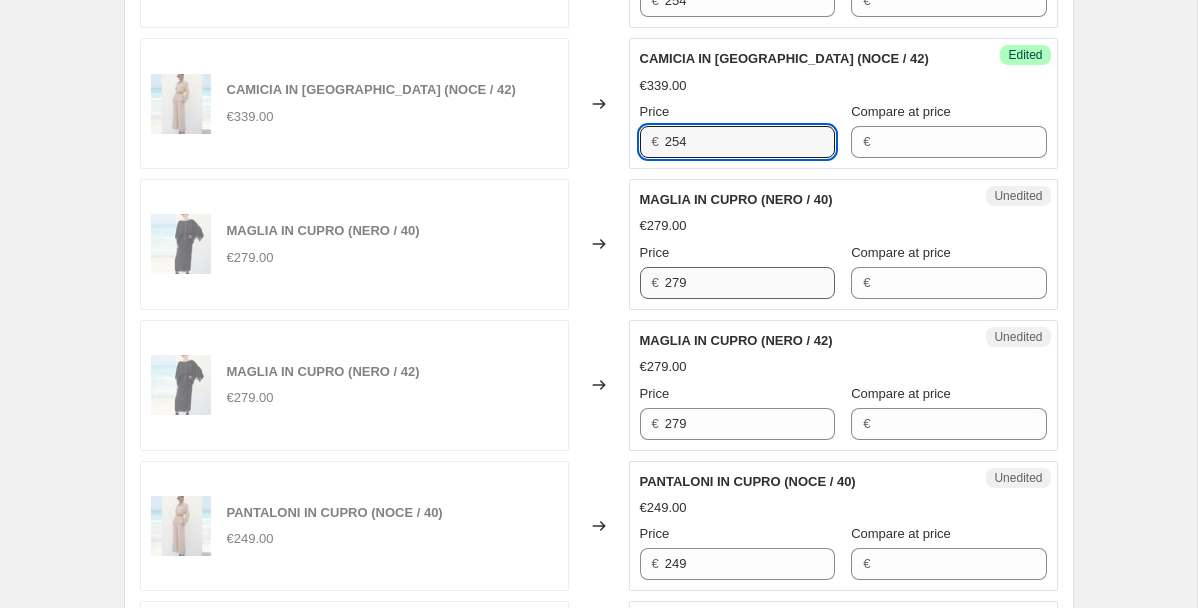 type on "254" 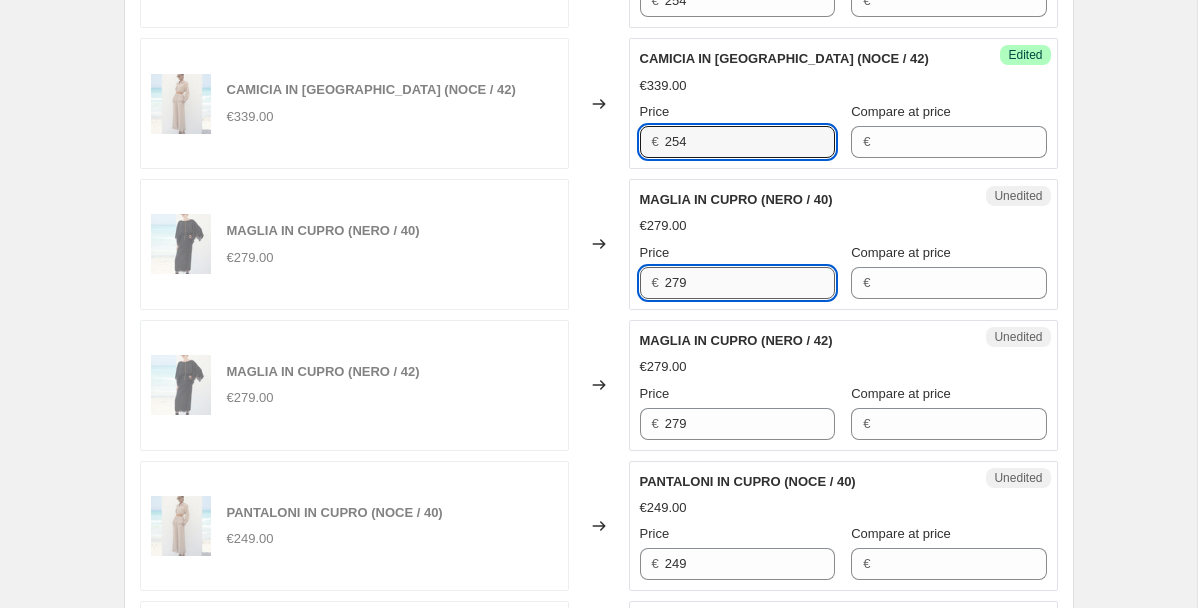 click on "279" at bounding box center [750, 283] 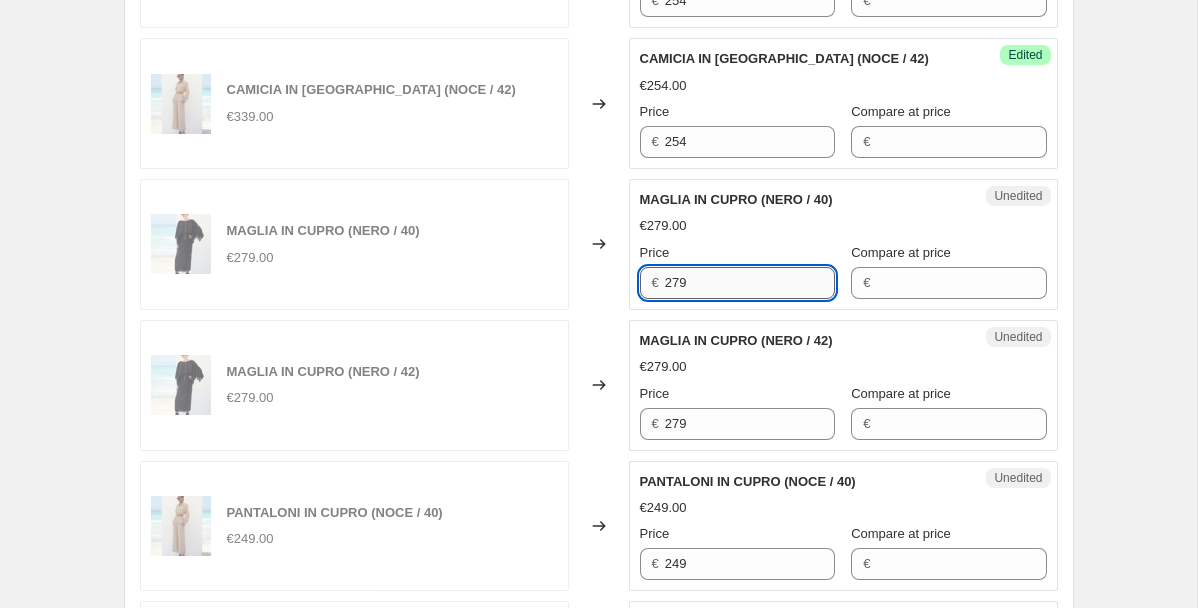 click on "279" at bounding box center [750, 283] 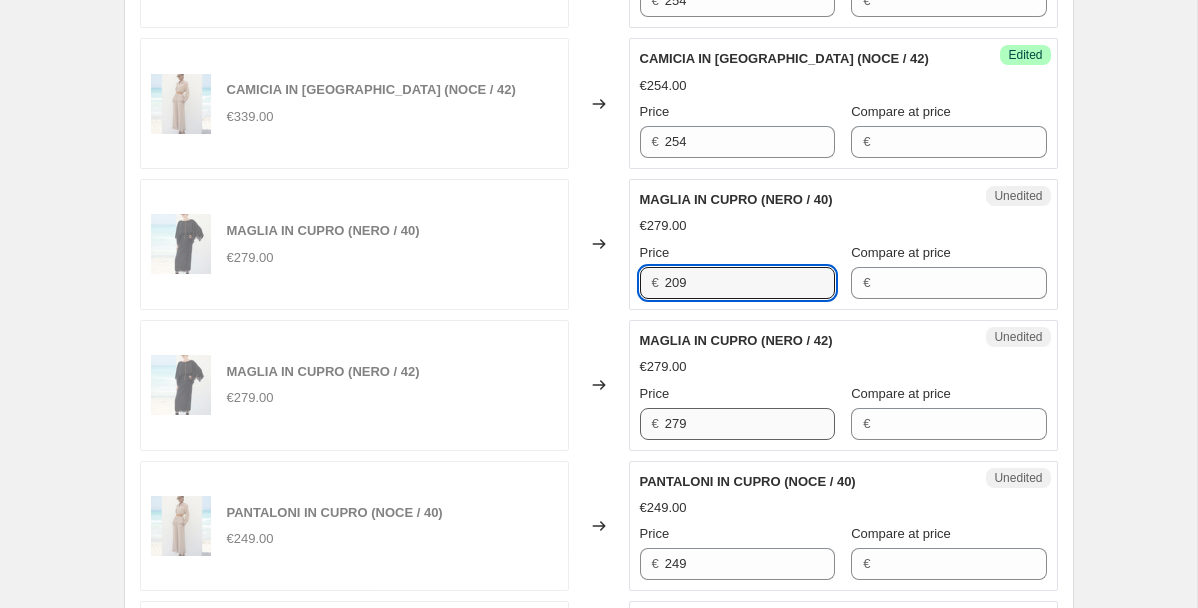 type on "209" 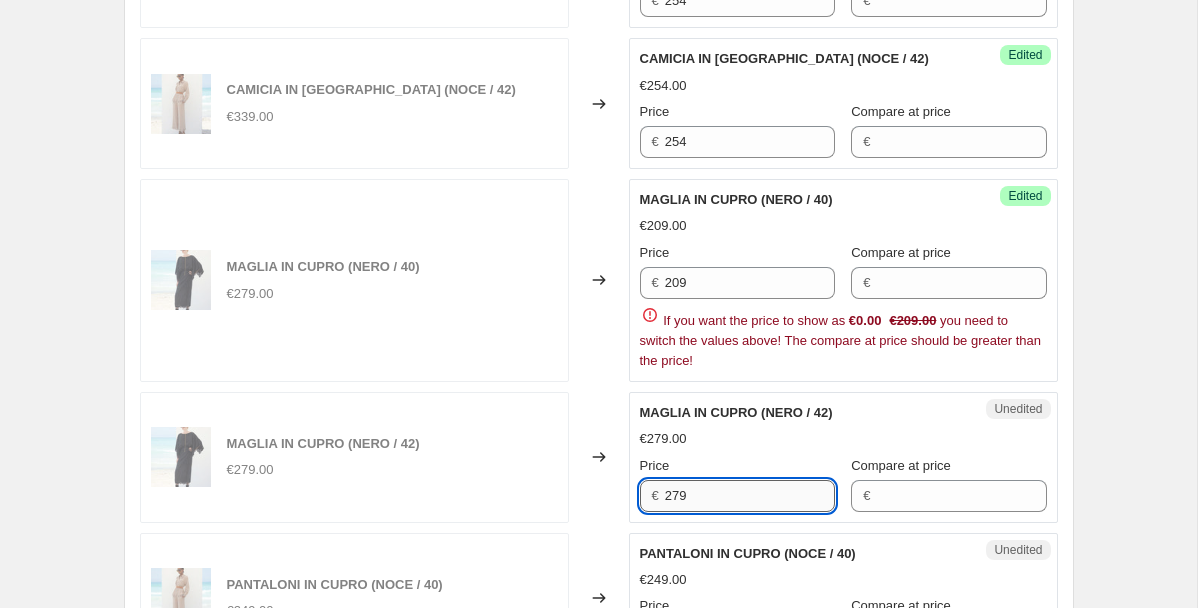 click on "MAGLIA IN CUPRO (NERO / 42) €279.00 Price € 279 Compare at price €" at bounding box center (843, 457) 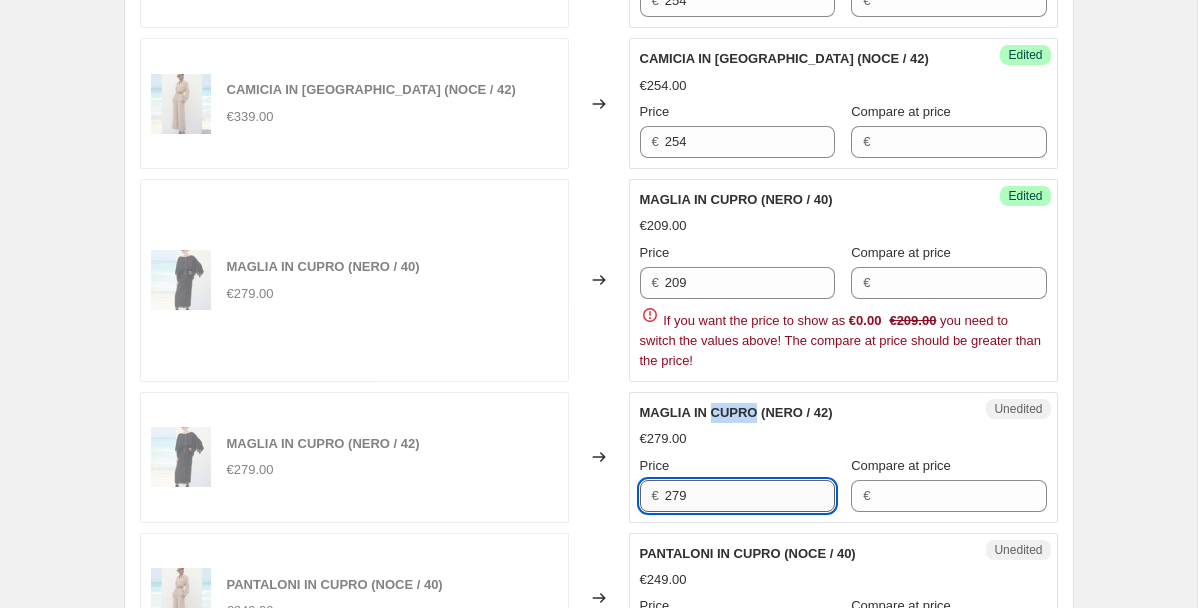 click on "MAGLIA IN CUPRO (NERO / 42)" at bounding box center [736, 412] 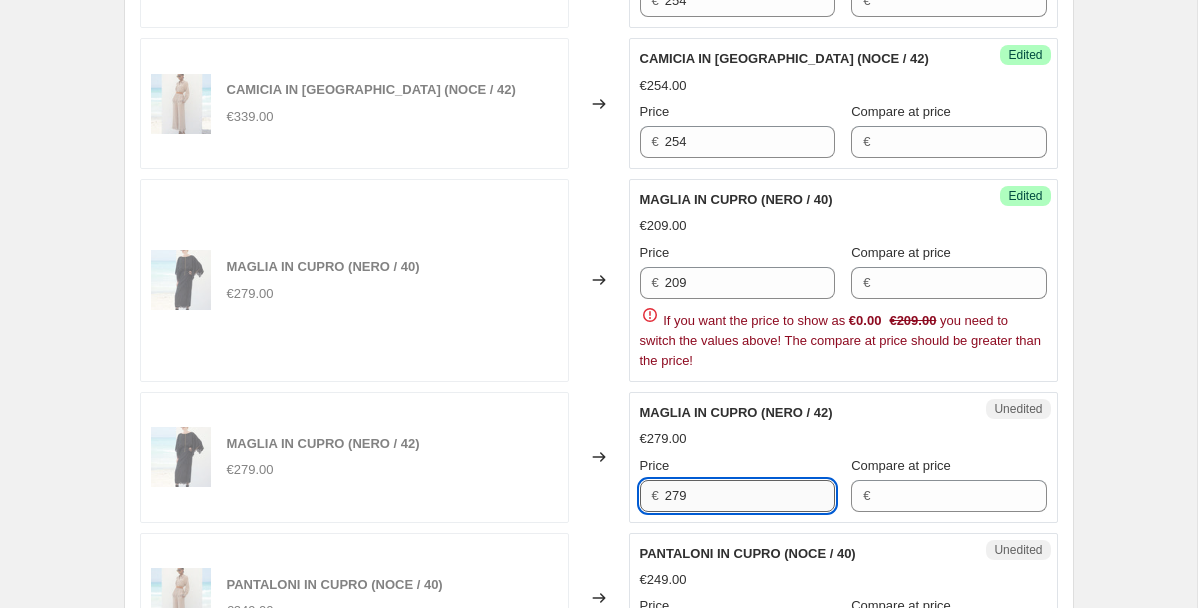 click on "279" at bounding box center (750, 496) 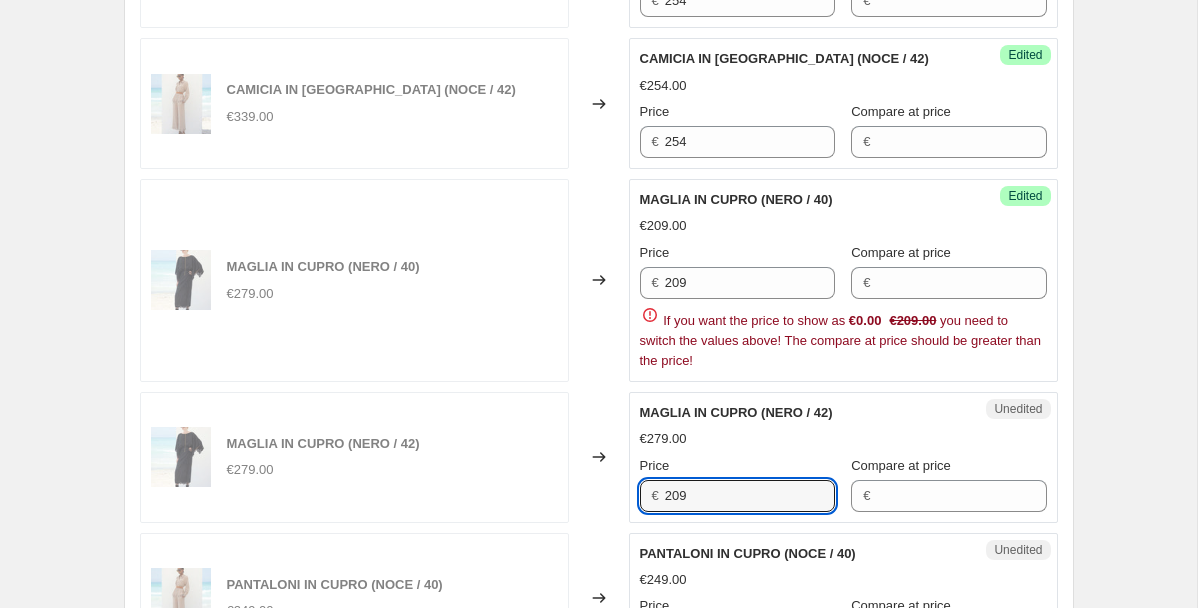 type on "209" 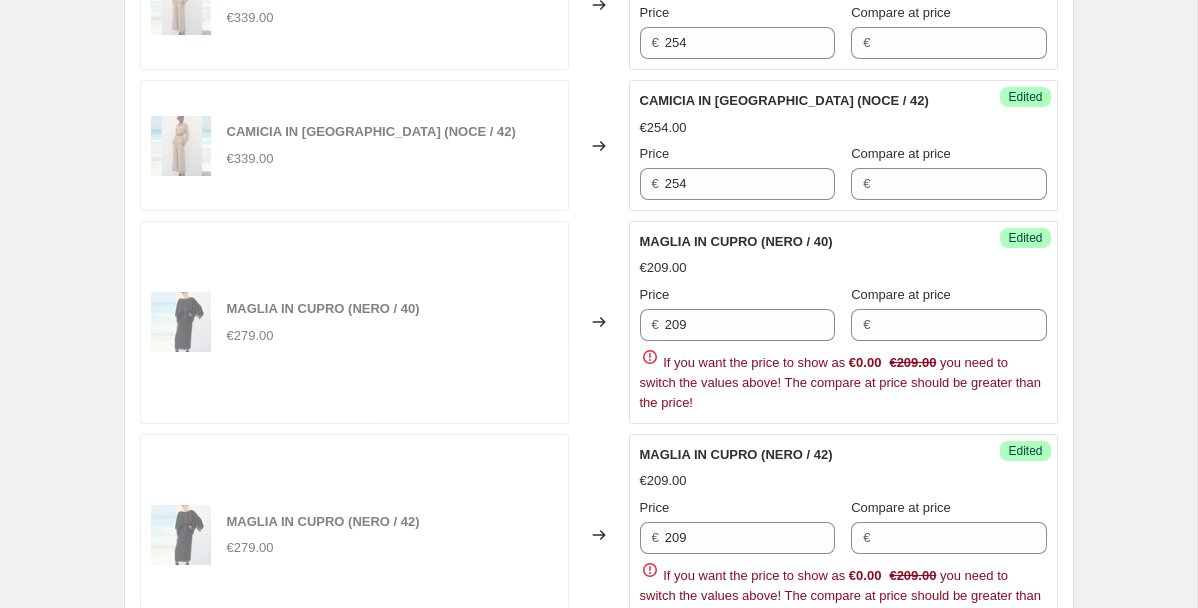 scroll, scrollTop: 1351, scrollLeft: 0, axis: vertical 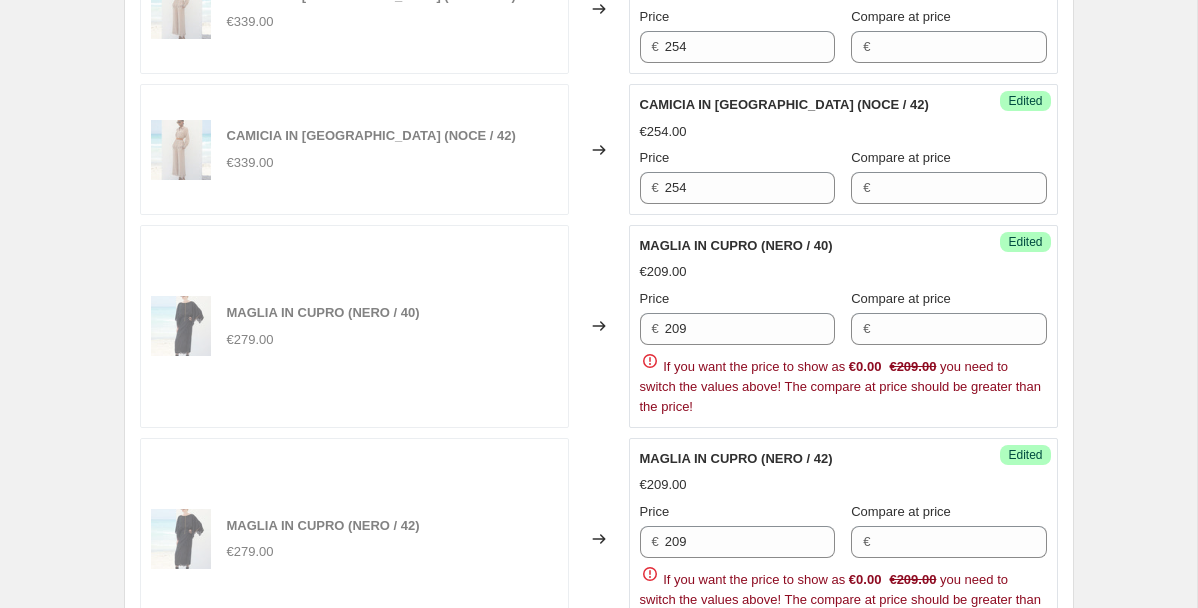 click on "MAGLIA IN CUPRO (NERO / 40) €279.00" at bounding box center (354, 326) 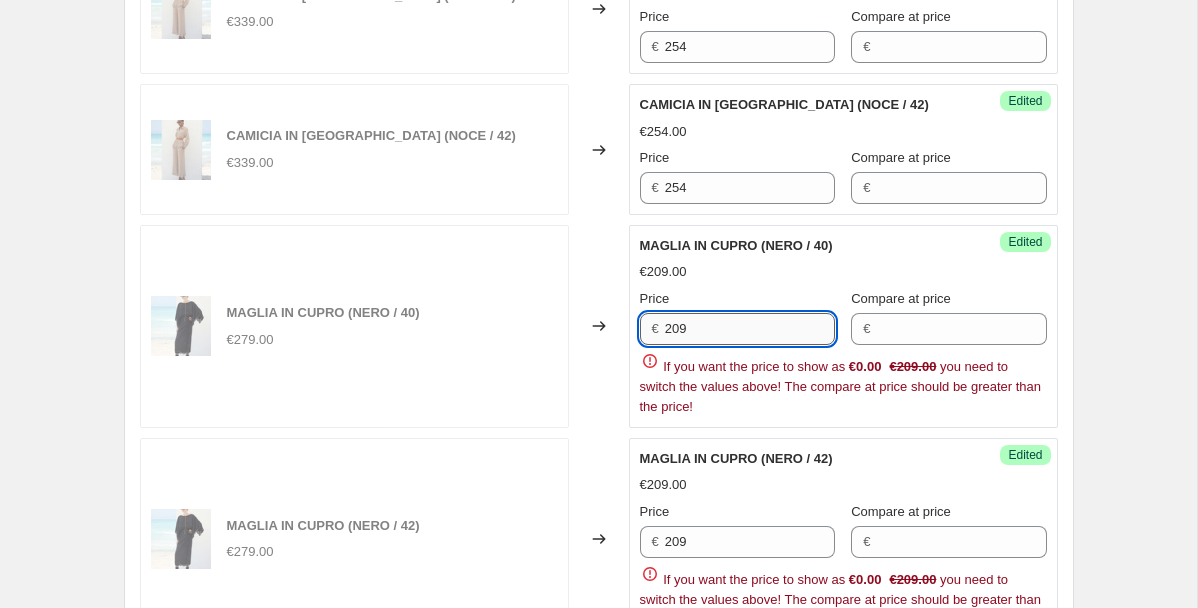 click on "209" at bounding box center [750, 329] 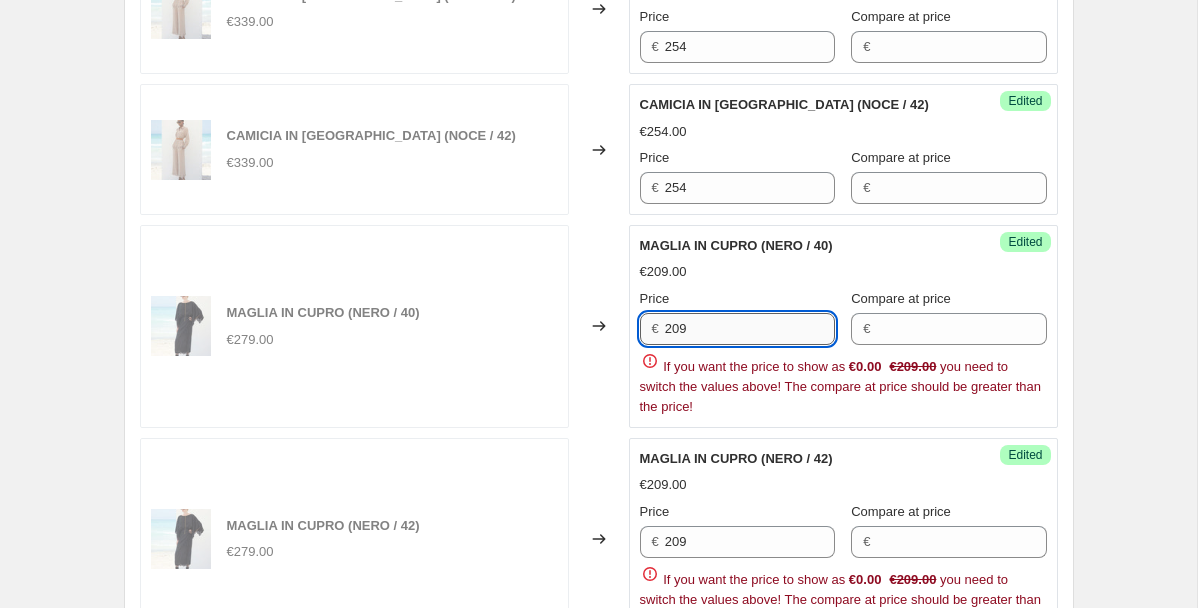 click on "209" at bounding box center [750, 329] 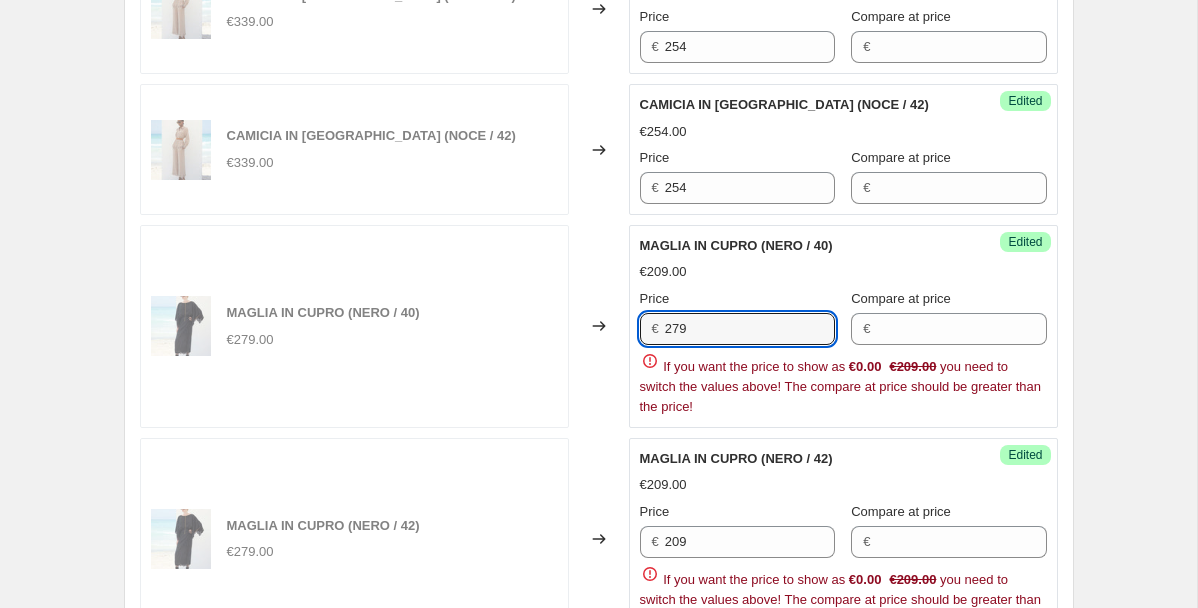 type on "279" 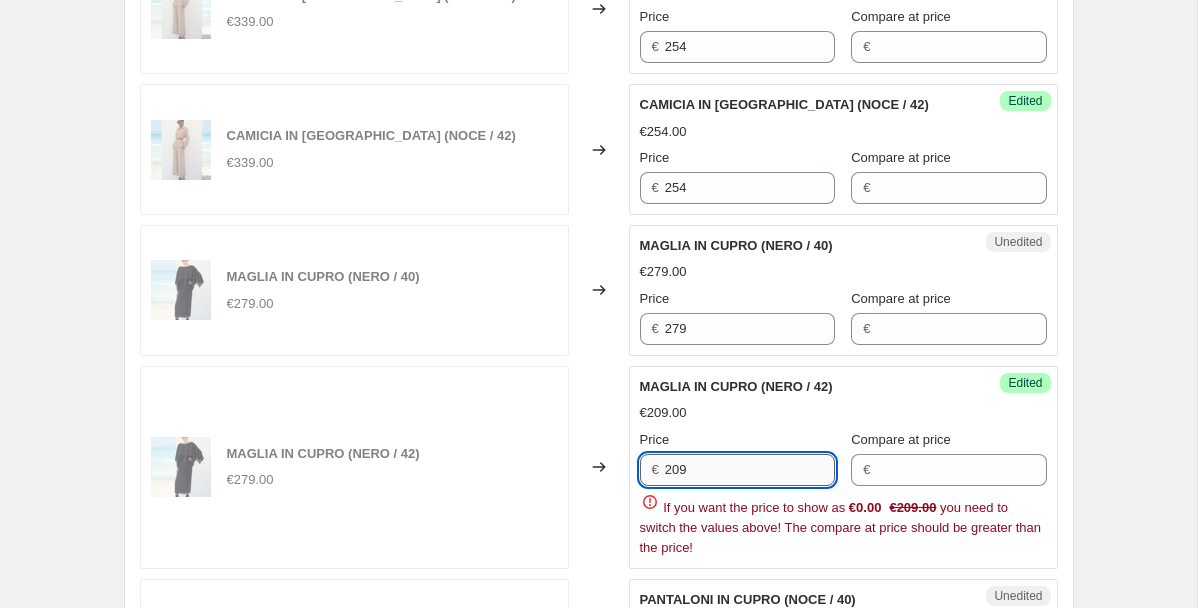 click on "209" at bounding box center (750, 470) 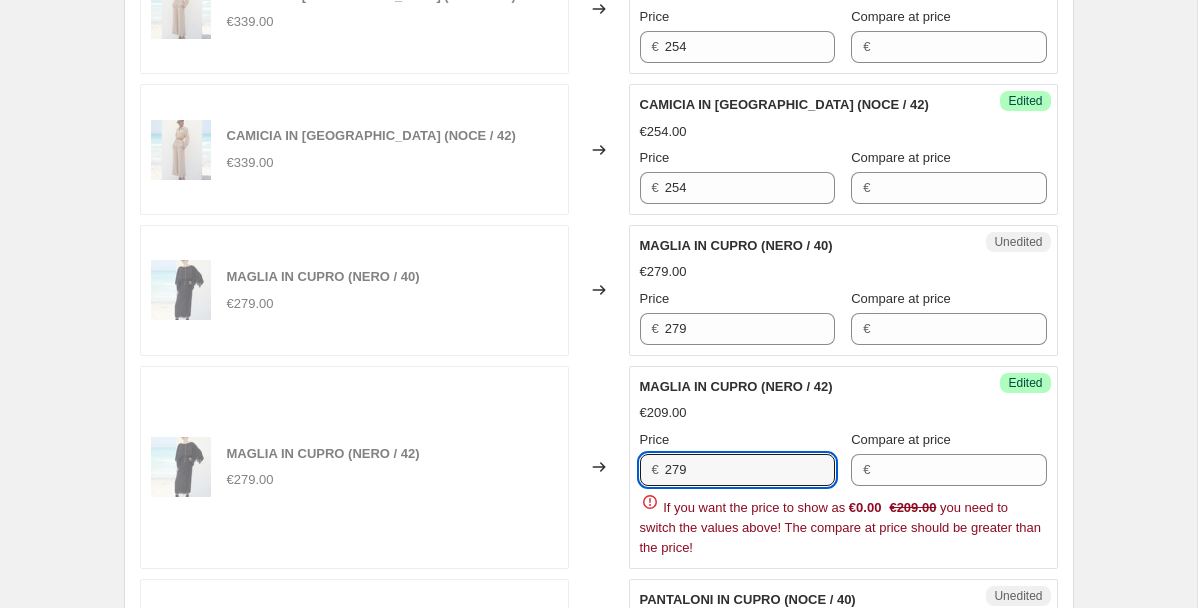 type on "279" 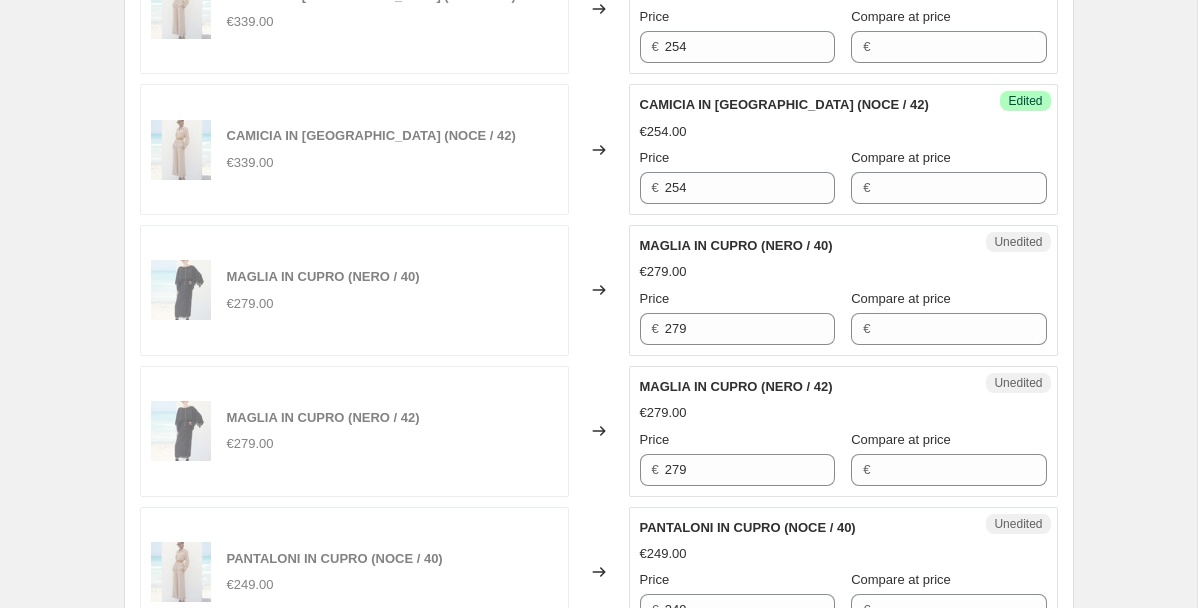 click on "€279.00" at bounding box center (843, 413) 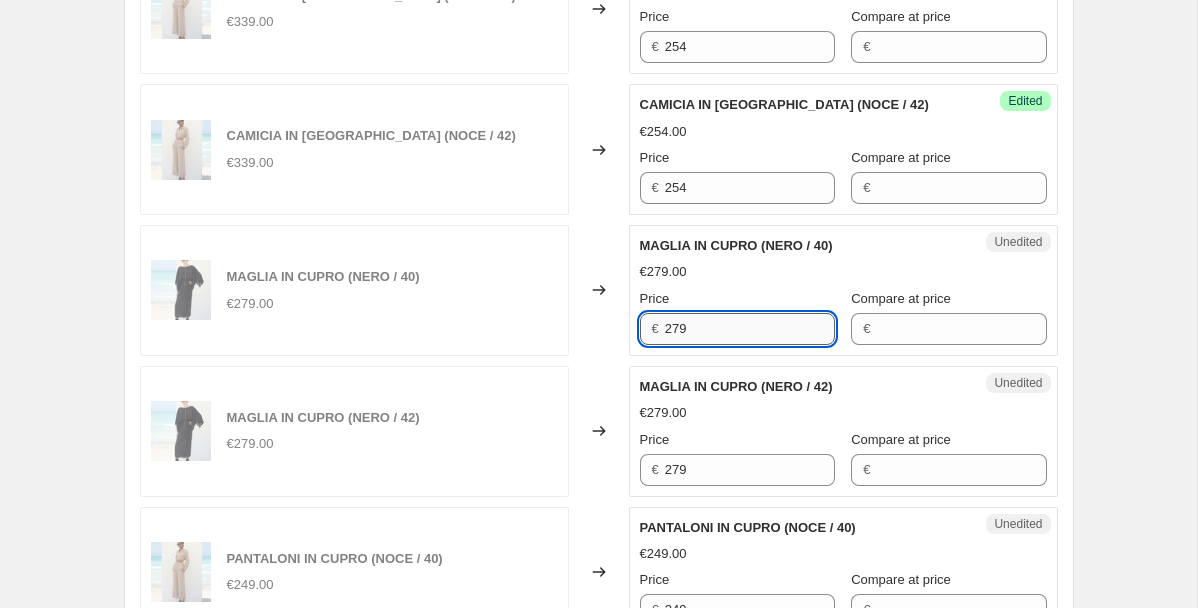 click on "279" at bounding box center (750, 329) 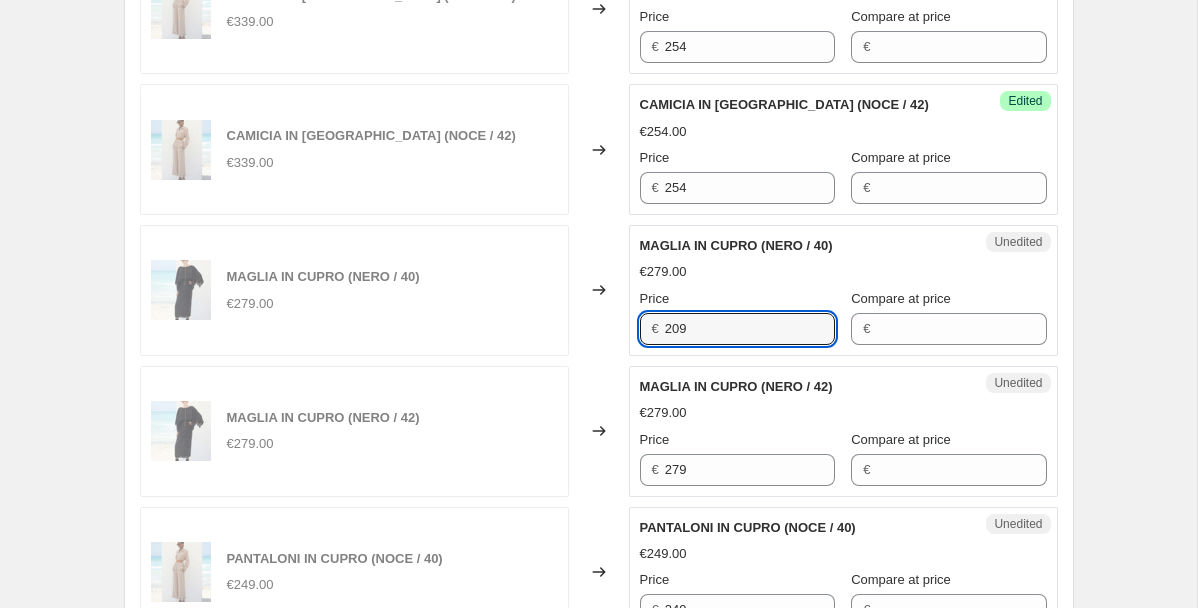 type on "209" 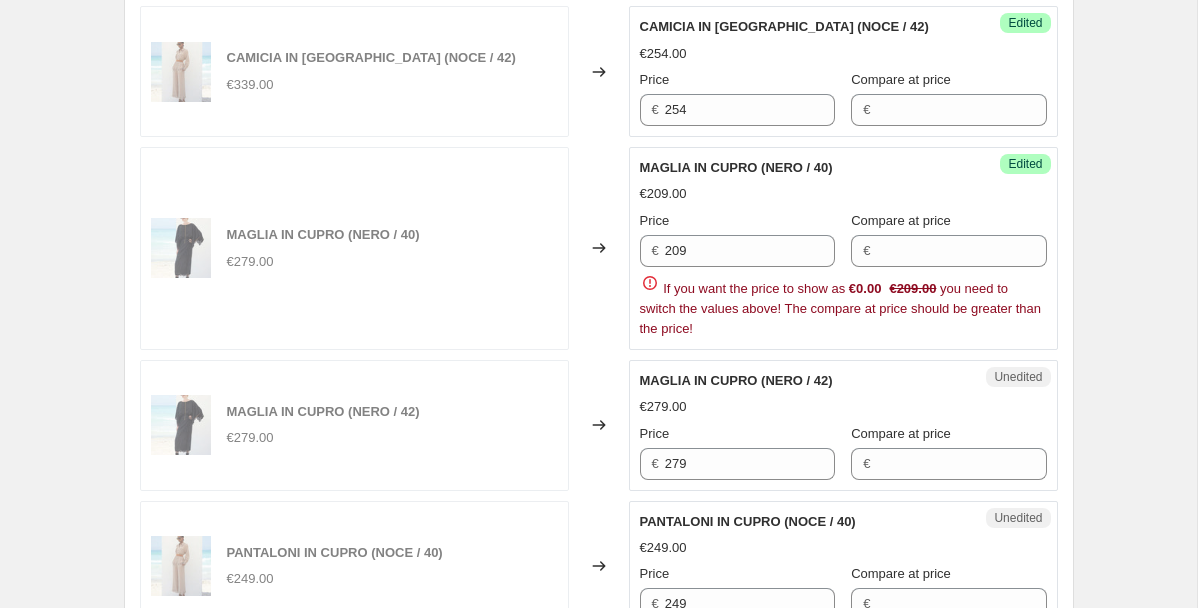scroll, scrollTop: 1430, scrollLeft: 0, axis: vertical 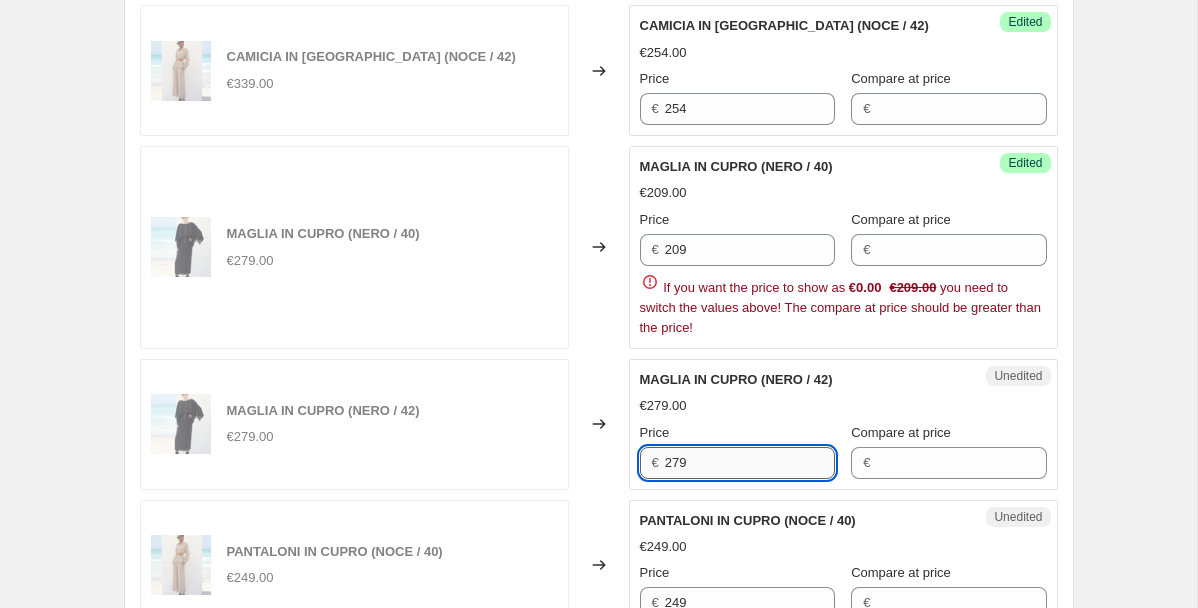 click on "279" at bounding box center [750, 463] 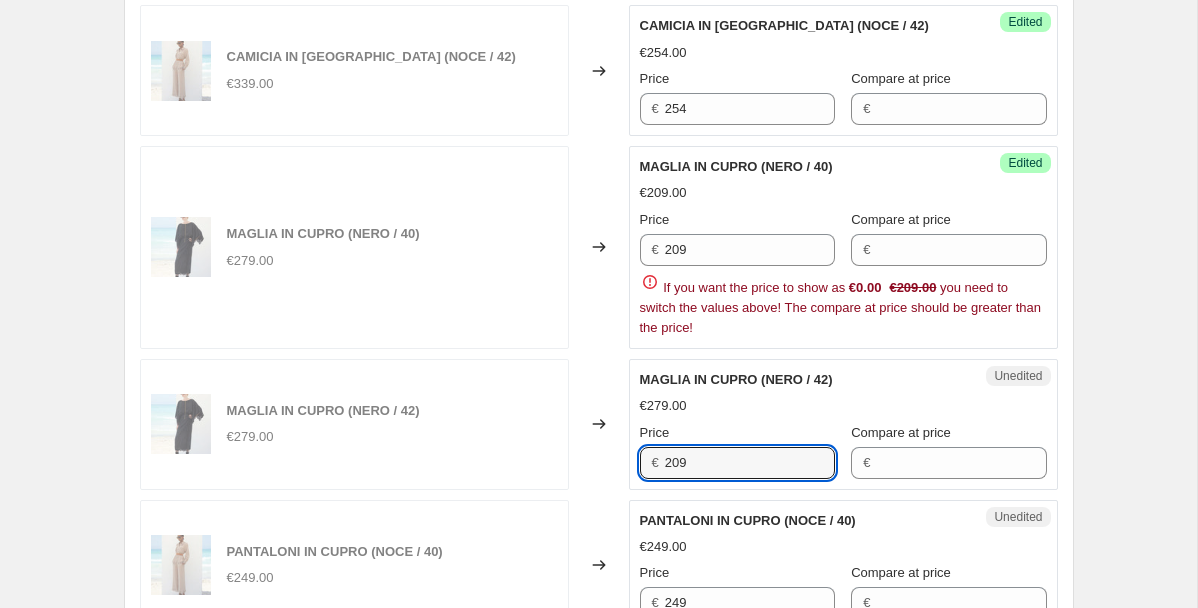 type on "209" 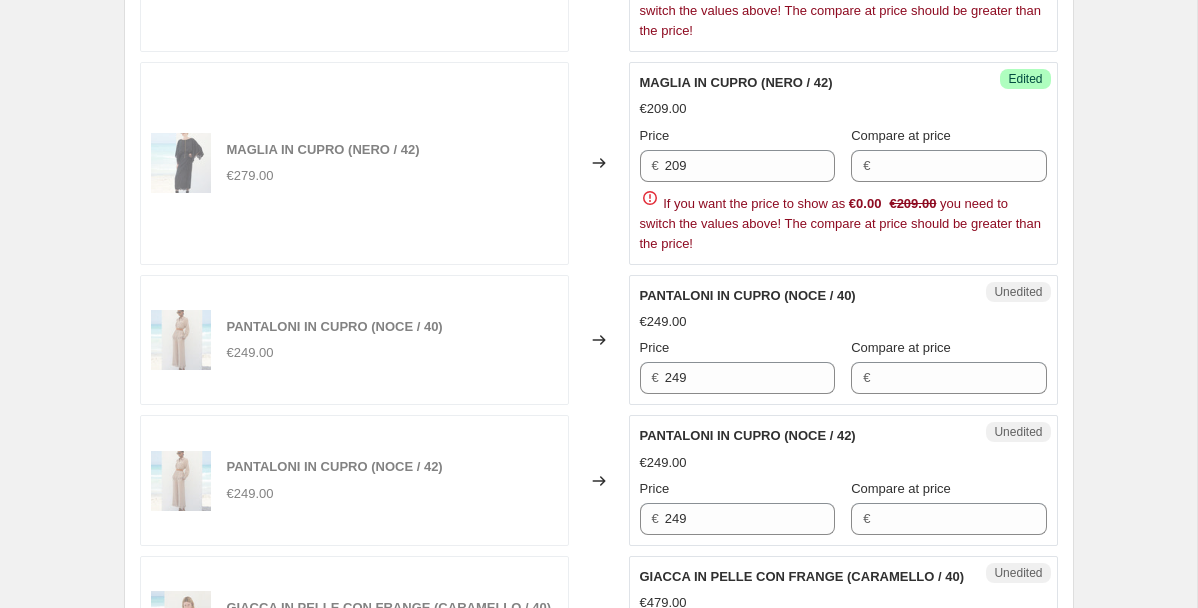 scroll, scrollTop: 1726, scrollLeft: 0, axis: vertical 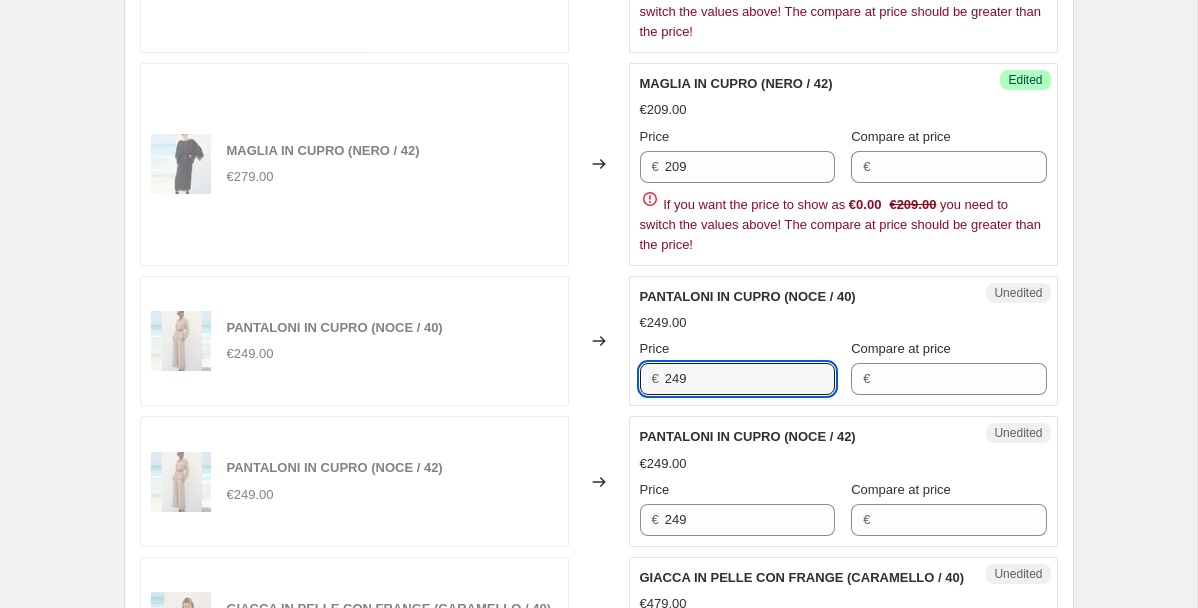 click on "249" at bounding box center [750, 379] 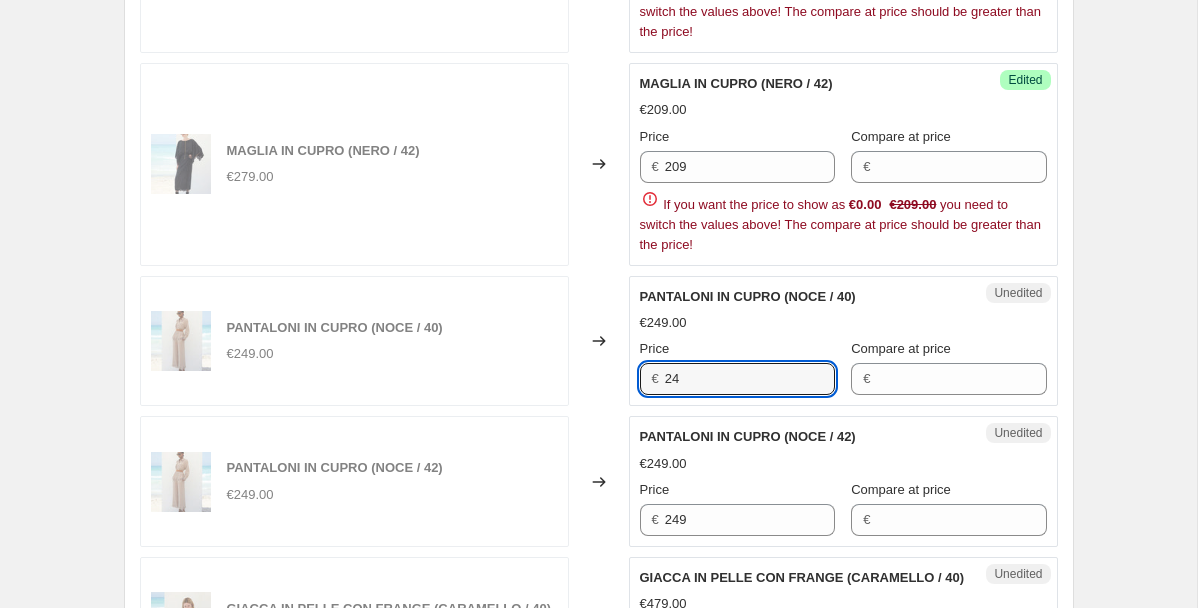 type on "2" 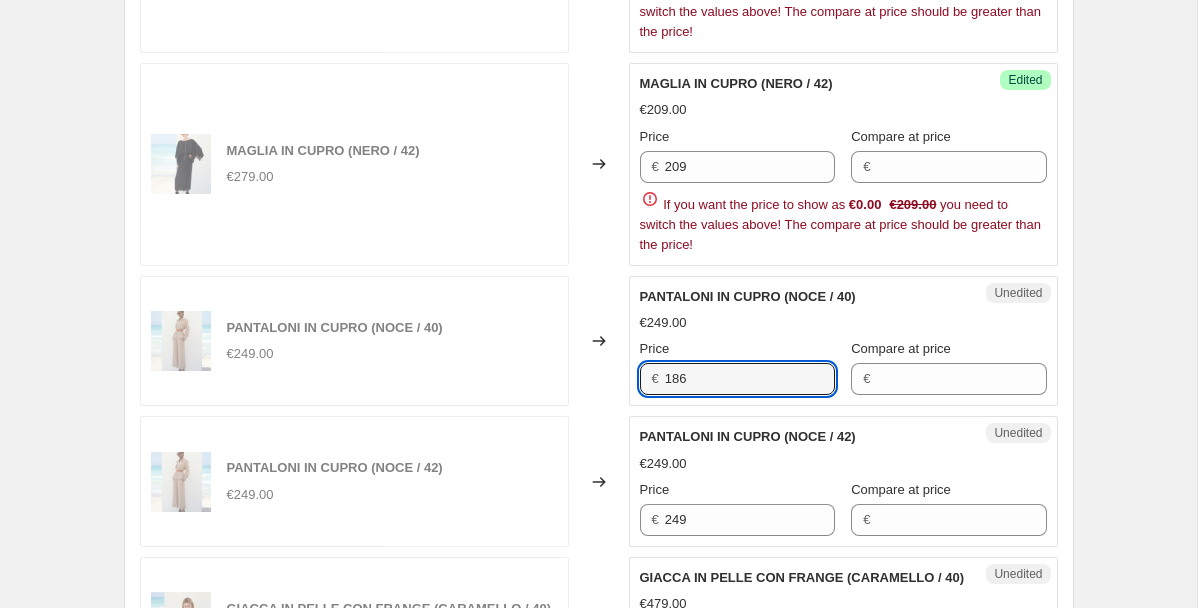 type on "186" 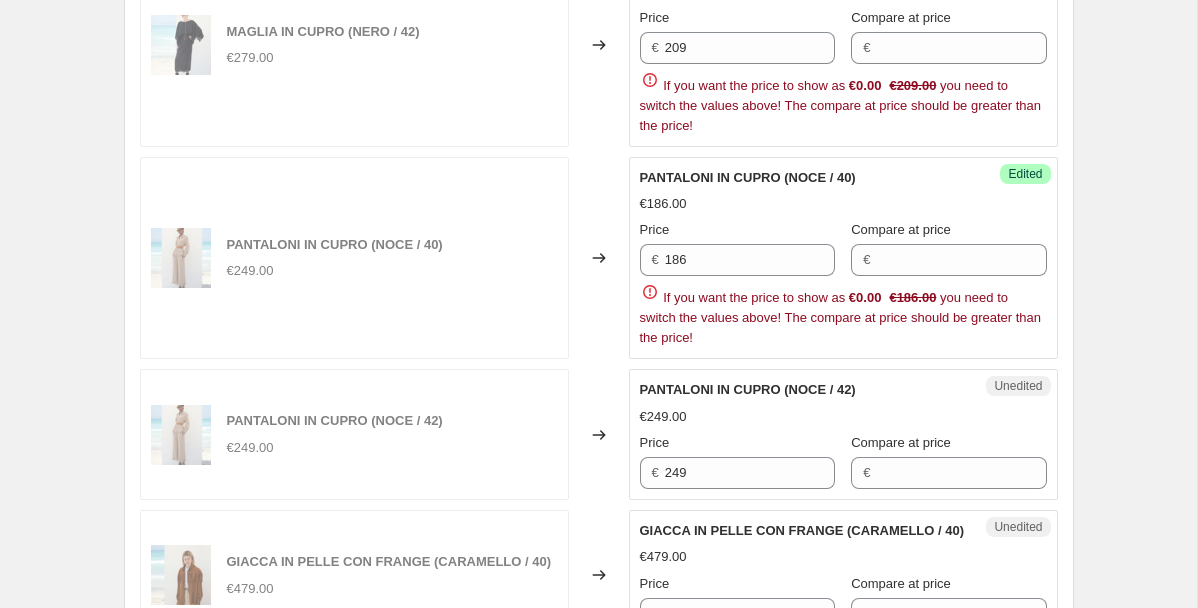 scroll, scrollTop: 1852, scrollLeft: 0, axis: vertical 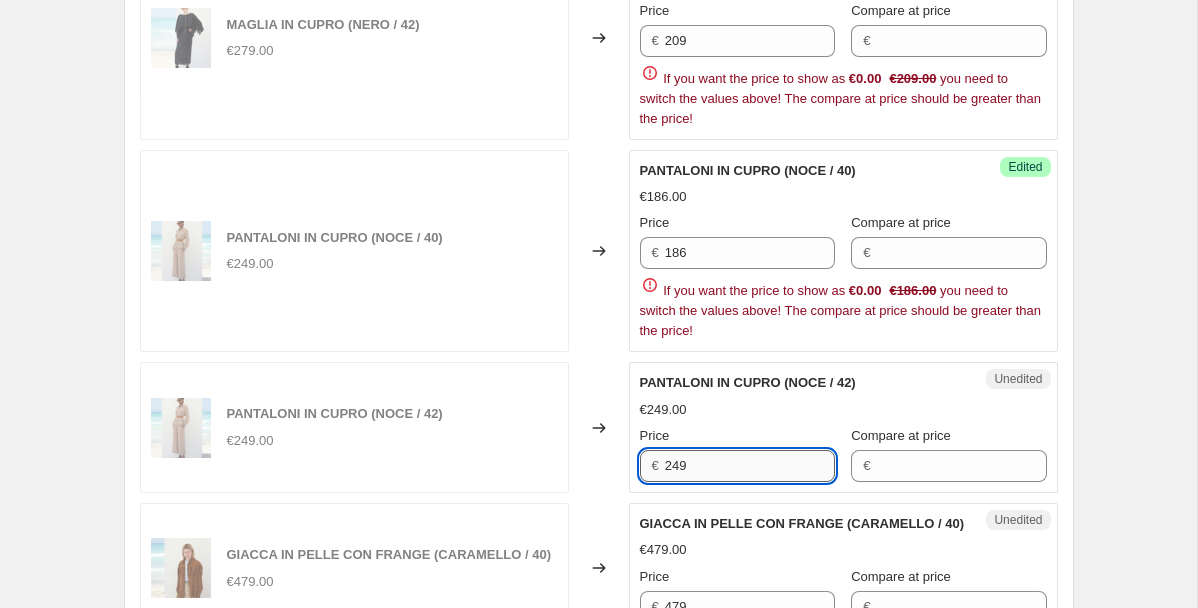 click on "249" at bounding box center [750, 466] 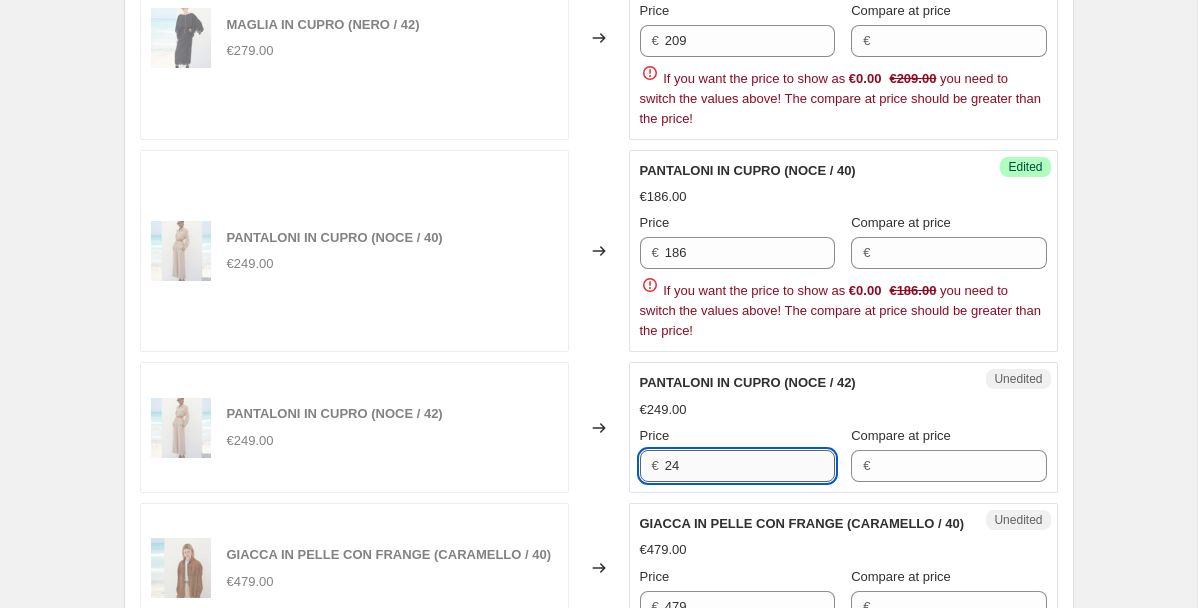 type on "2" 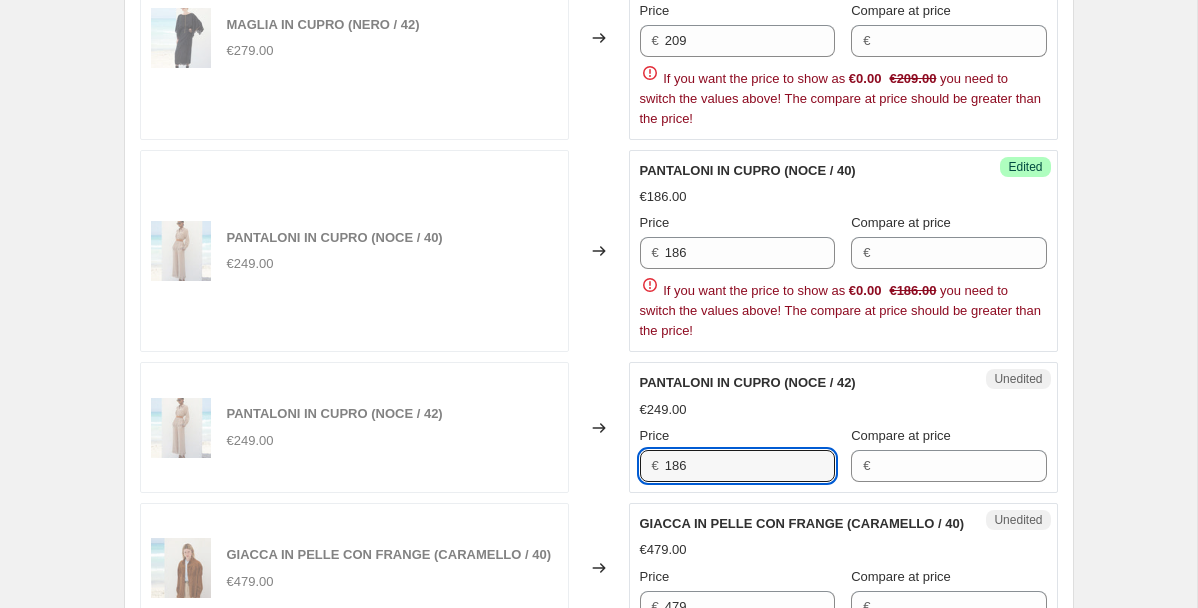 type on "186" 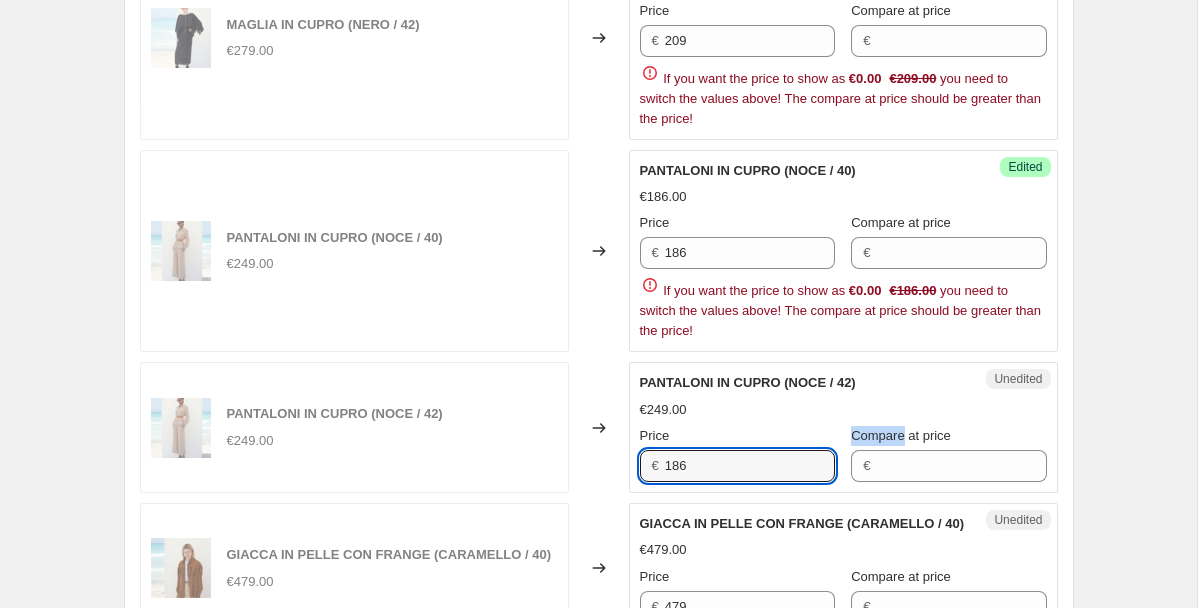 click on "PANTALONI IN CUPRO (NOCE / 42) €249.00 Price € 186 Compare at price €" at bounding box center [843, 427] 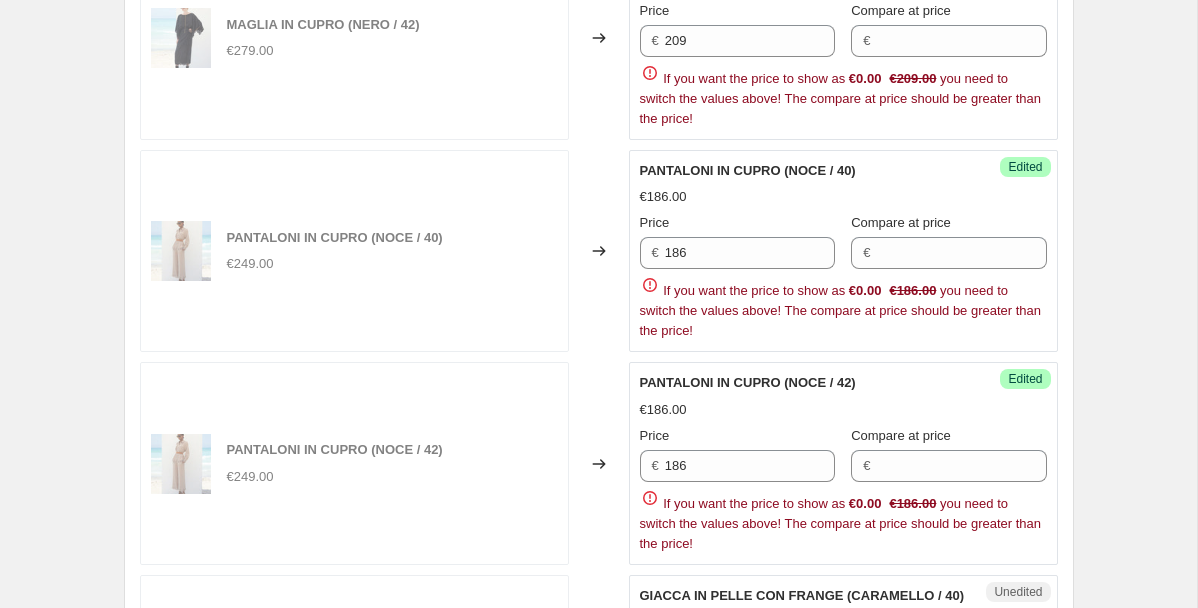 click on "PRICE CHANGE PREVIEW 23 product variants selected. 6 product prices edited: CAMICIA IN CUPRO (NOCE / 40) €339.00 Changed to Success Edited CAMICIA IN CUPRO (NOCE / 40) €254.00 Price € 254 Compare at price € CAMICIA IN [GEOGRAPHIC_DATA] (NOCE / 42) €339.00 Changed to Success Edited CAMICIA IN [GEOGRAPHIC_DATA] (NOCE / 42) €254.00 Price € 254 Compare at price € MAGLIA IN CUPRO (NERO / 40) €279.00 Changed to Success Edited MAGLIA IN CUPRO (NERO / 40) €209.00 Price € 209 Compare at price €   If you want the price to show as   €0.00 €209.00   you need to switch the values above! The compare at price should be greater than the price! MAGLIA IN CUPRO (NERO / 42) €279.00 Changed to Success Edited MAGLIA IN CUPRO (NERO / 42) €209.00 Price € 209 Compare at price €   If you want the price to show as   €0.00 €209.00   you need to switch the values above! The compare at price should be greater than the price! PANTALONI IN [GEOGRAPHIC_DATA] (NOCE / 40) €249.00 Changed to Success Edited PANTALONI IN CUPRO (NOCE / 40)" at bounding box center [599, 1024] 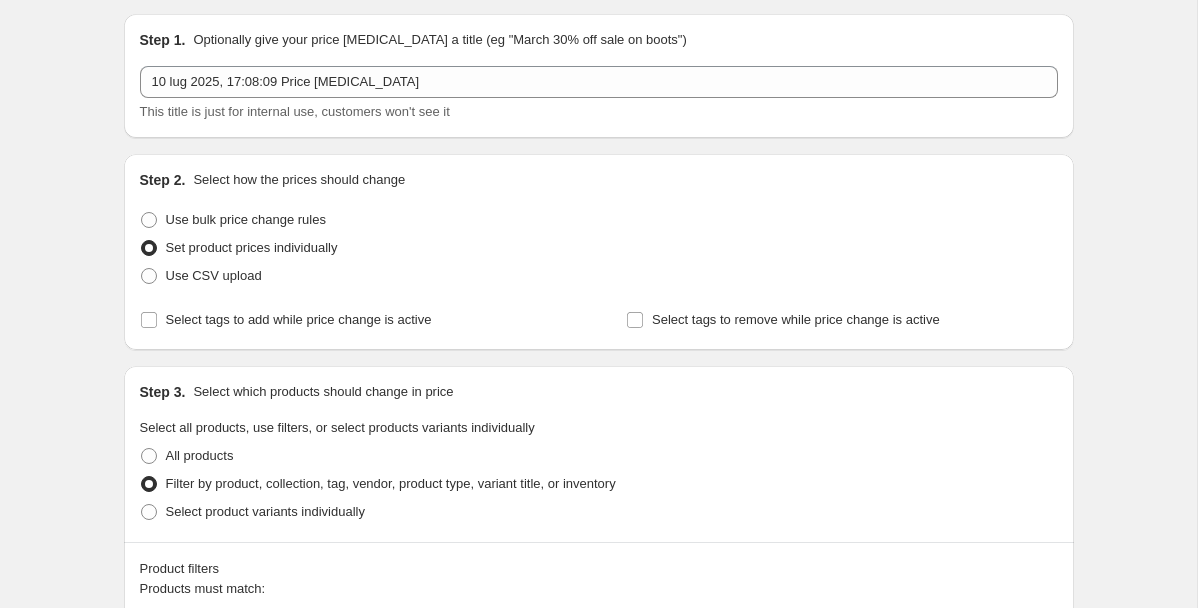scroll, scrollTop: 61, scrollLeft: 0, axis: vertical 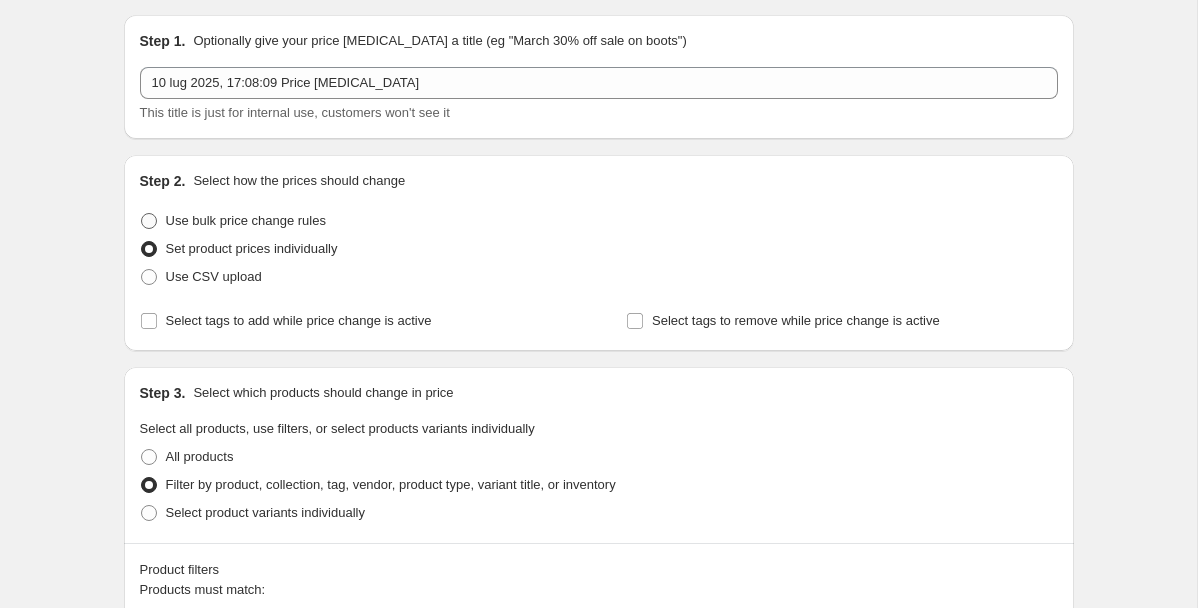 click on "Use bulk price change rules" at bounding box center (246, 220) 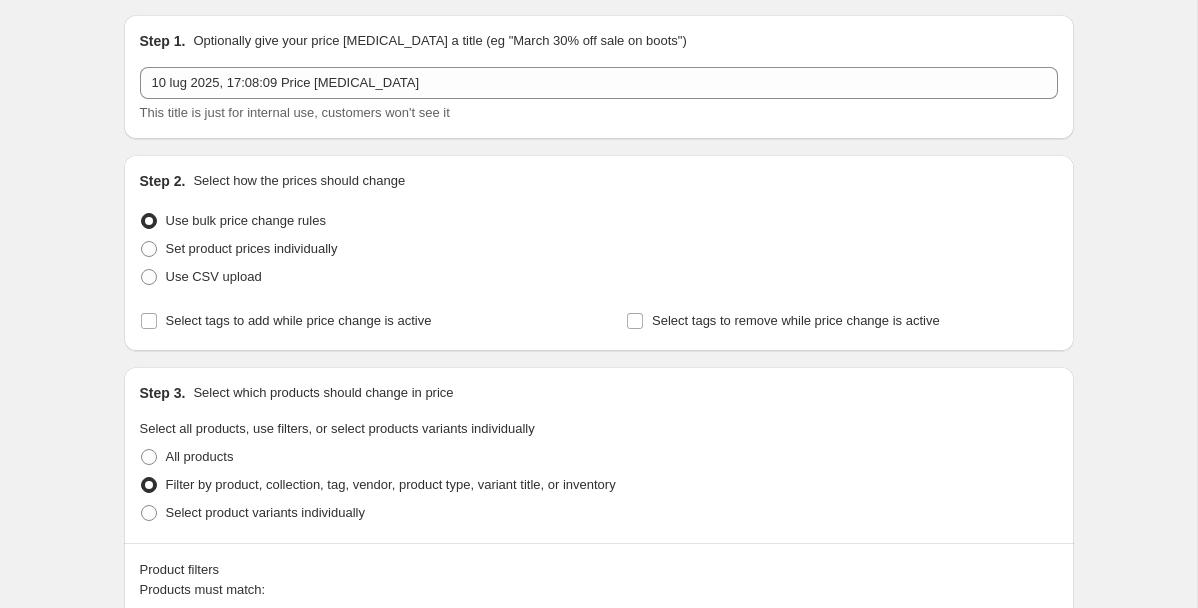 select on "percentage" 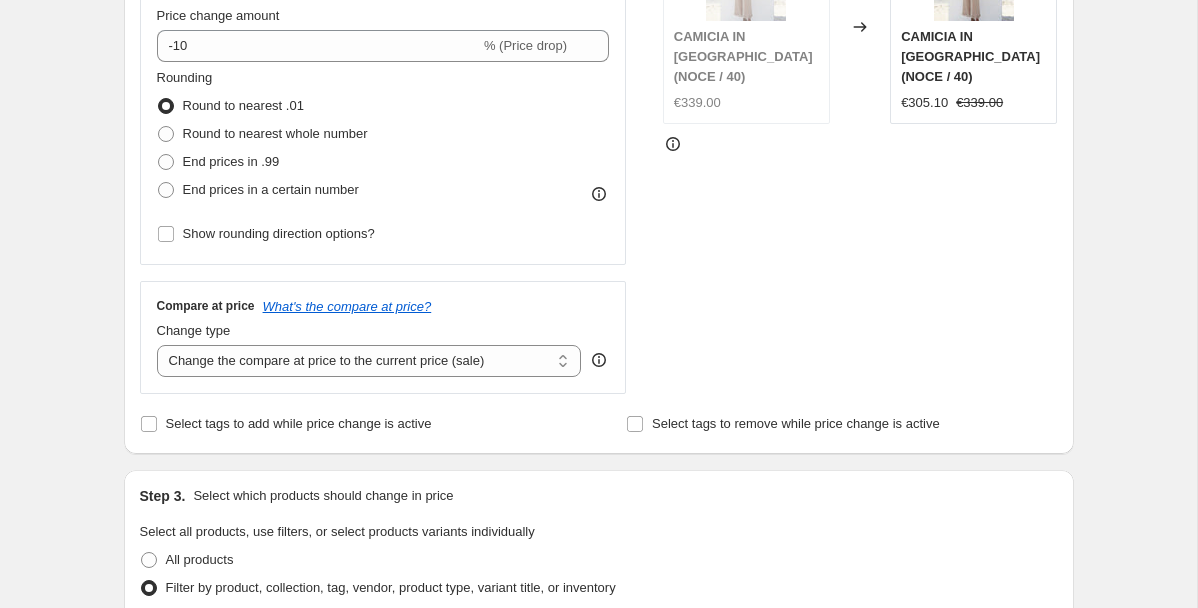 scroll, scrollTop: 457, scrollLeft: 0, axis: vertical 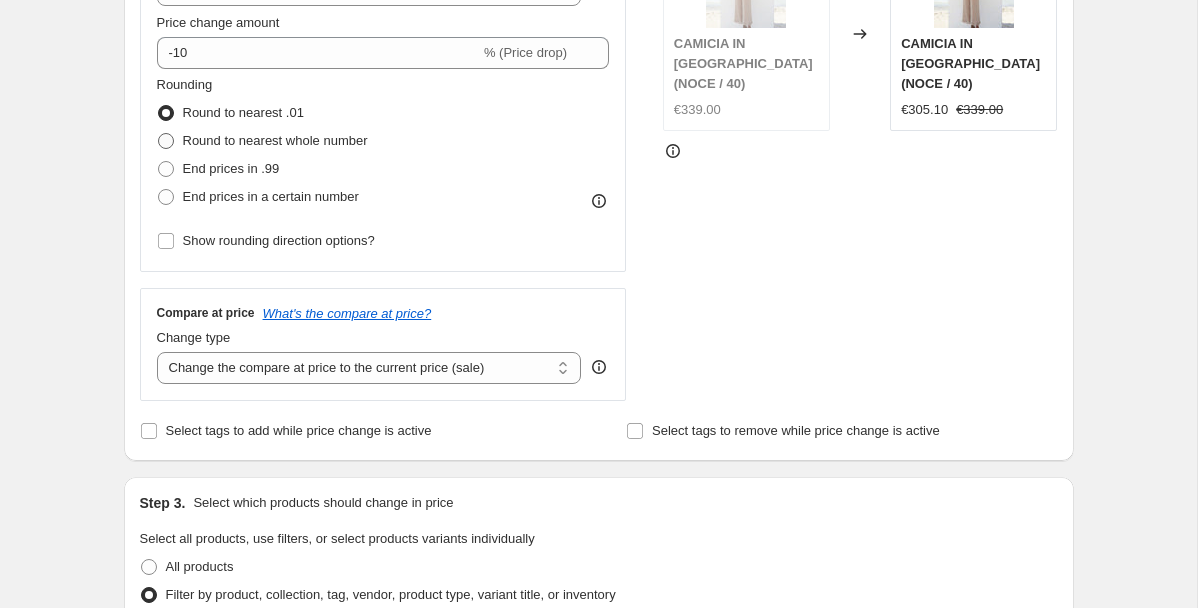 click on "Round to nearest whole number" at bounding box center [275, 140] 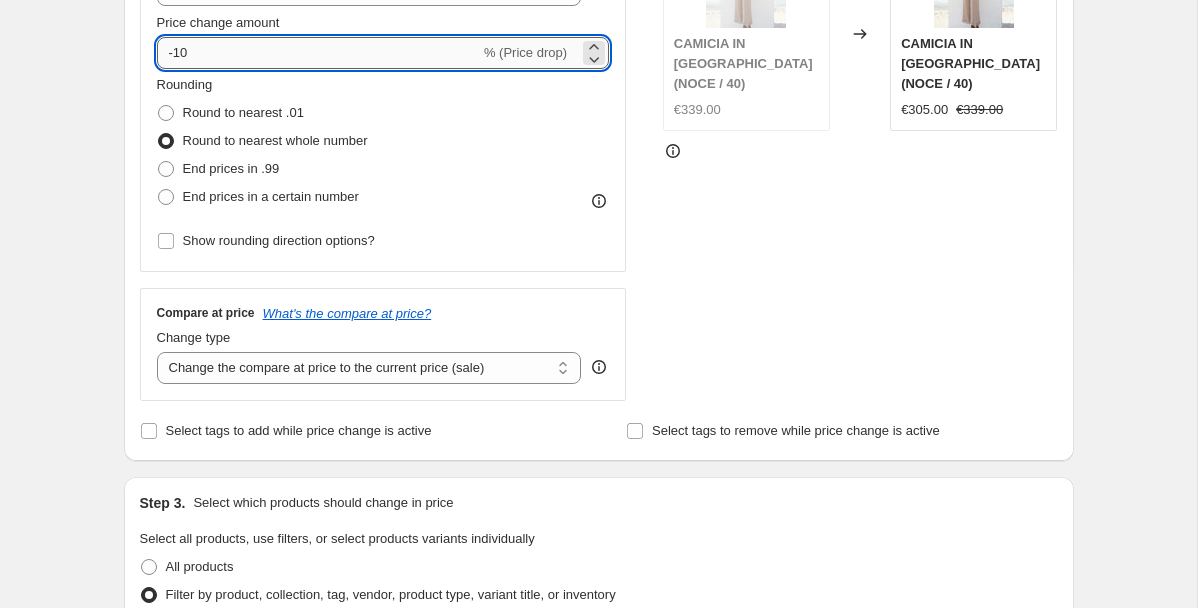 click on "-10" at bounding box center (318, 53) 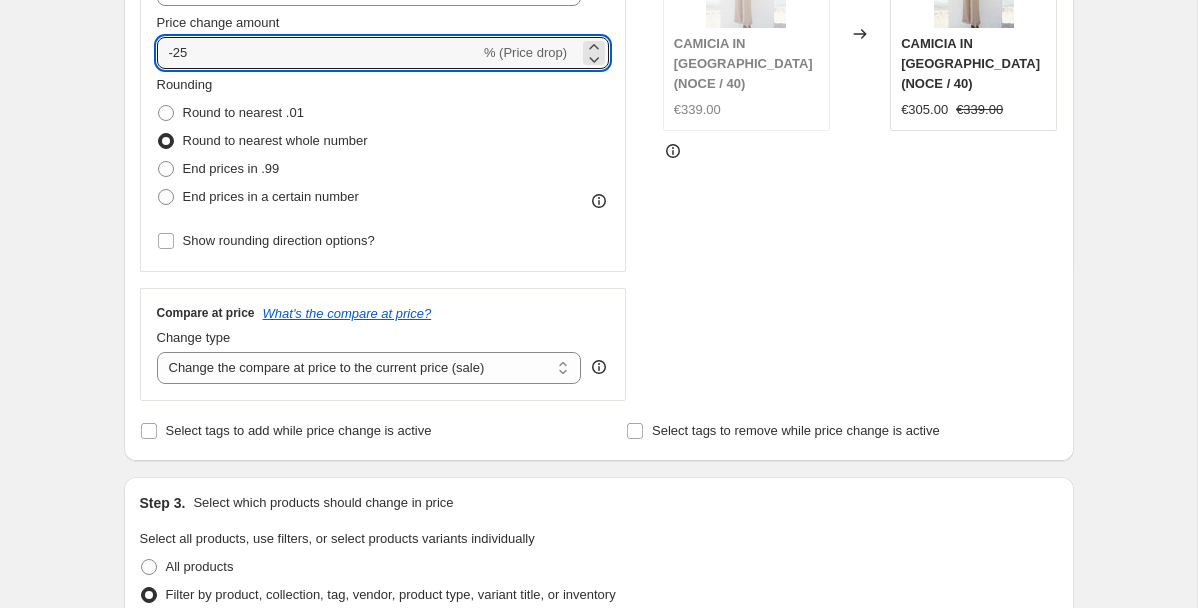 type on "-25" 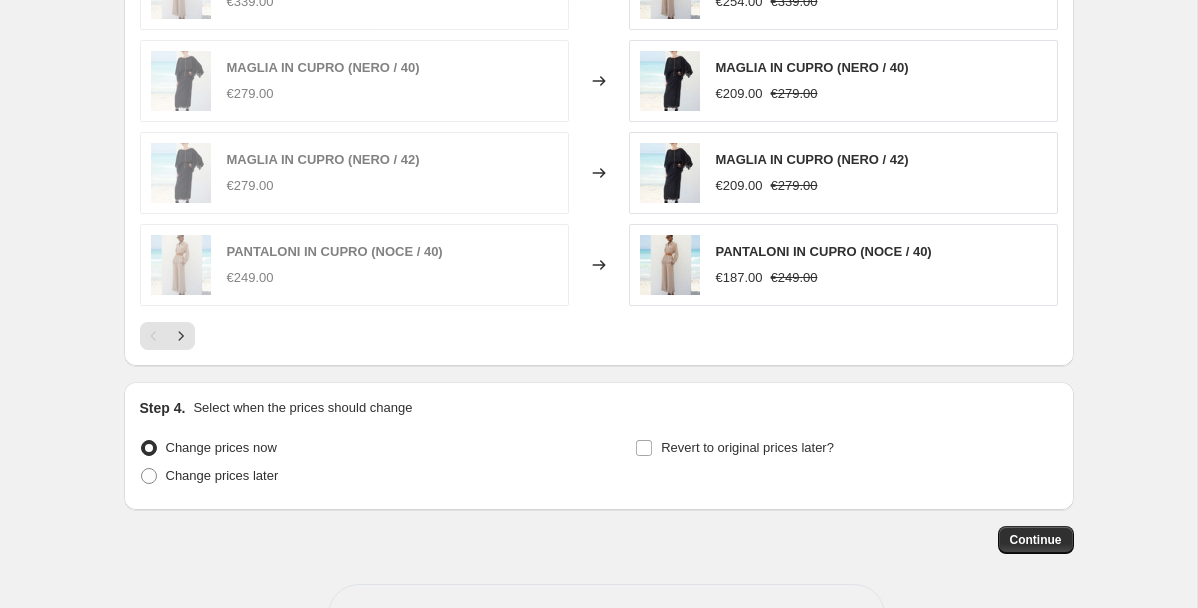 scroll, scrollTop: 1959, scrollLeft: 0, axis: vertical 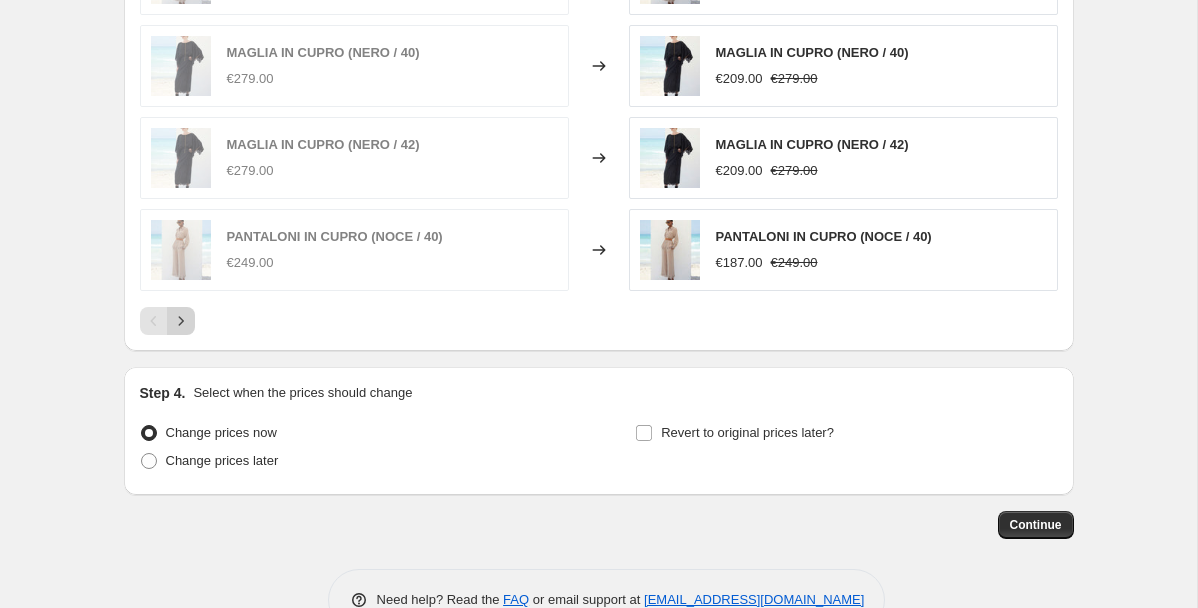 click 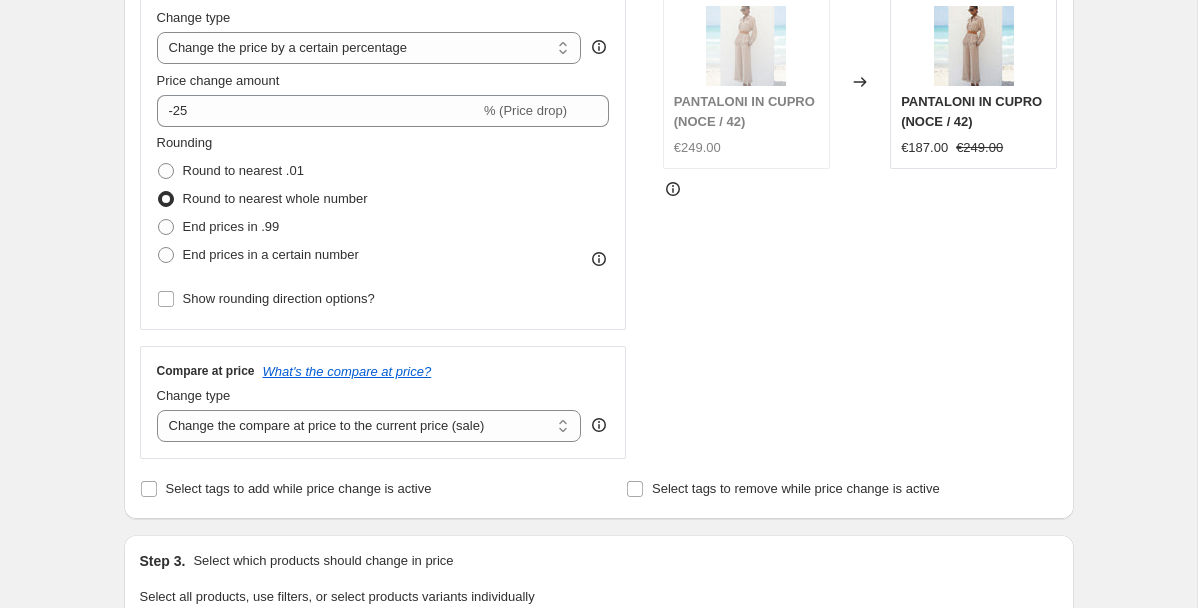 scroll, scrollTop: 386, scrollLeft: 0, axis: vertical 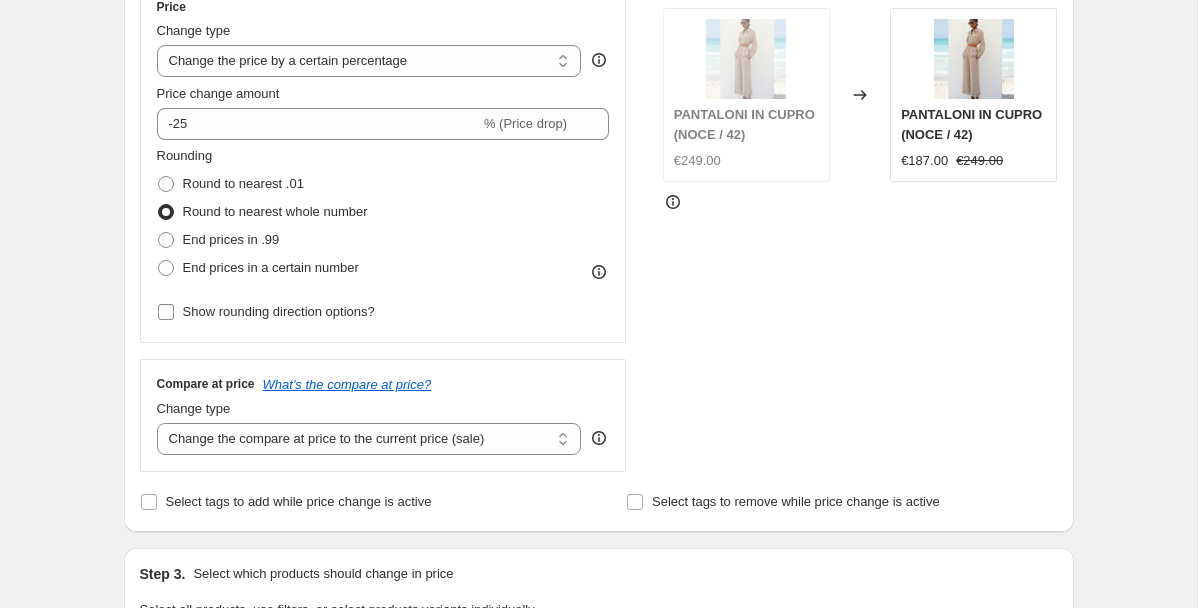 click on "Show rounding direction options?" at bounding box center [166, 312] 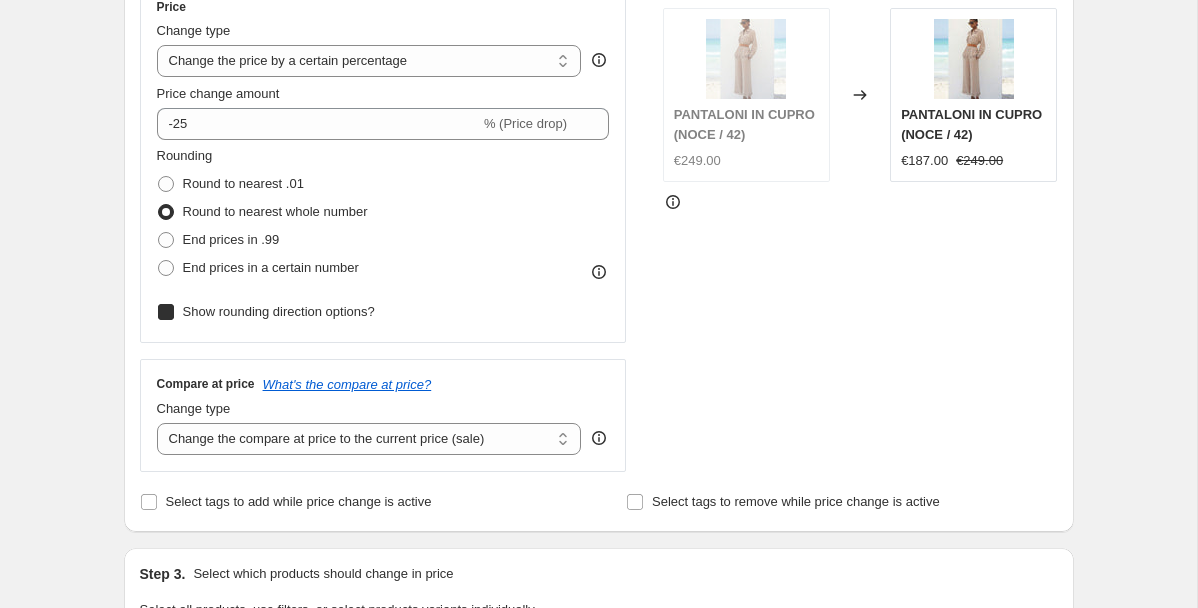 checkbox on "true" 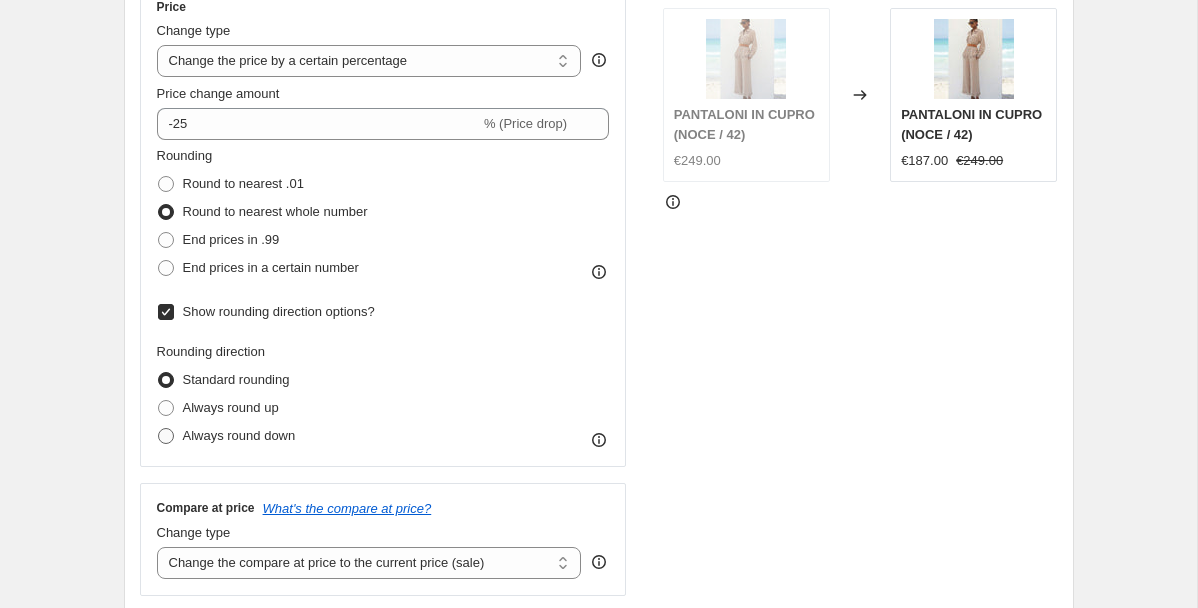 click at bounding box center (166, 436) 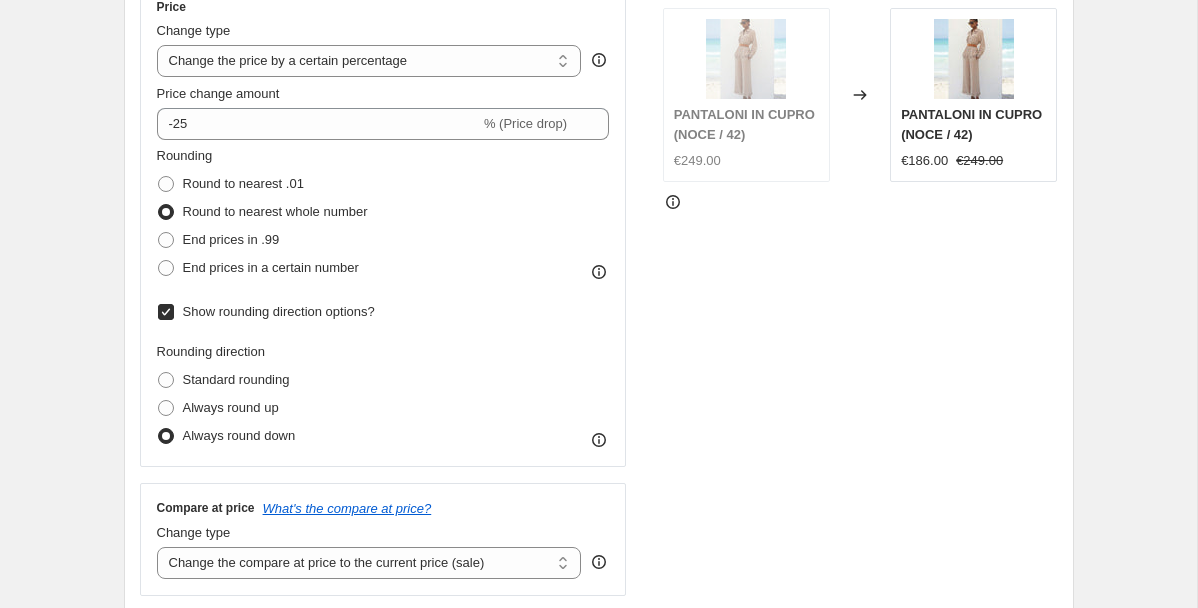 click on "STOREFRONT EXAMPLE PANTALONI IN [GEOGRAPHIC_DATA] (NOCE / 42) €249.00 Changed to PANTALONI IN [GEOGRAPHIC_DATA] (NOCE / 42) €186.00 €249.00" at bounding box center [860, 289] 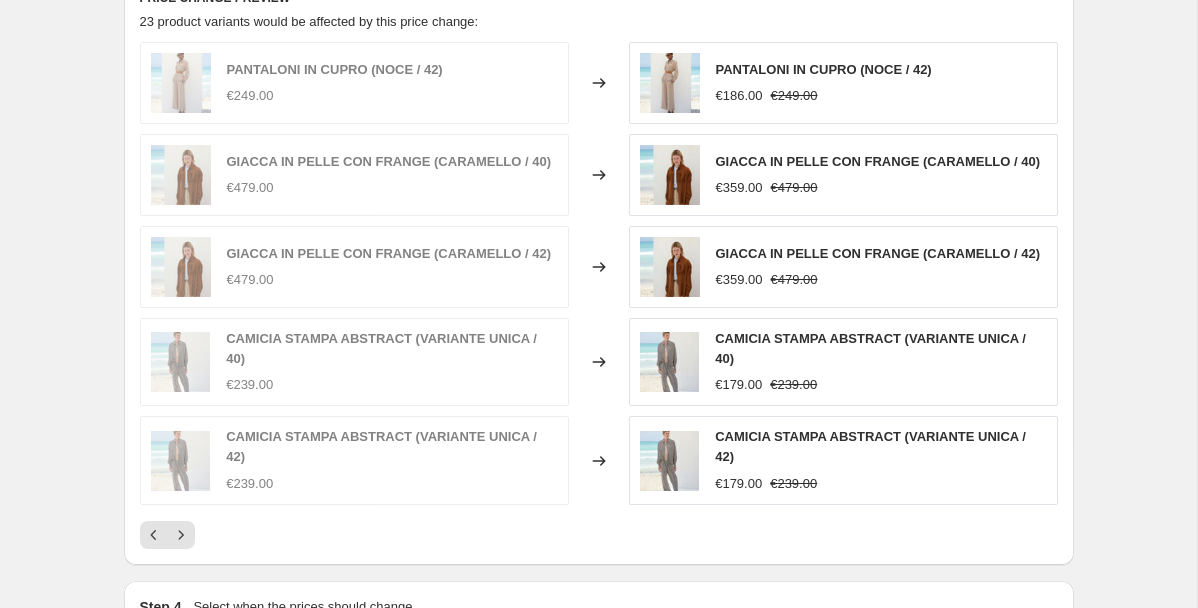 scroll, scrollTop: 2149, scrollLeft: 0, axis: vertical 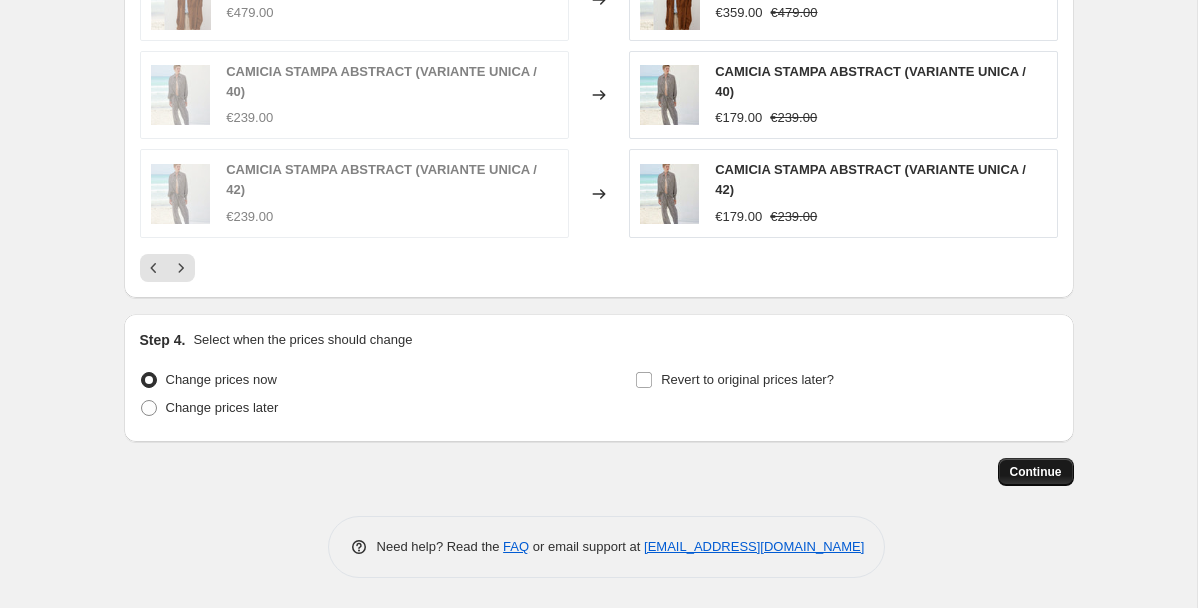 click on "Continue" at bounding box center [1036, 472] 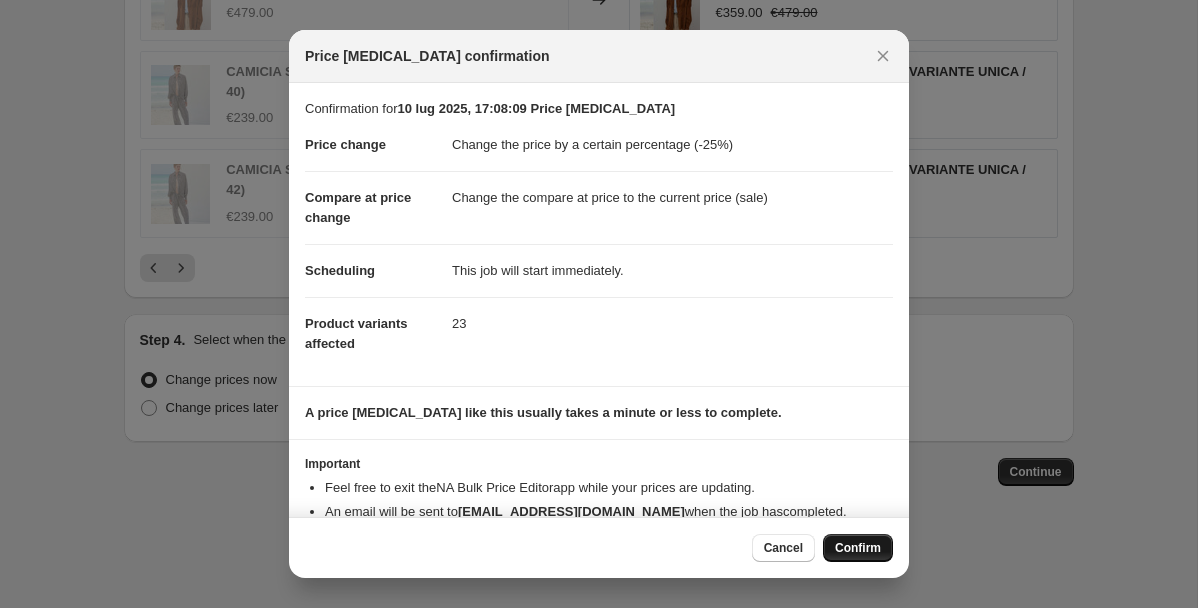 click on "Confirm" at bounding box center [858, 548] 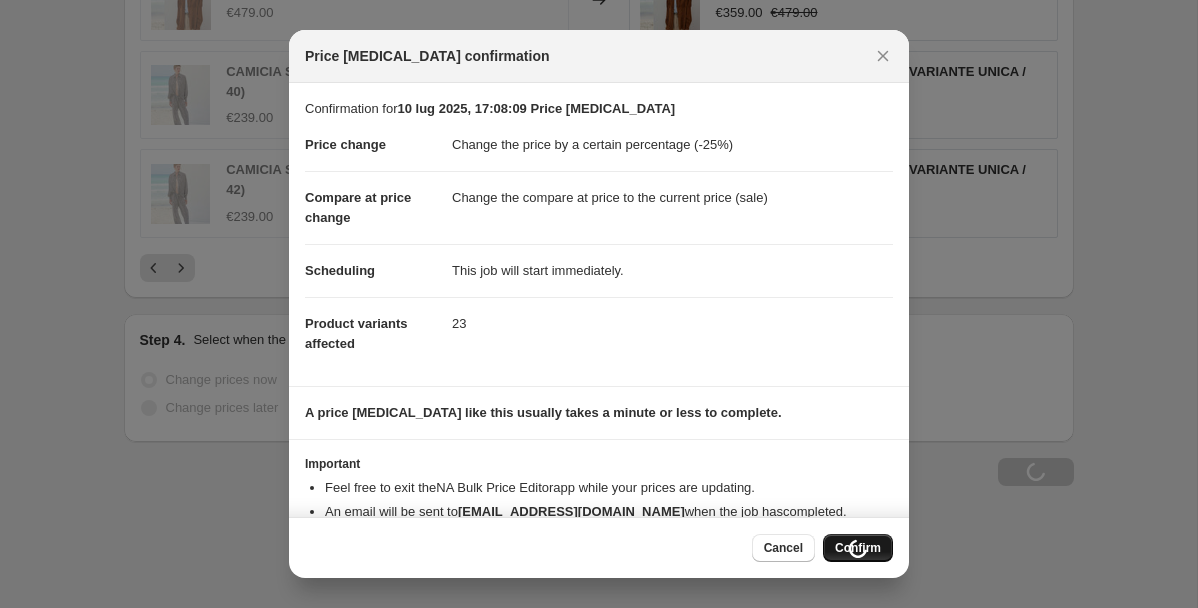 scroll, scrollTop: 2217, scrollLeft: 0, axis: vertical 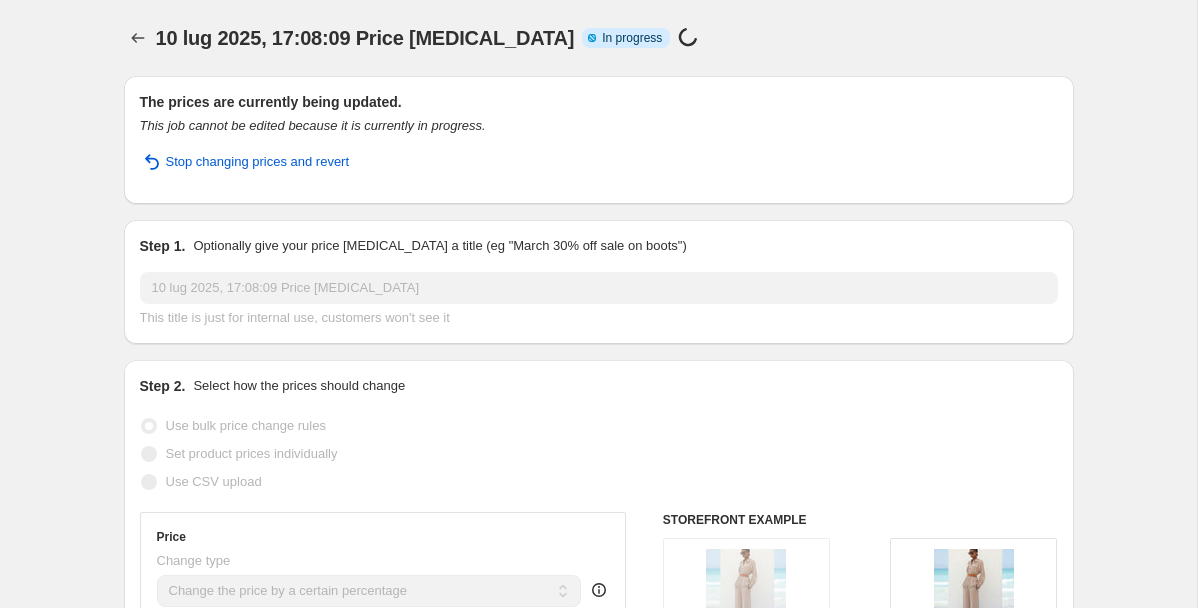 select on "percentage" 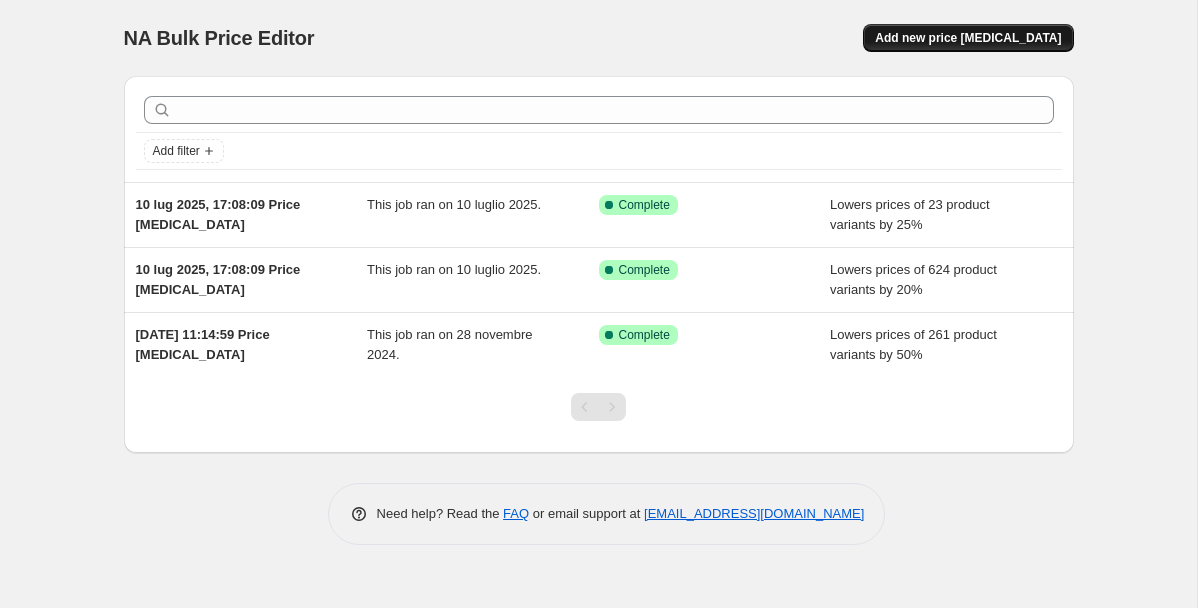 click on "Add new price [MEDICAL_DATA]" at bounding box center [968, 38] 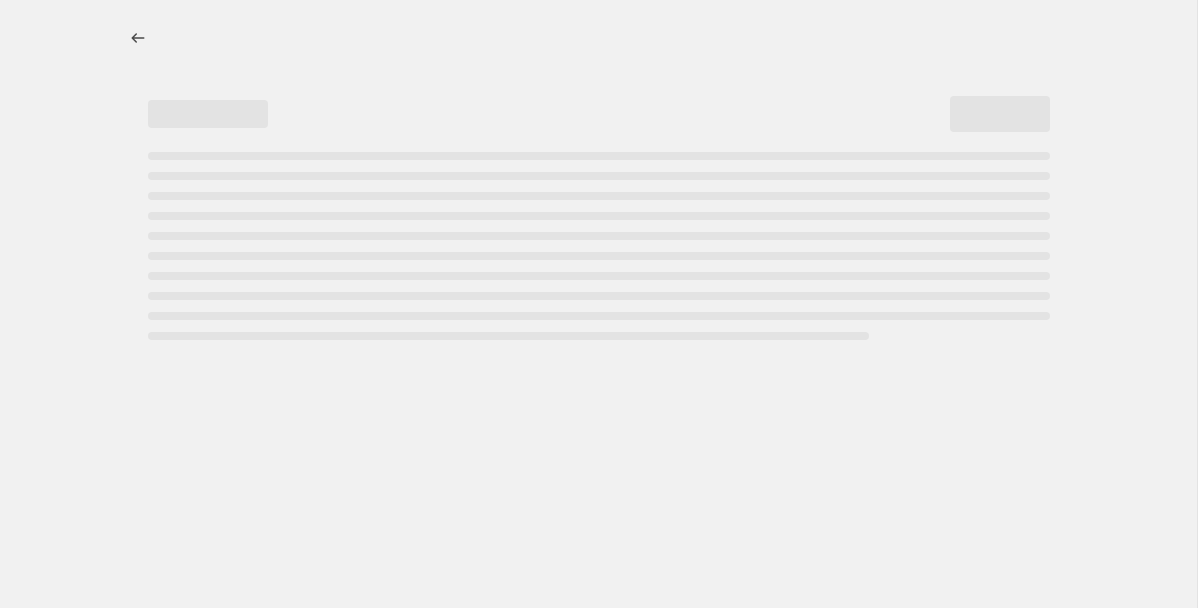 select on "percentage" 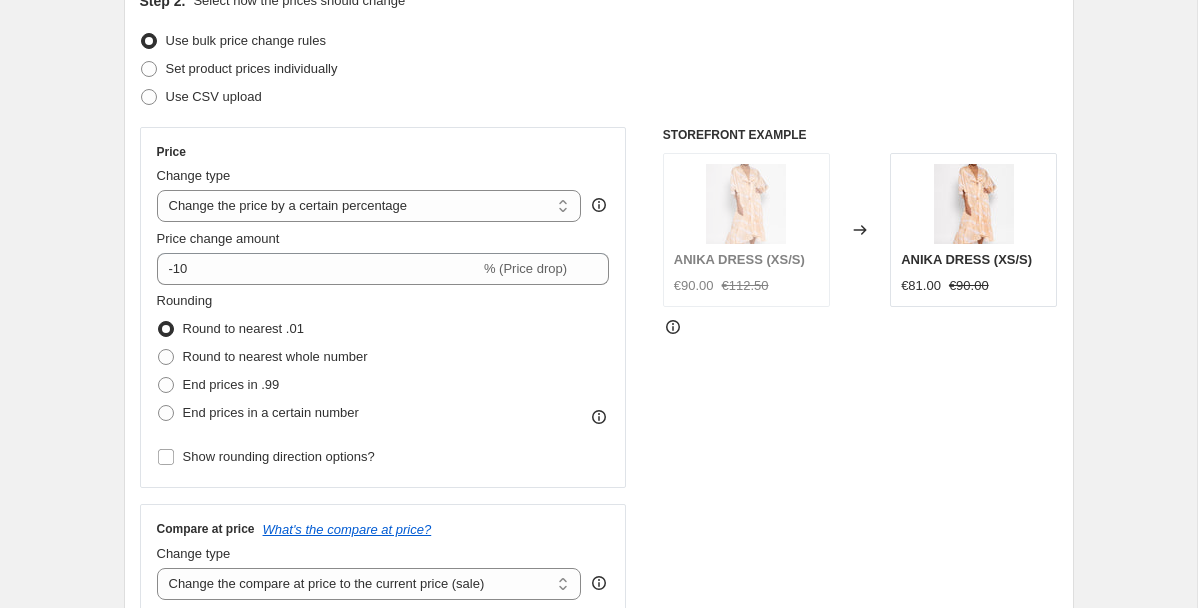scroll, scrollTop: 253, scrollLeft: 0, axis: vertical 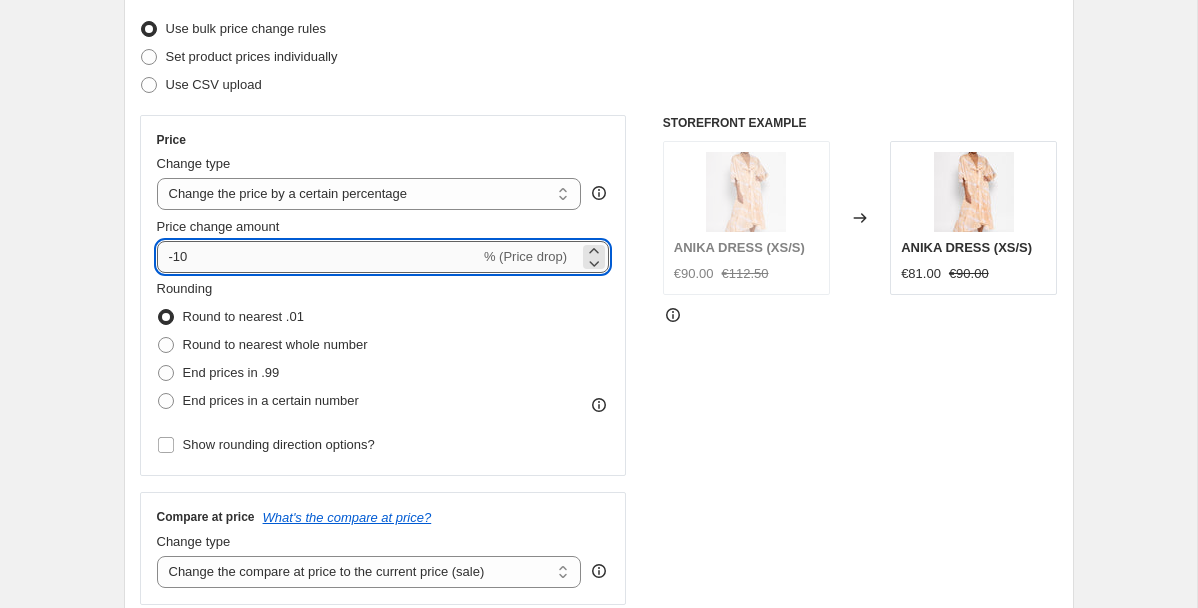 click on "-10" at bounding box center [318, 257] 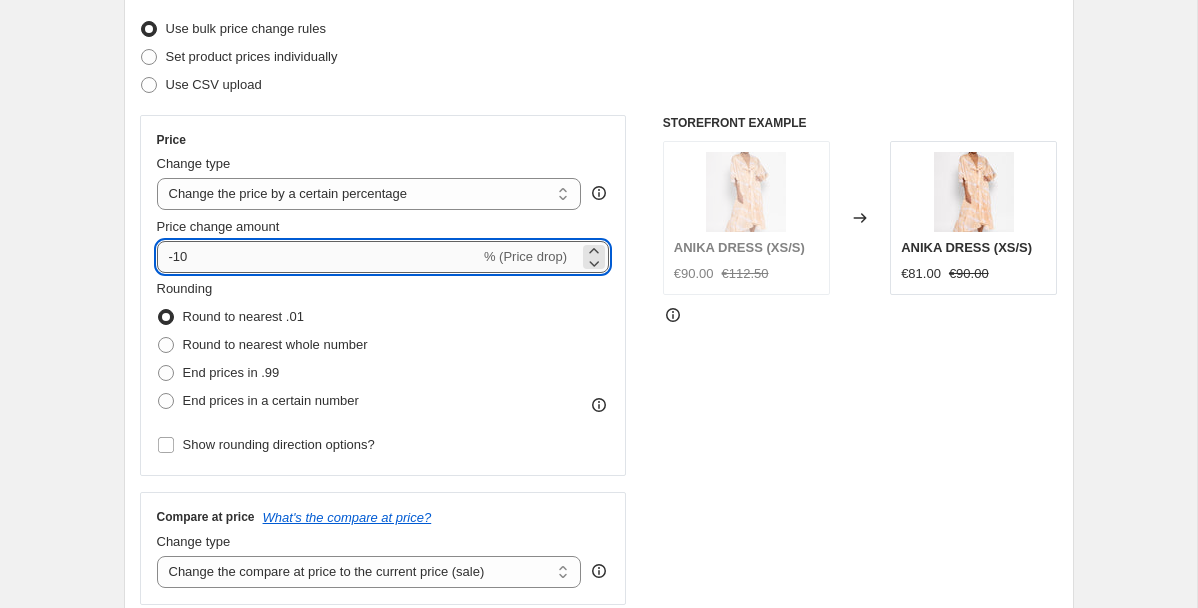 type on "-1" 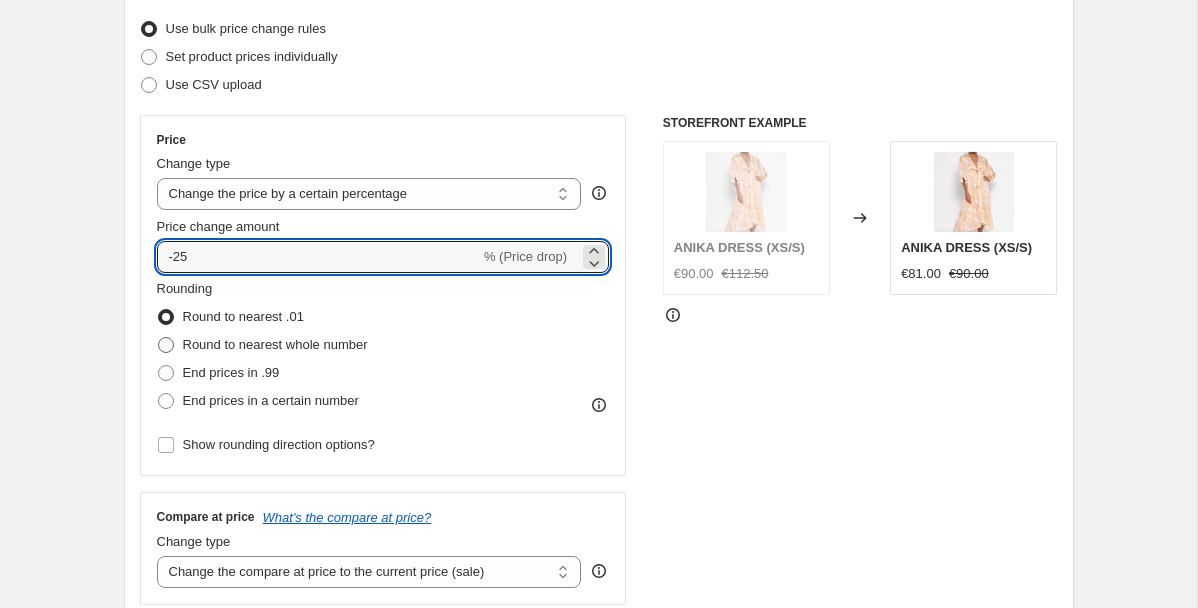 type on "-25" 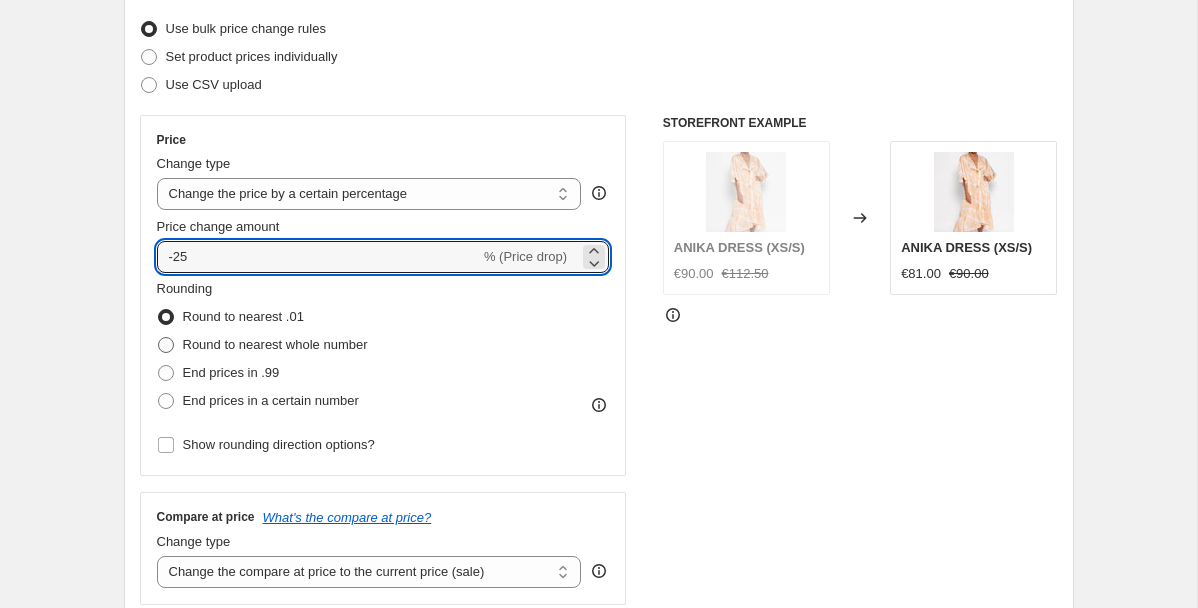 radio on "true" 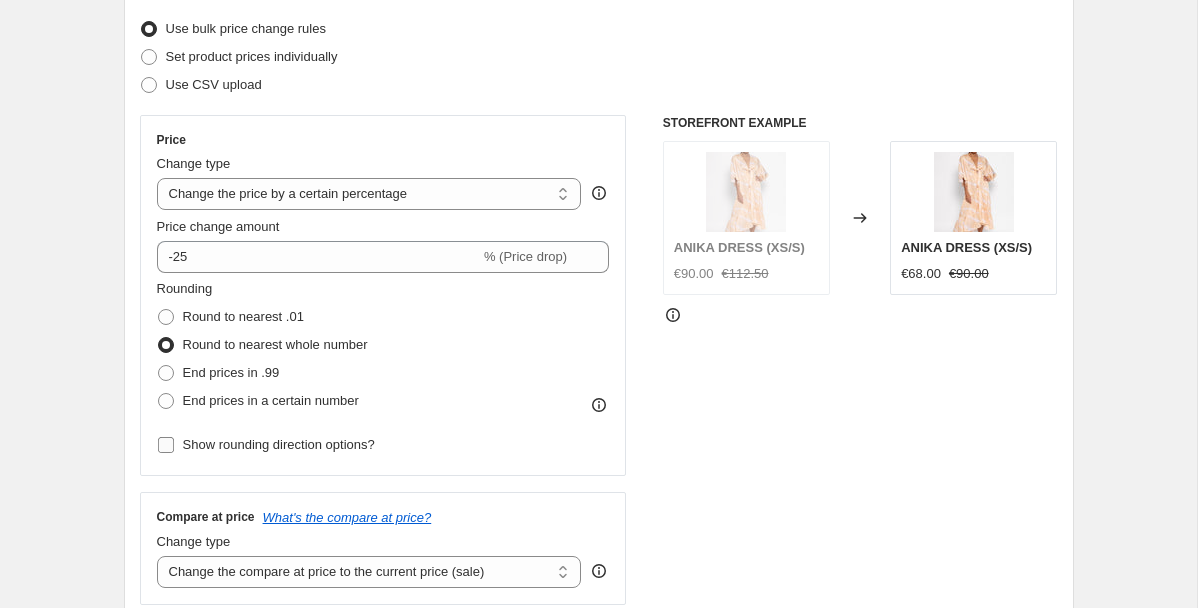 click on "Show rounding direction options?" at bounding box center [166, 445] 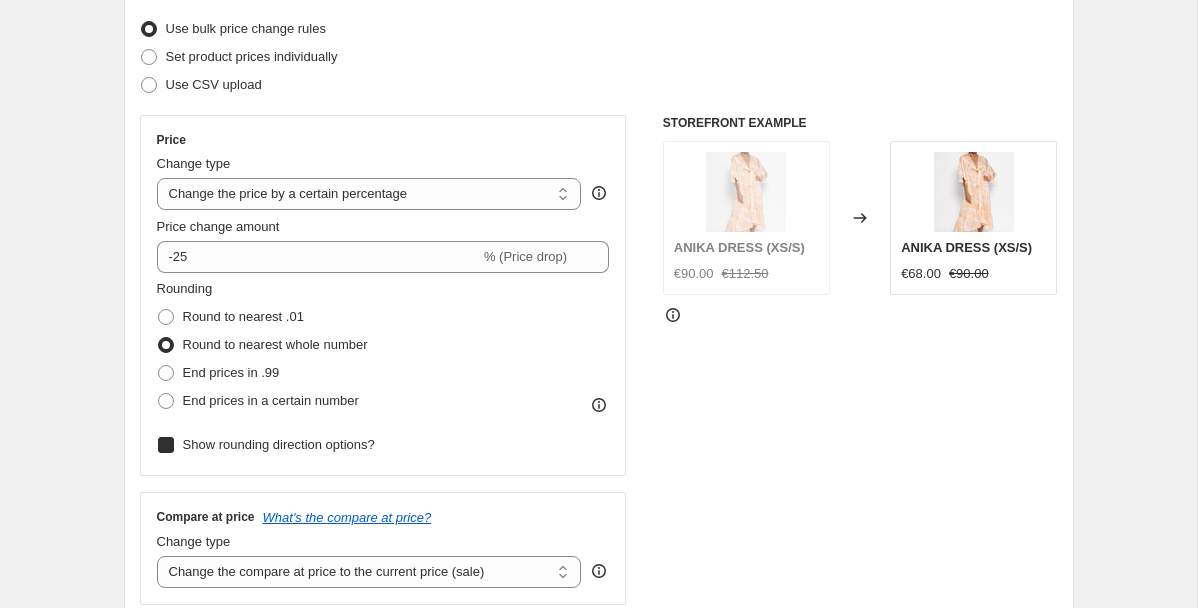 checkbox on "true" 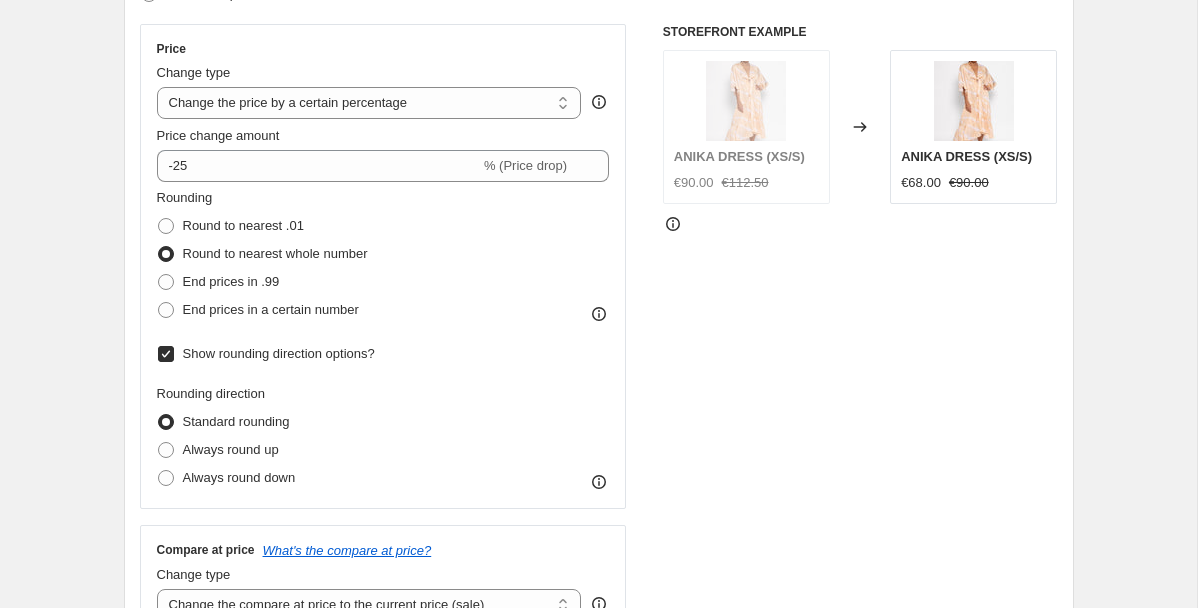 scroll, scrollTop: 365, scrollLeft: 0, axis: vertical 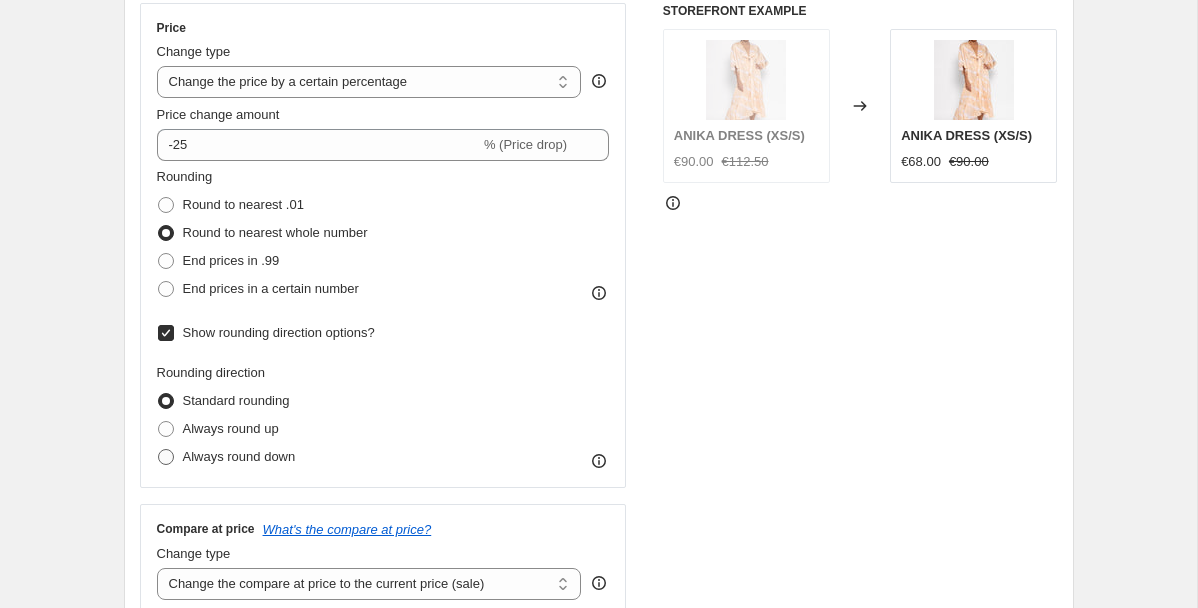click on "Always round down" at bounding box center (239, 456) 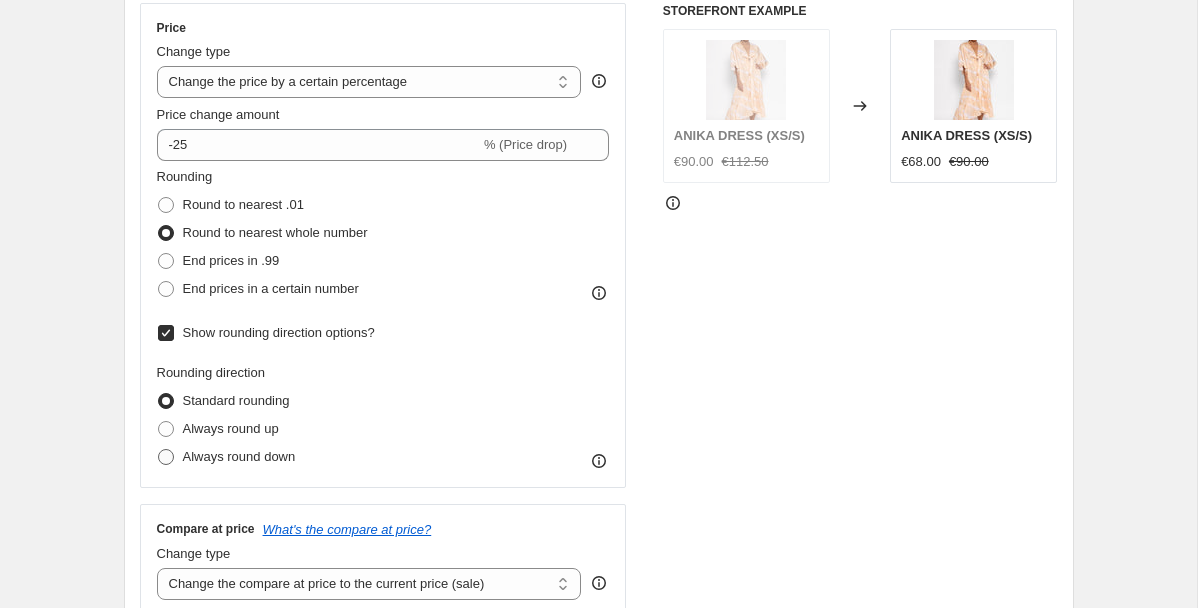 radio on "true" 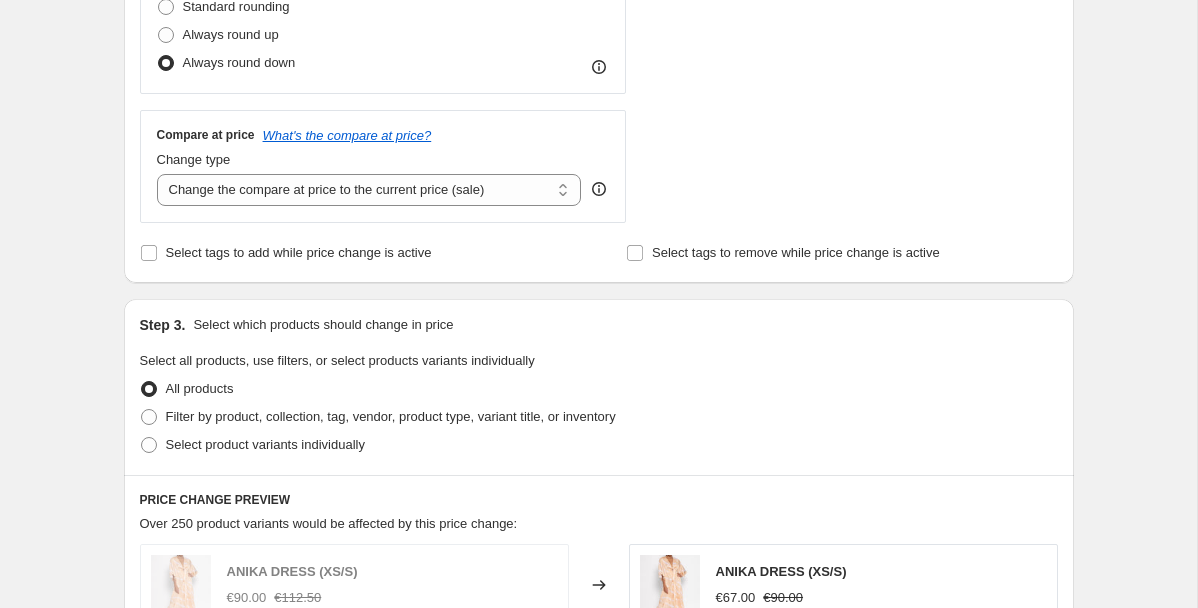 scroll, scrollTop: 907, scrollLeft: 0, axis: vertical 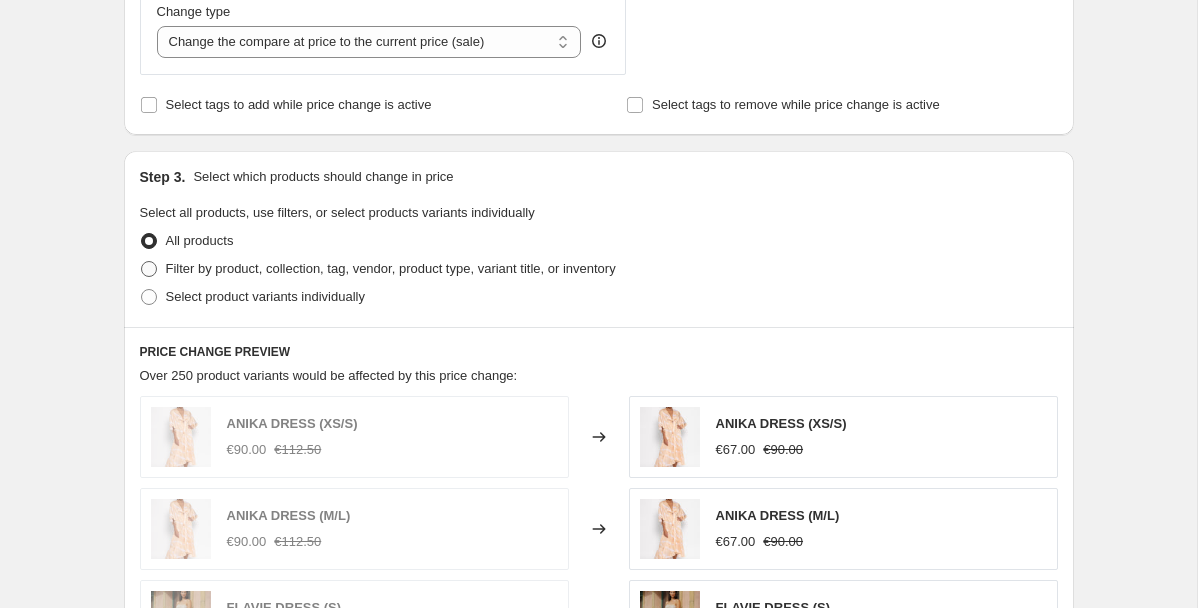 click on "Filter by product, collection, tag, vendor, product type, variant title, or inventory" at bounding box center (391, 268) 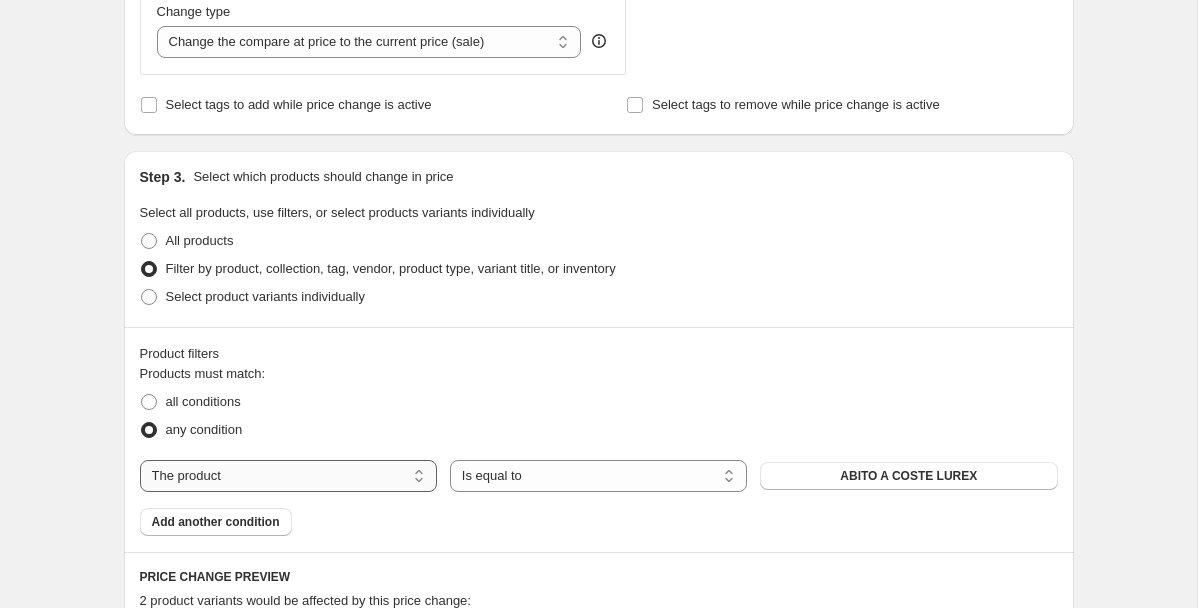 click on "The product The product's collection The product's vendor The product's type The product's status The variant's title Inventory quantity" at bounding box center (288, 476) 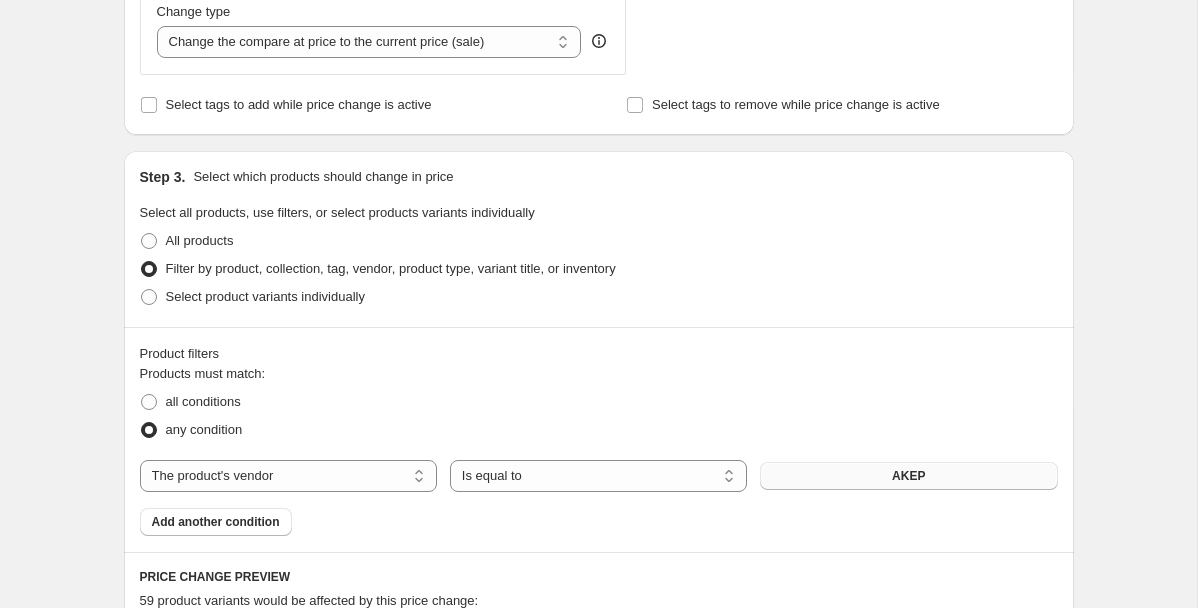 click on "AKEP" at bounding box center (908, 476) 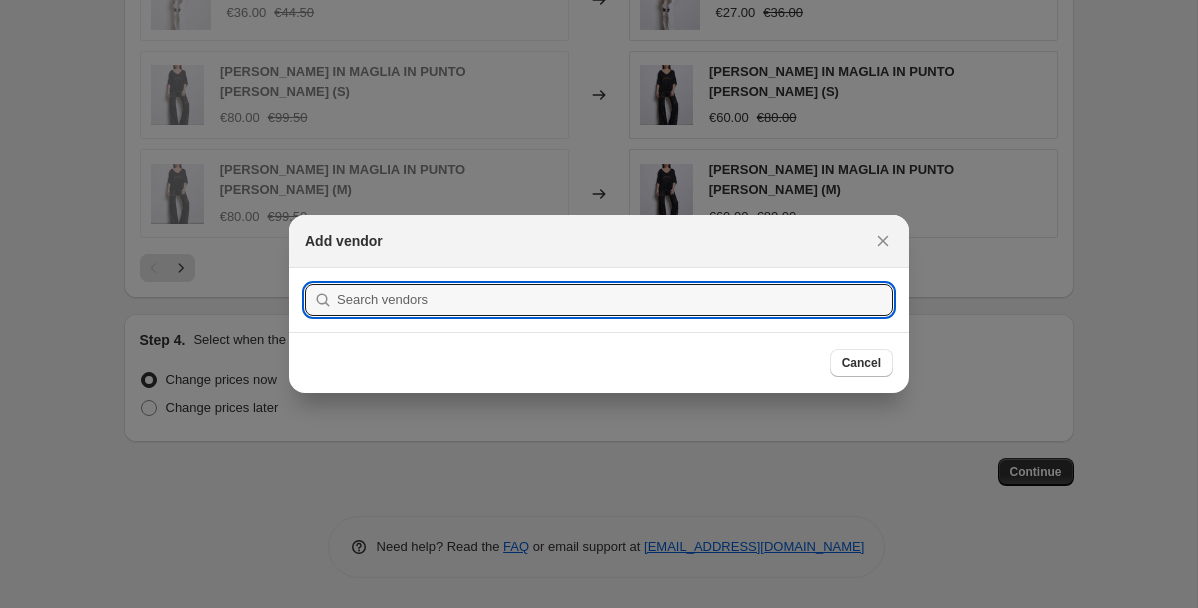 scroll, scrollTop: 0, scrollLeft: 0, axis: both 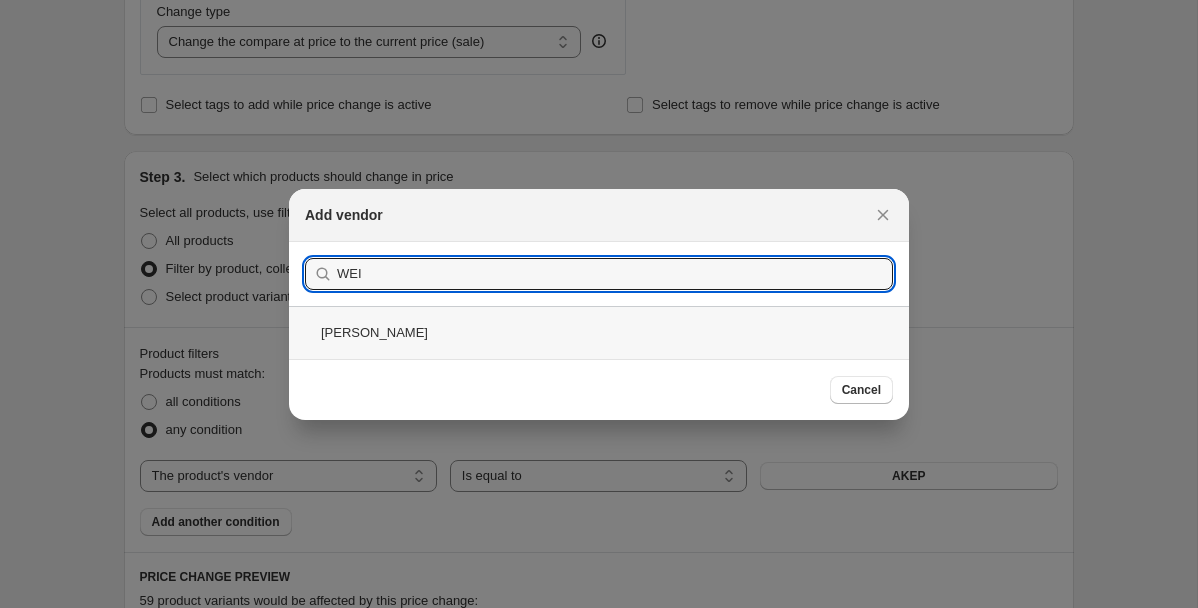 type on "WEI" 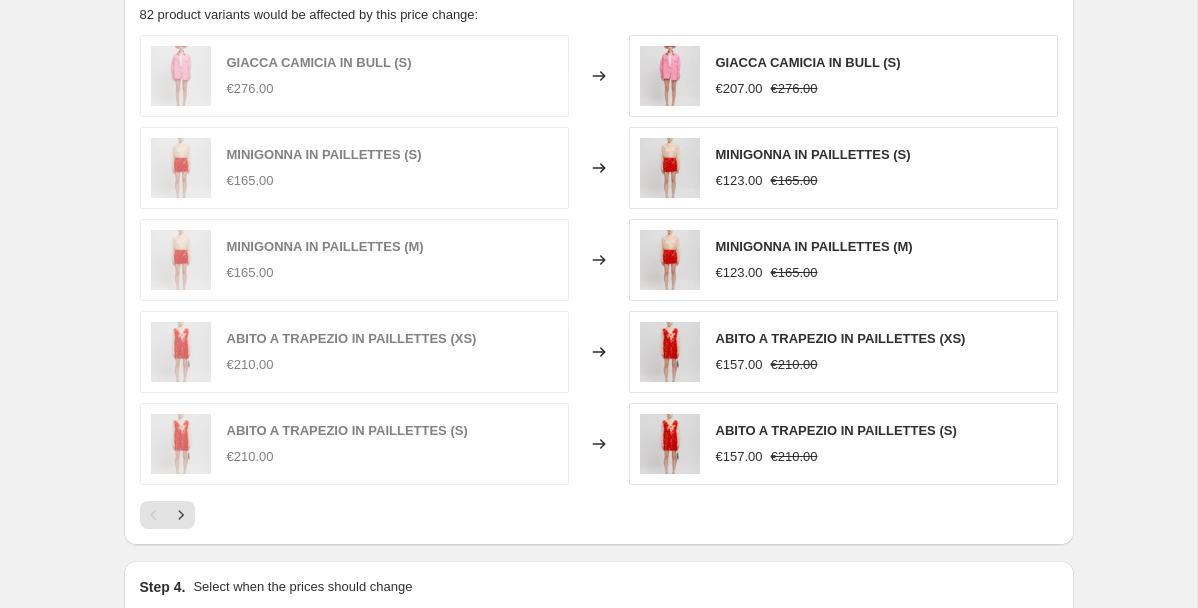 scroll, scrollTop: 1740, scrollLeft: 0, axis: vertical 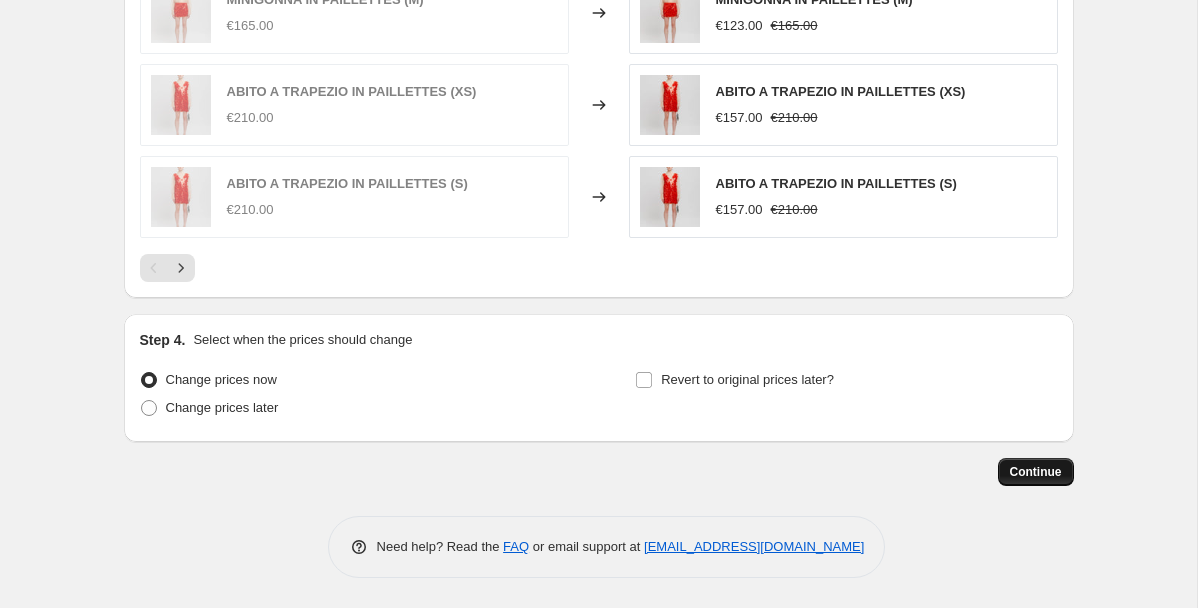 click on "Continue" at bounding box center [1036, 472] 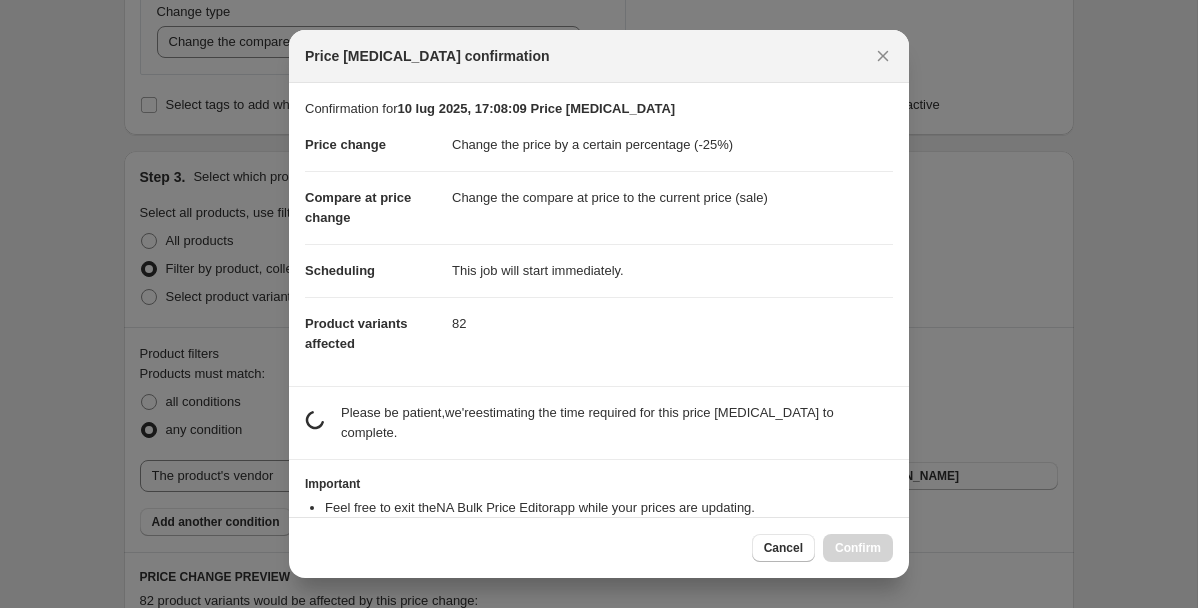 scroll, scrollTop: 0, scrollLeft: 0, axis: both 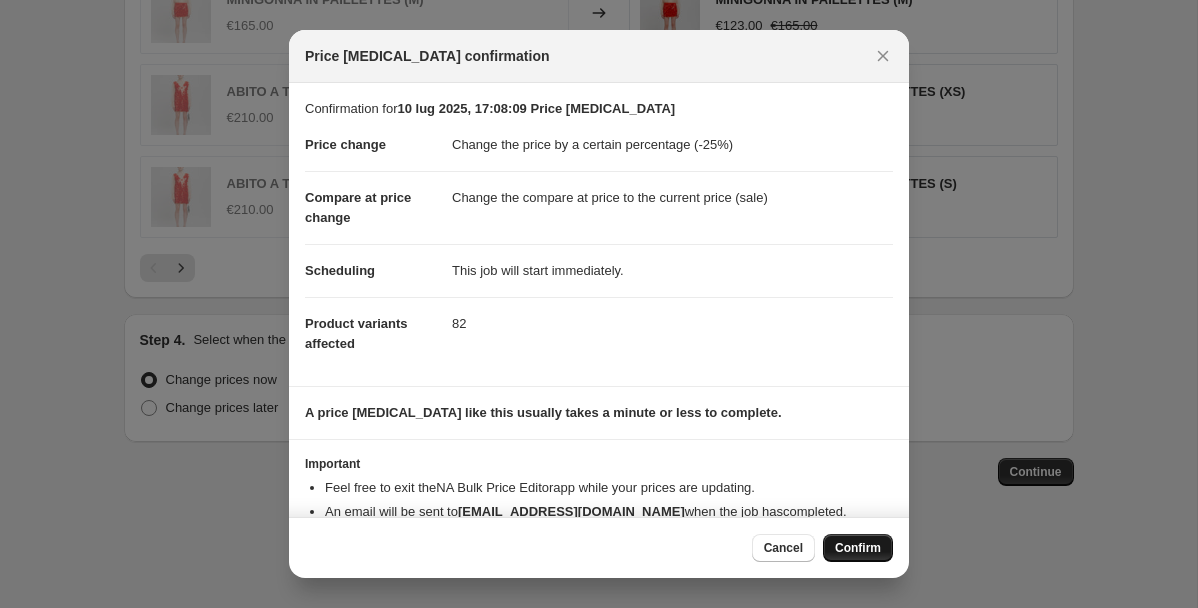 click on "Confirm" at bounding box center (858, 548) 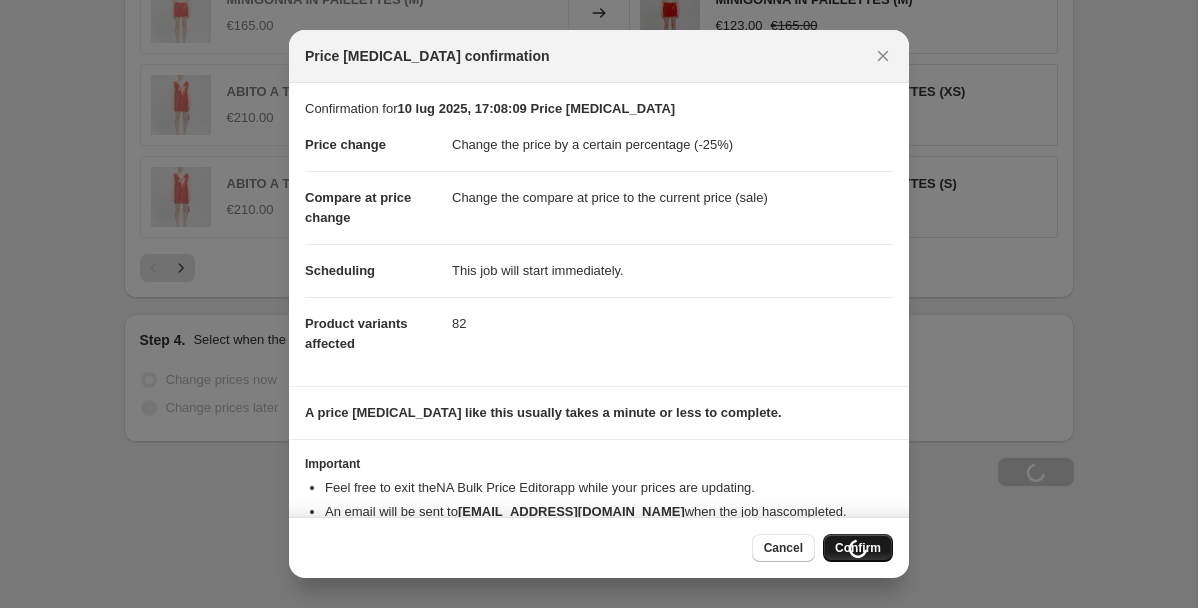 scroll, scrollTop: 1808, scrollLeft: 0, axis: vertical 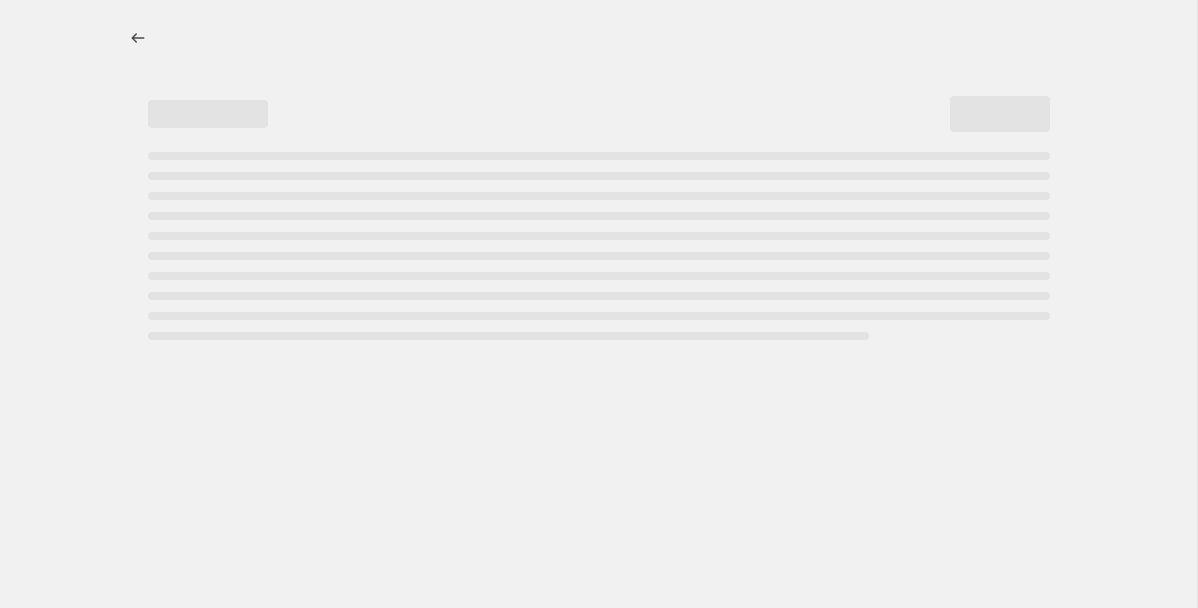 select on "percentage" 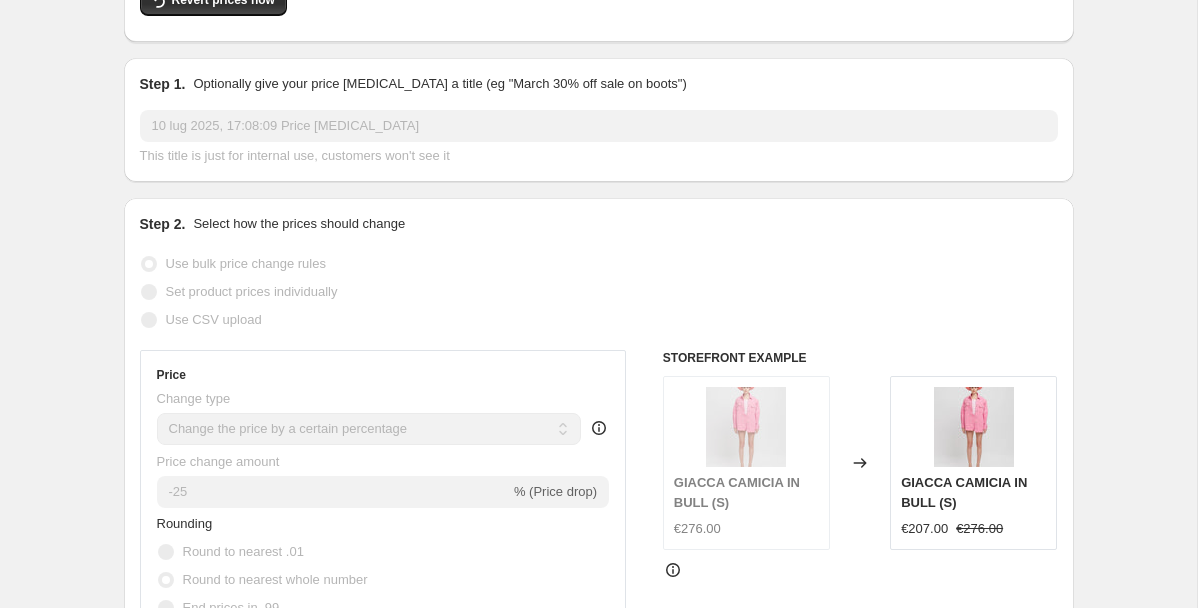 scroll, scrollTop: 0, scrollLeft: 0, axis: both 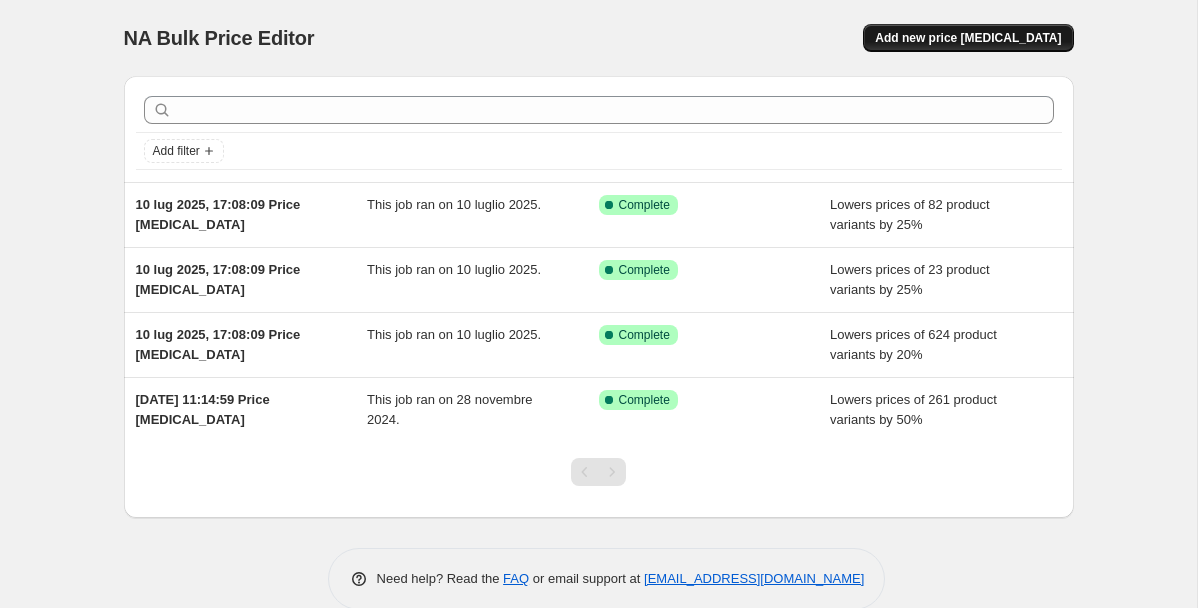 click on "Add new price [MEDICAL_DATA]" at bounding box center (968, 38) 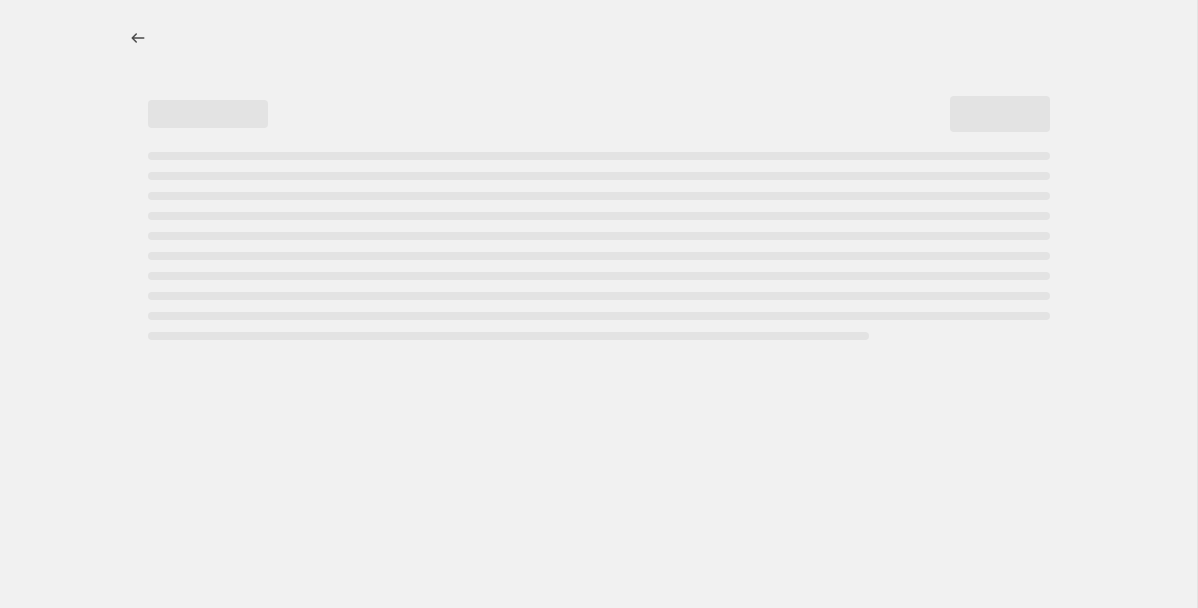 select on "percentage" 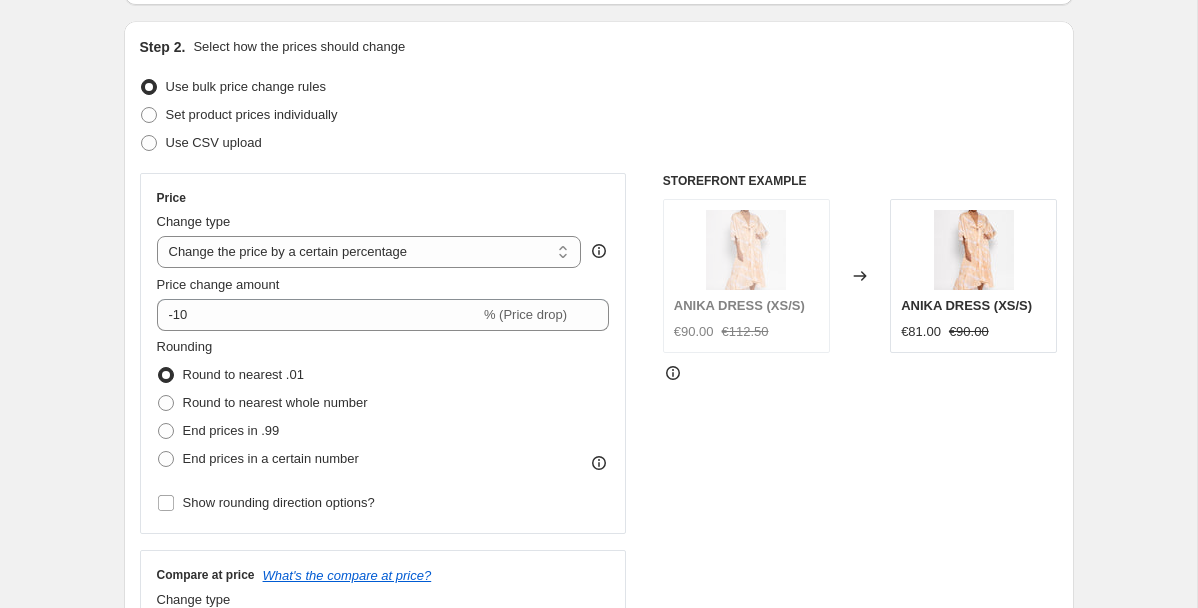 scroll, scrollTop: 197, scrollLeft: 0, axis: vertical 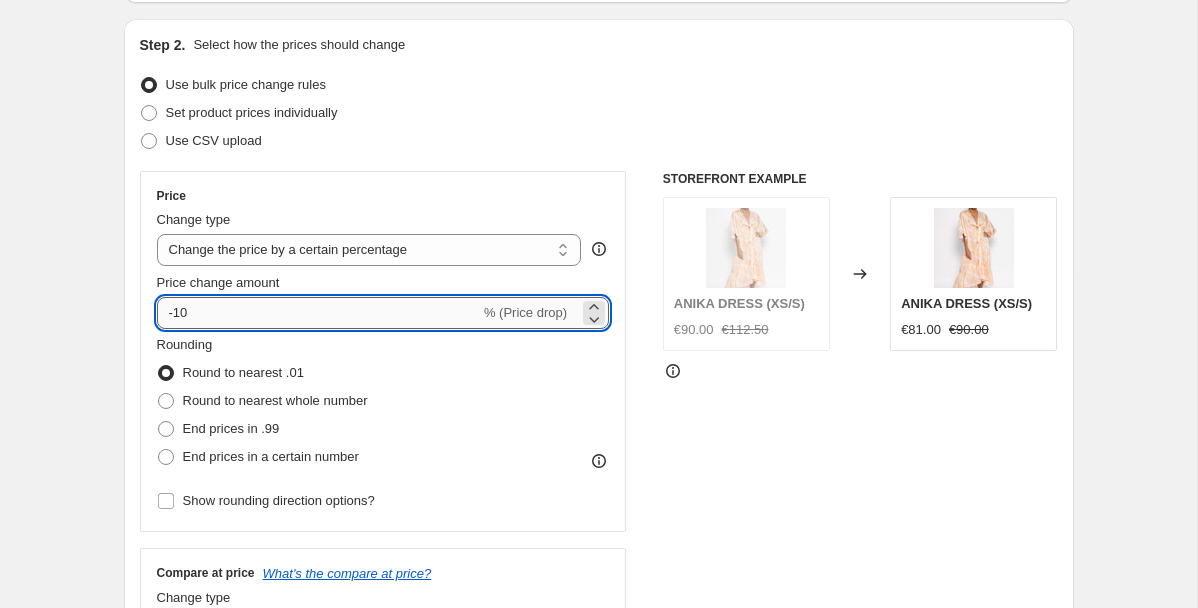 click on "-10" at bounding box center [318, 313] 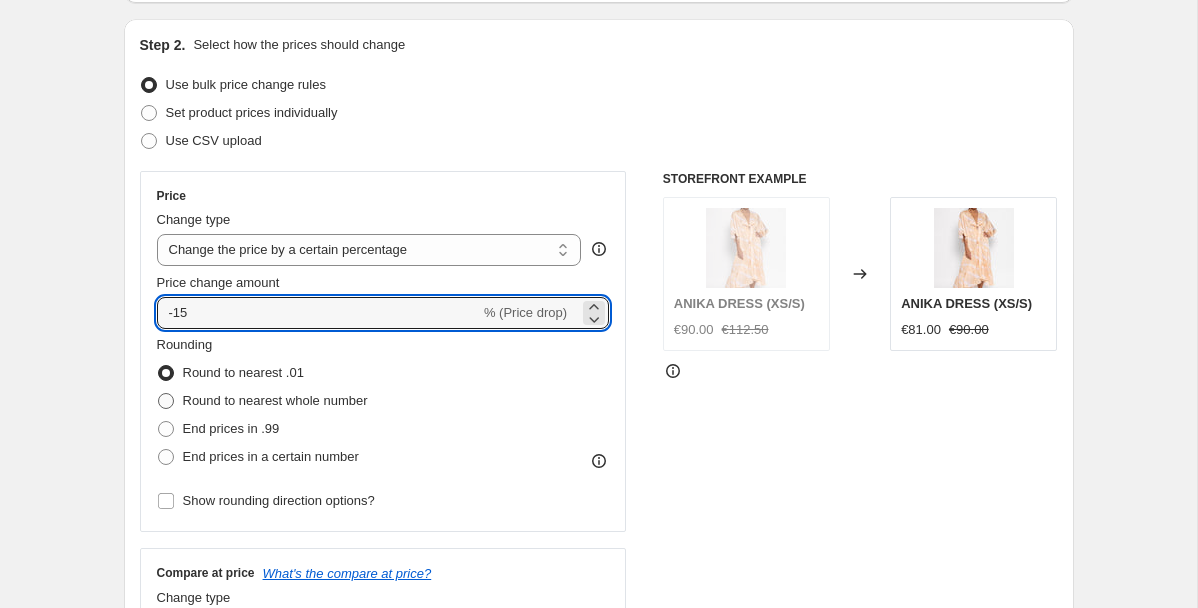 type on "-15" 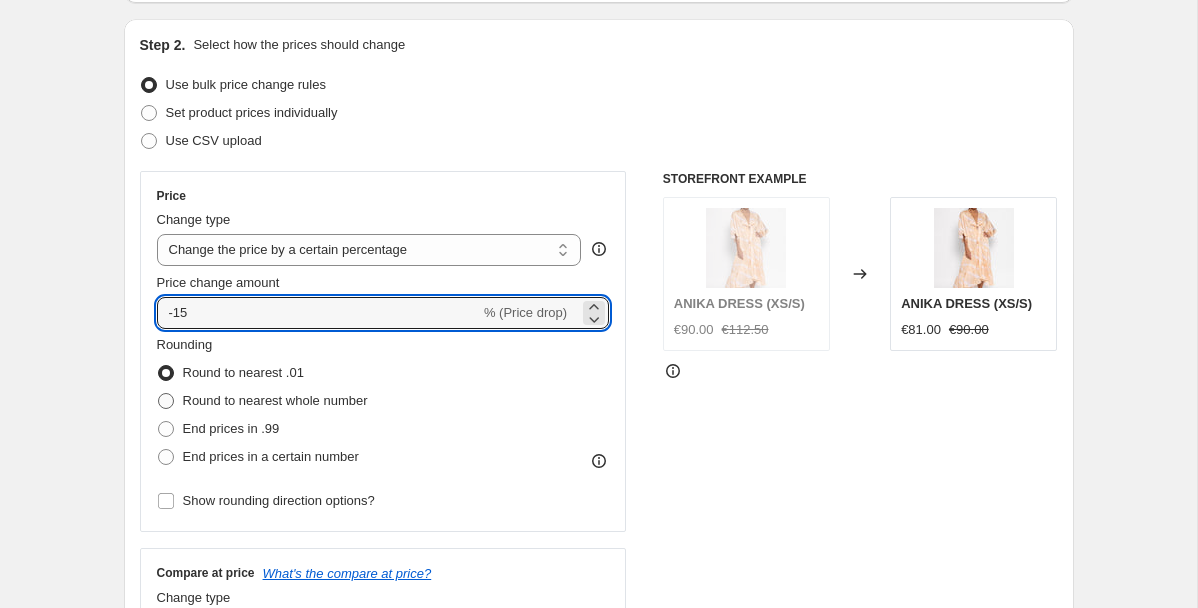 radio on "true" 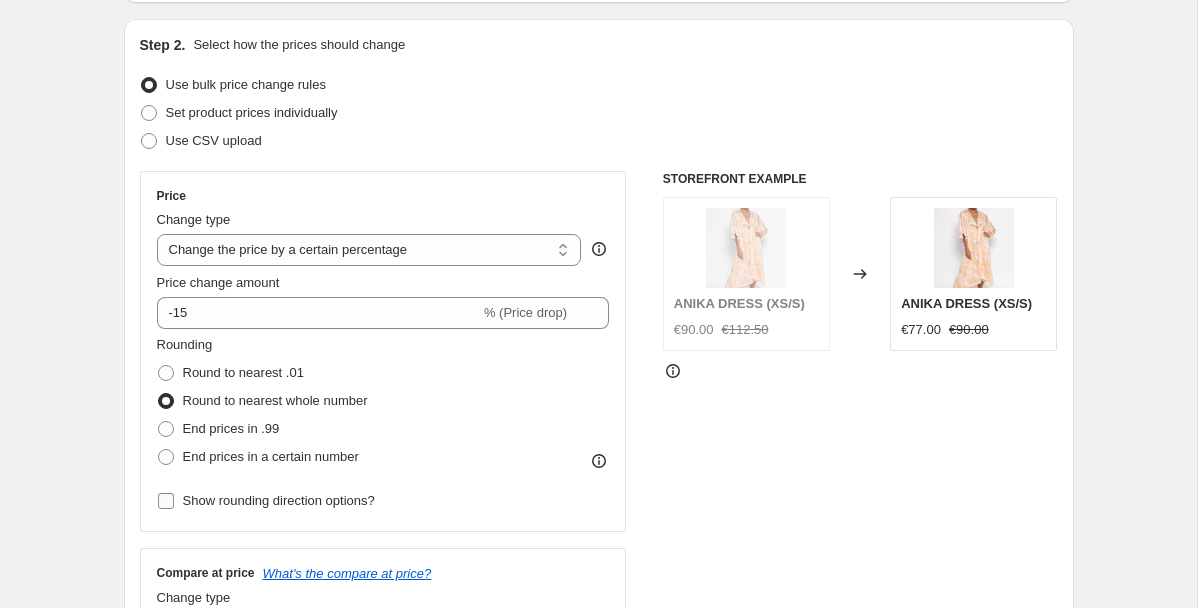 click on "Show rounding direction options?" at bounding box center (279, 500) 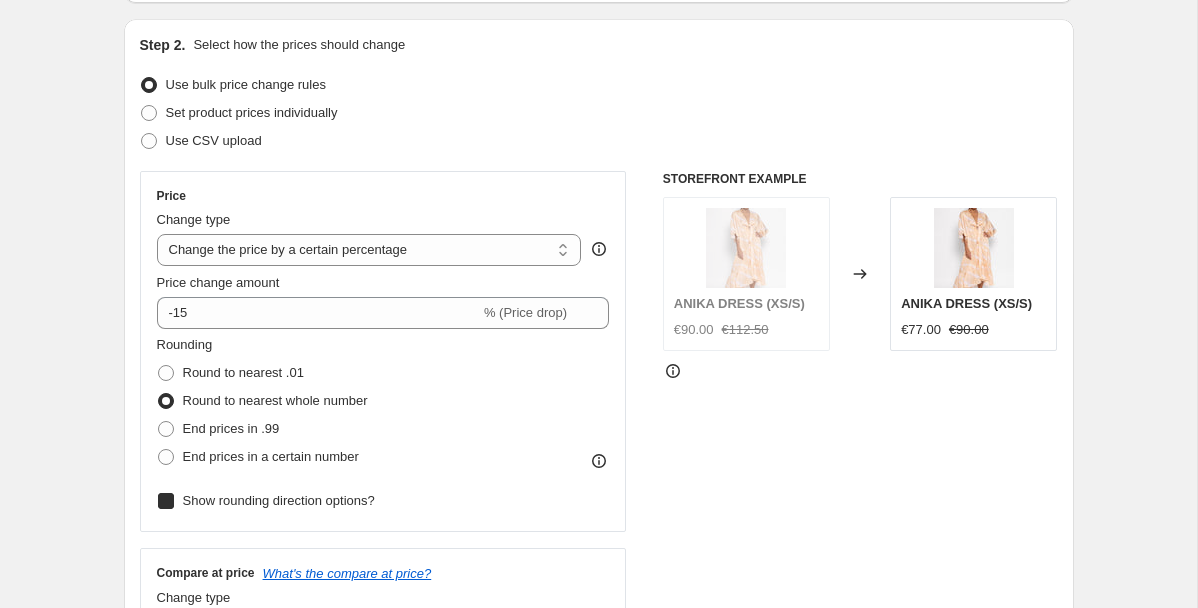 checkbox on "true" 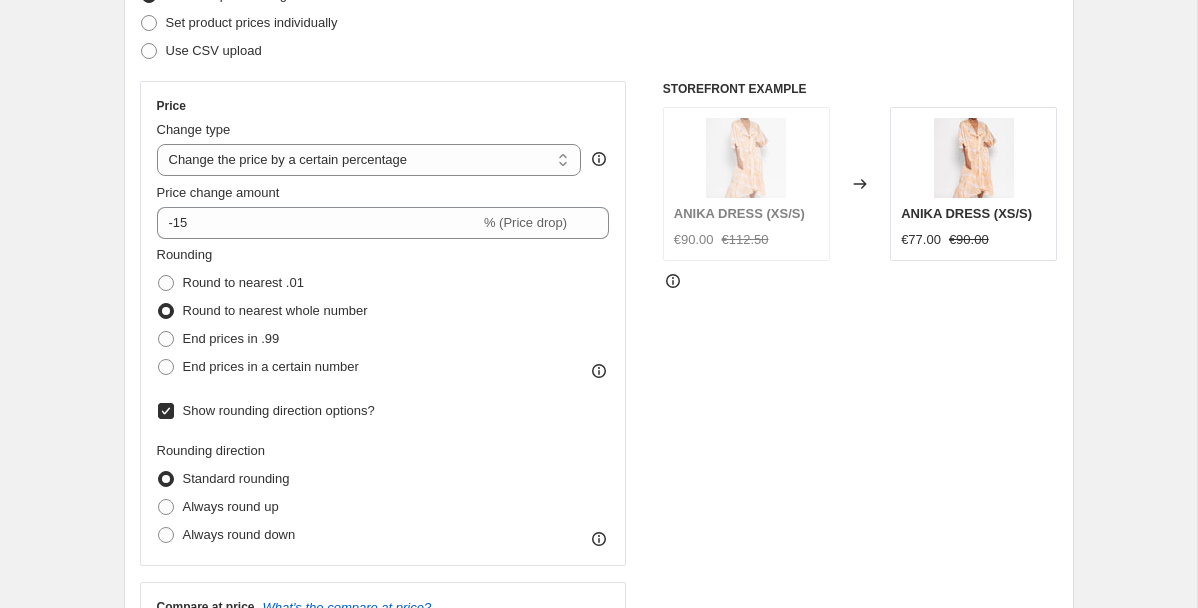 scroll, scrollTop: 305, scrollLeft: 0, axis: vertical 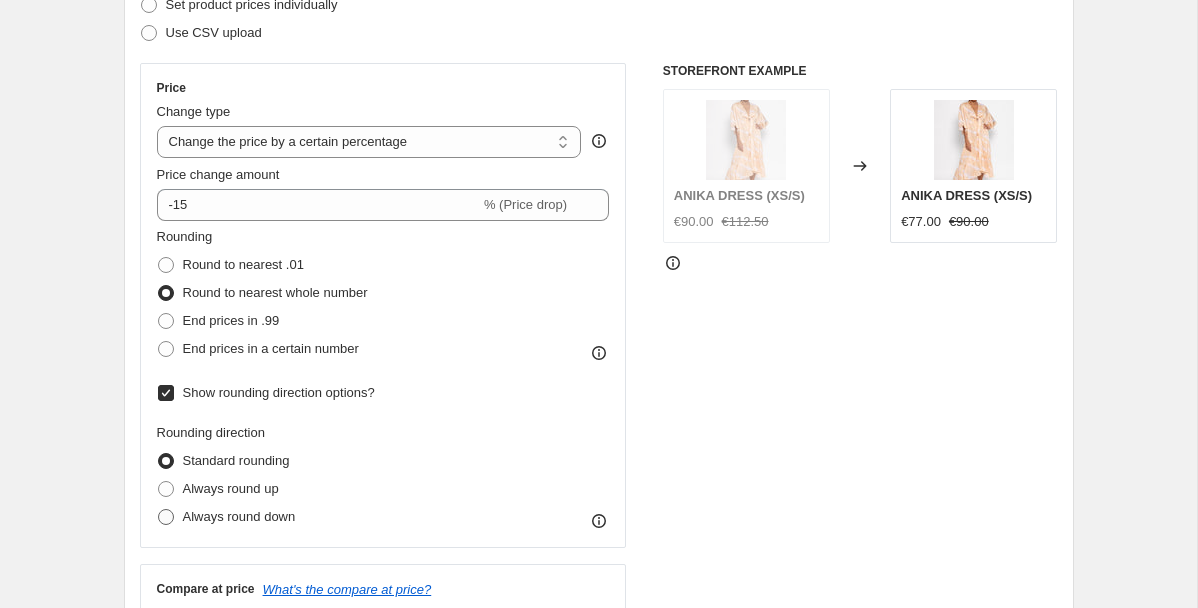 click on "Always round down" at bounding box center [239, 516] 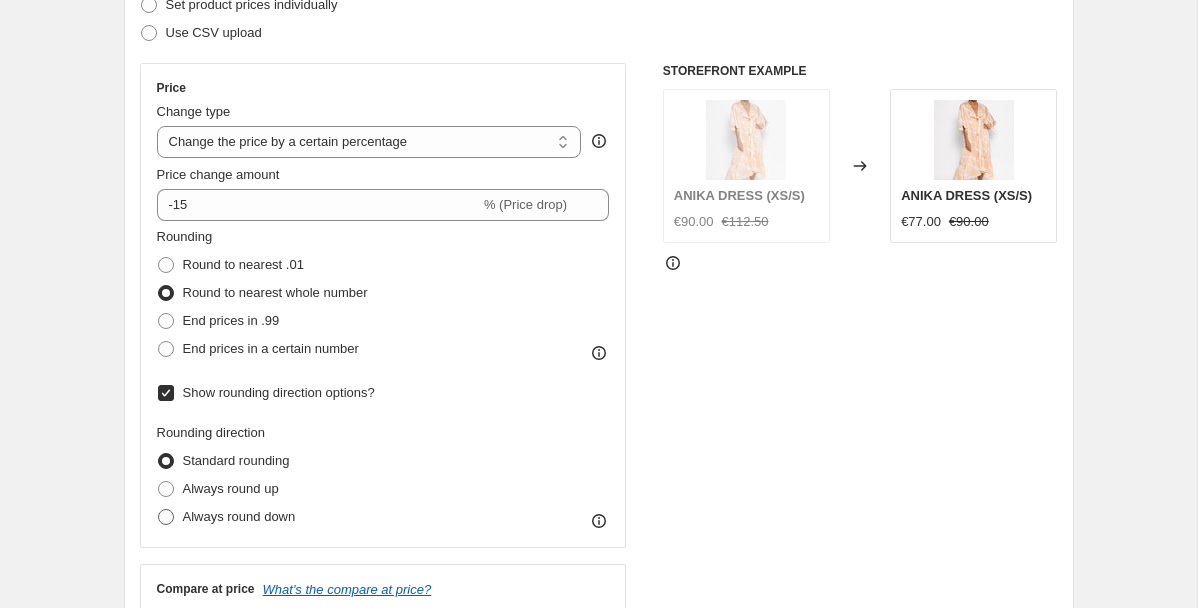 radio on "true" 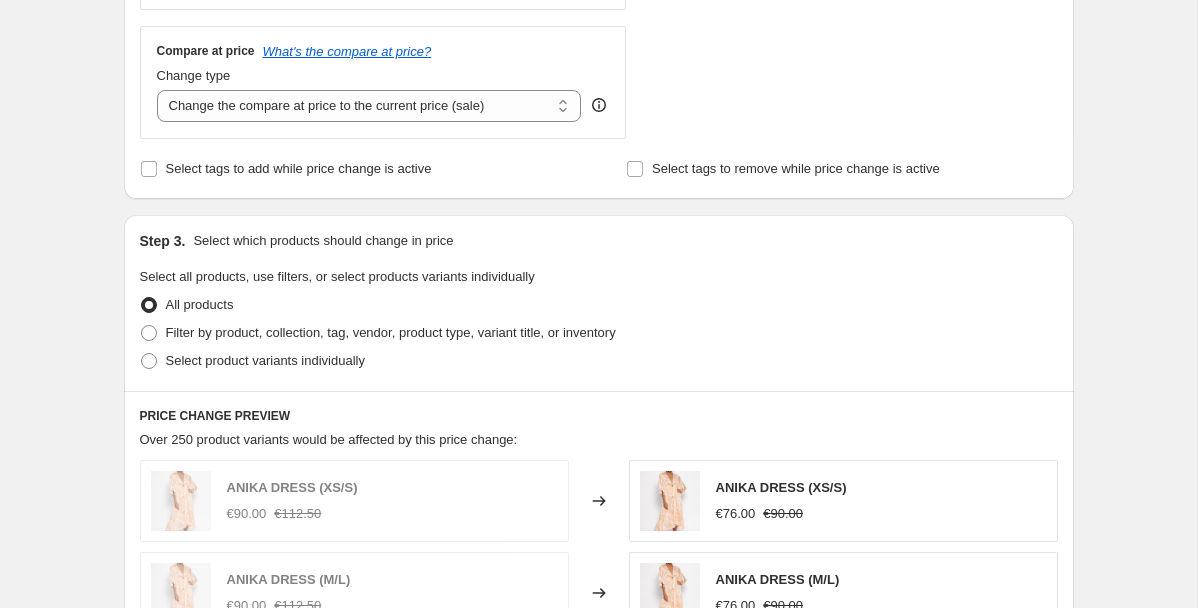 scroll, scrollTop: 844, scrollLeft: 0, axis: vertical 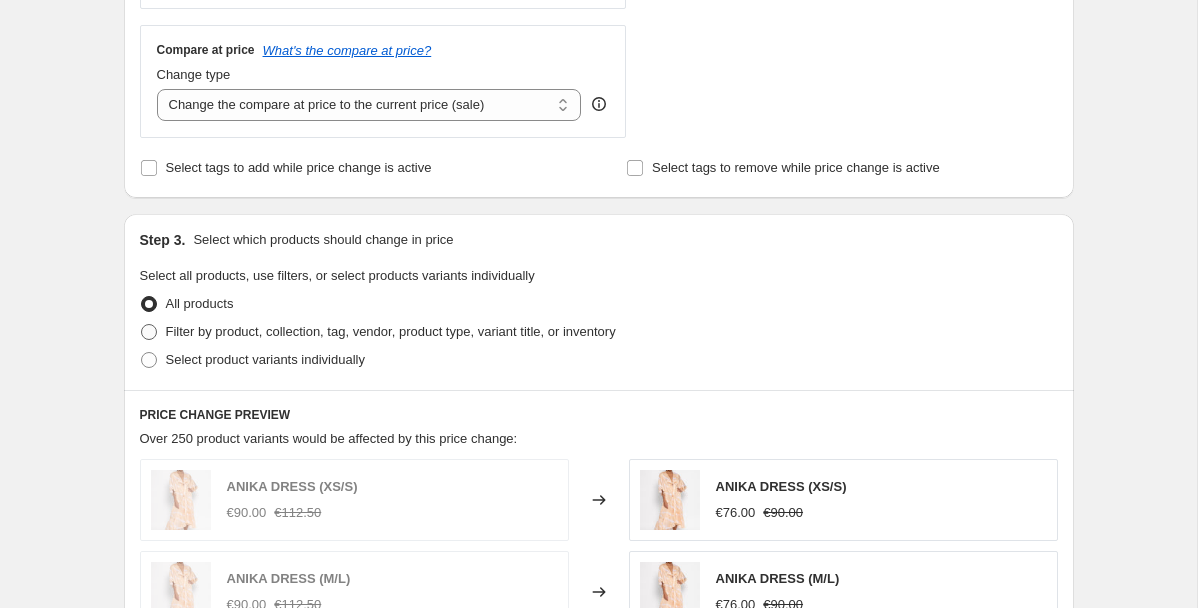 click on "Filter by product, collection, tag, vendor, product type, variant title, or inventory" at bounding box center [391, 331] 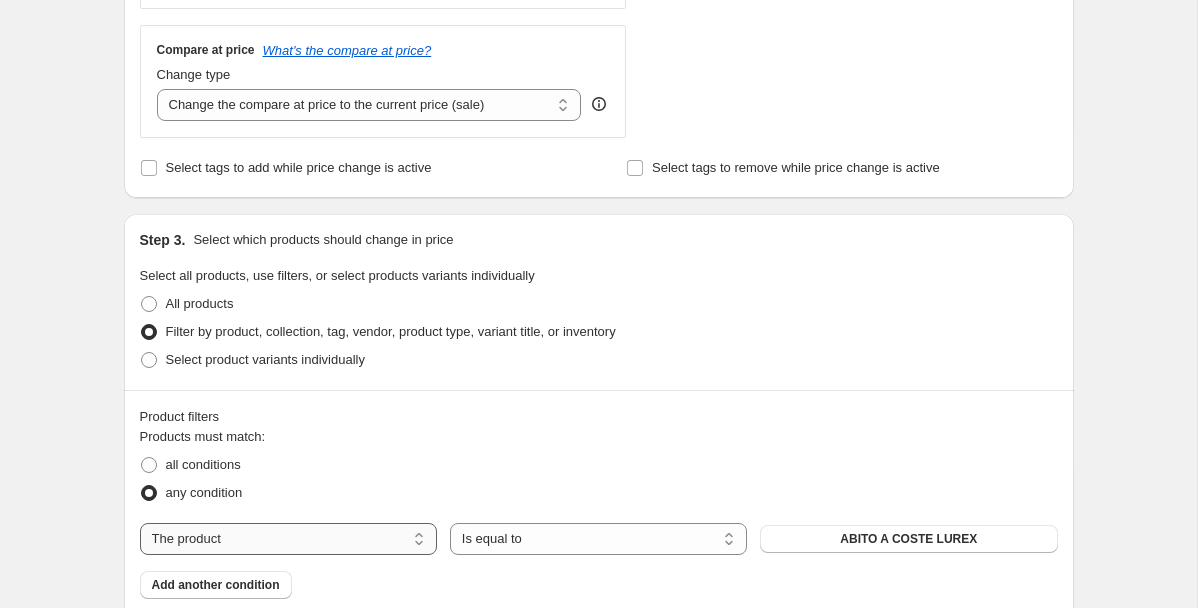 click on "The product The product's collection The product's vendor The product's type The product's status The variant's title Inventory quantity" at bounding box center [288, 539] 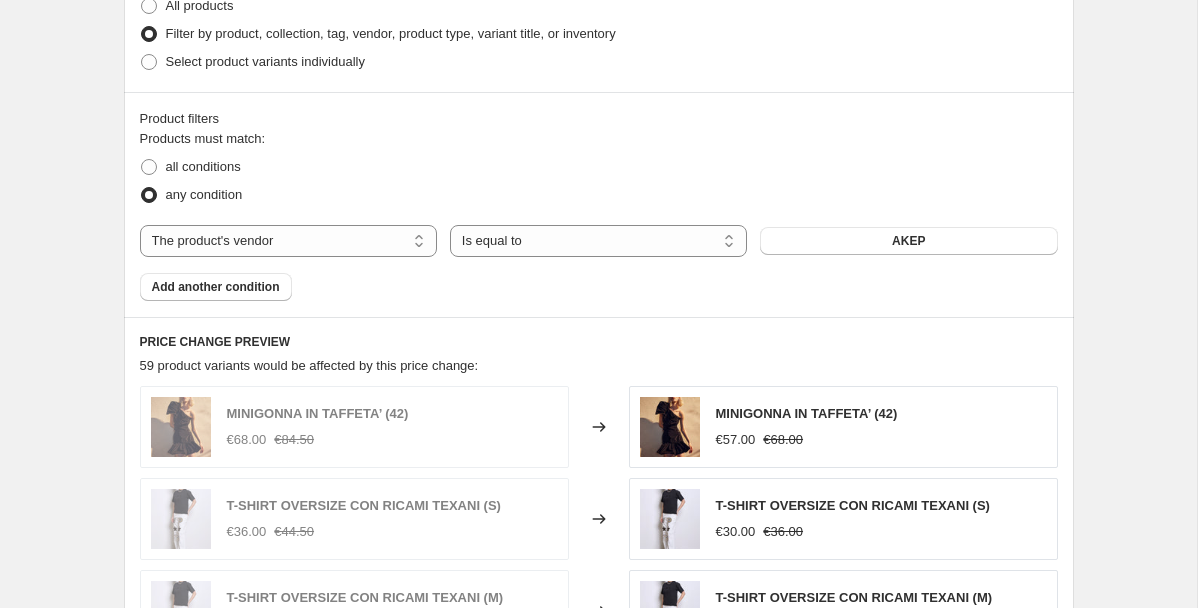 scroll, scrollTop: 1189, scrollLeft: 0, axis: vertical 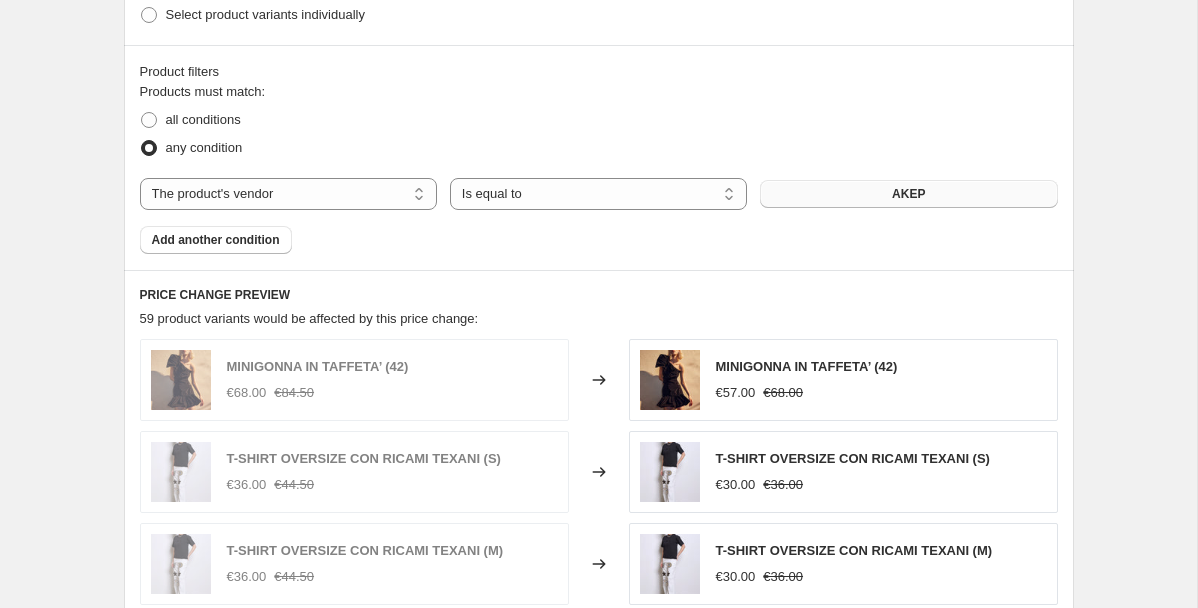 click on "AKEP" at bounding box center [908, 194] 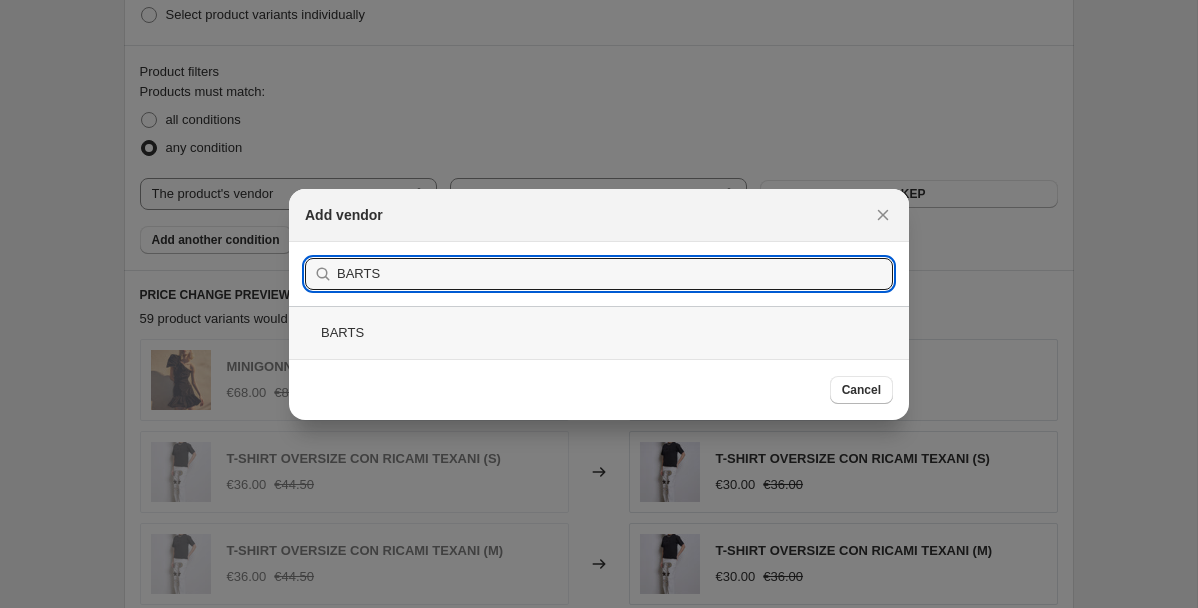 type on "BARTS" 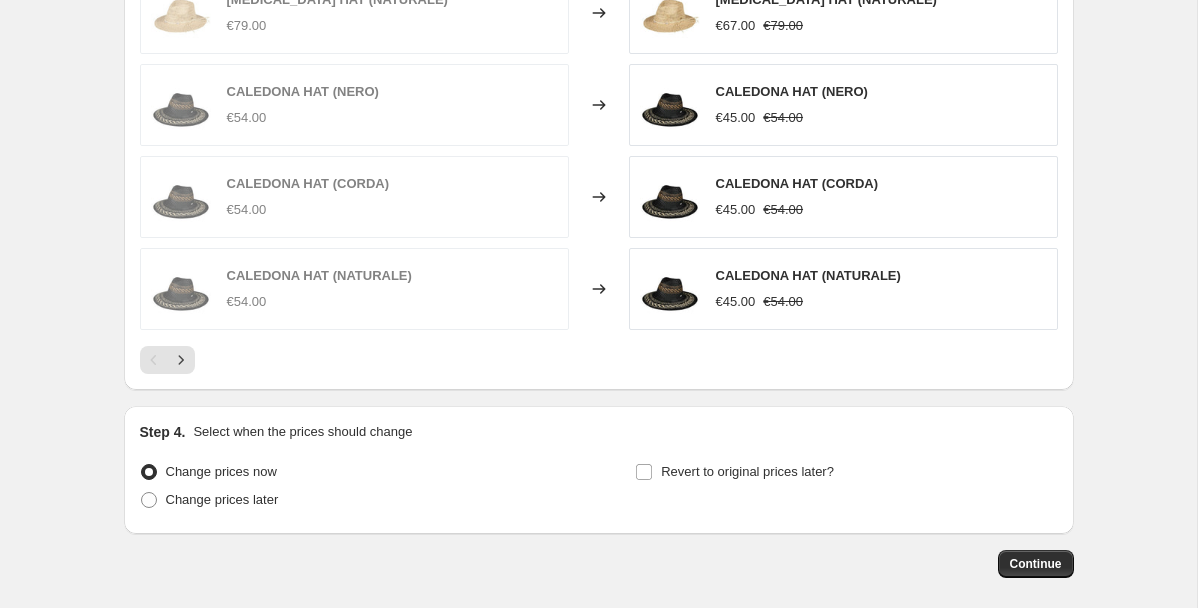 scroll, scrollTop: 1740, scrollLeft: 0, axis: vertical 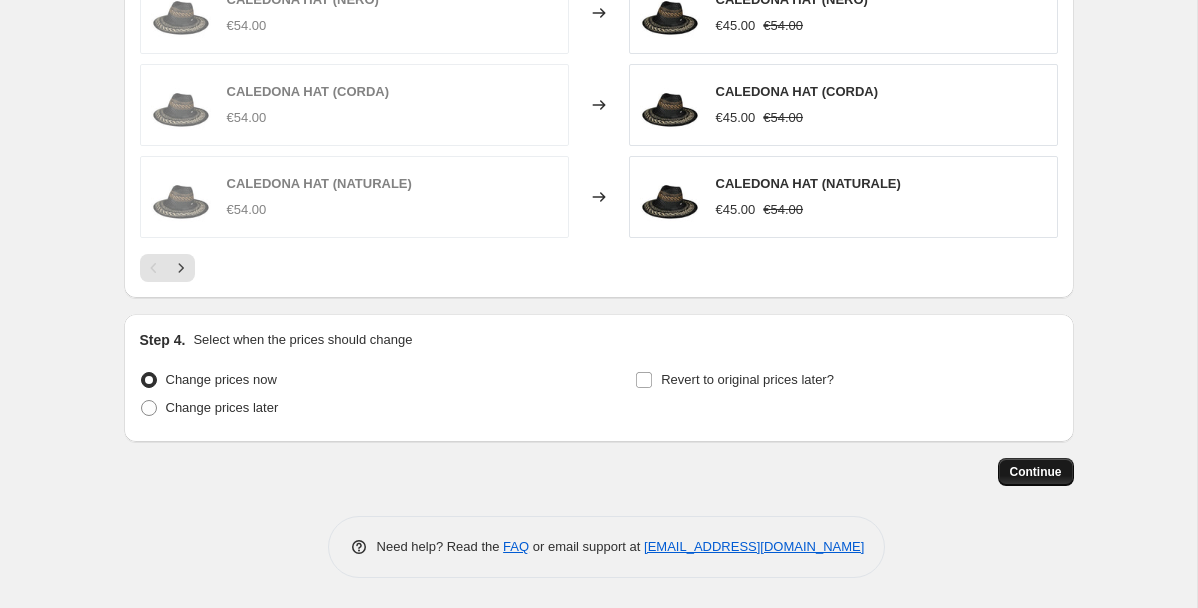 click on "Continue" at bounding box center (1036, 472) 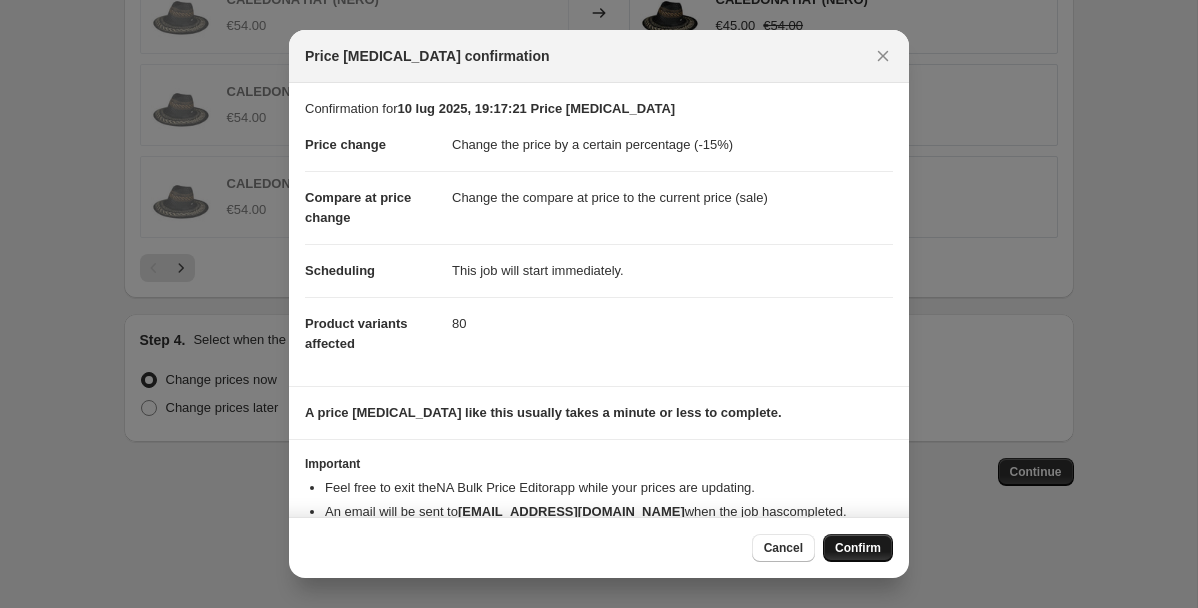 click on "Confirm" at bounding box center (858, 548) 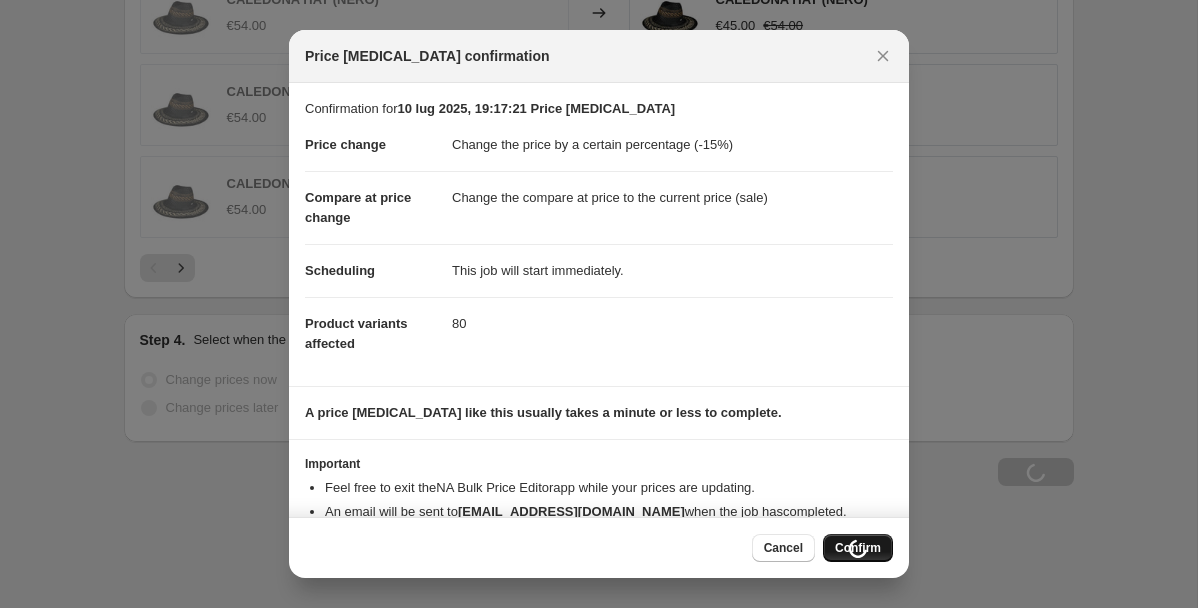 scroll, scrollTop: 1808, scrollLeft: 0, axis: vertical 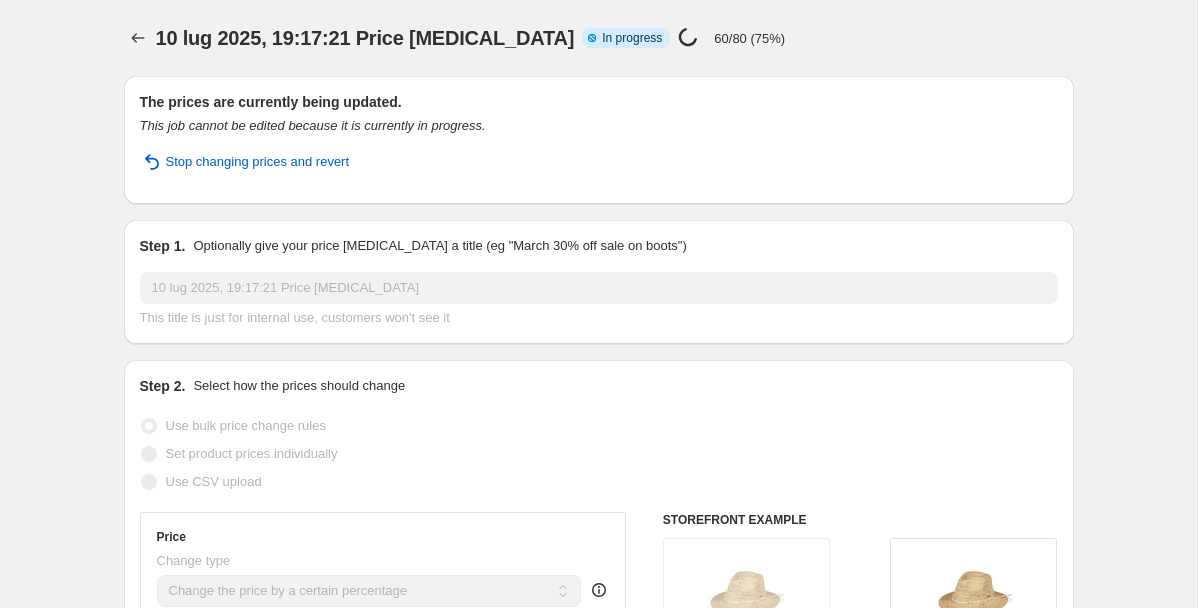select on "percentage" 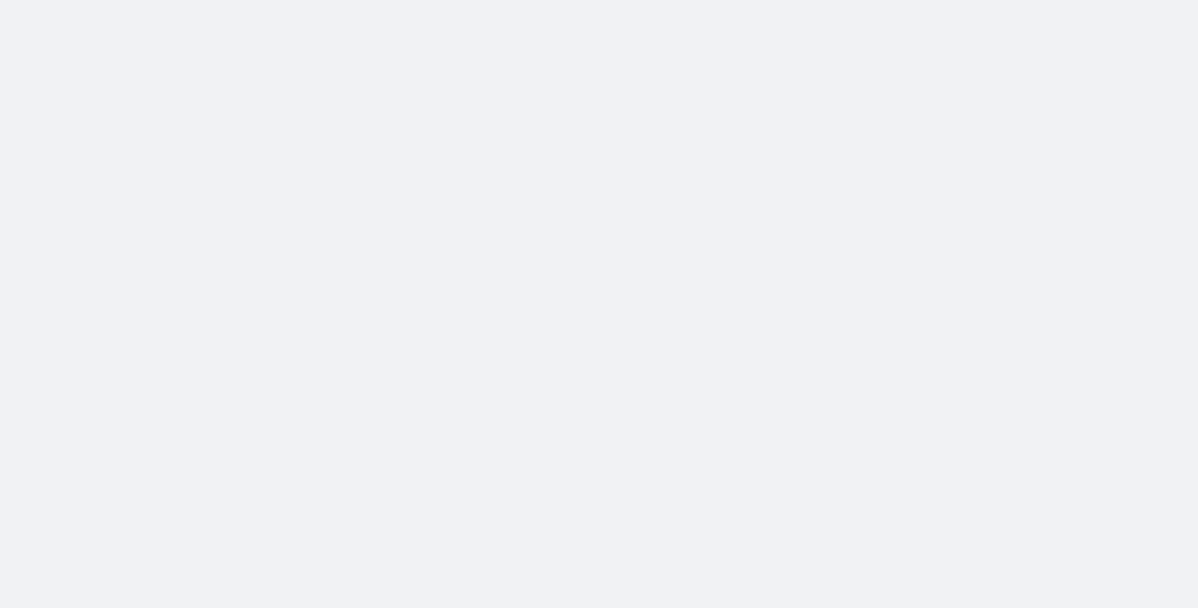 scroll, scrollTop: 0, scrollLeft: 0, axis: both 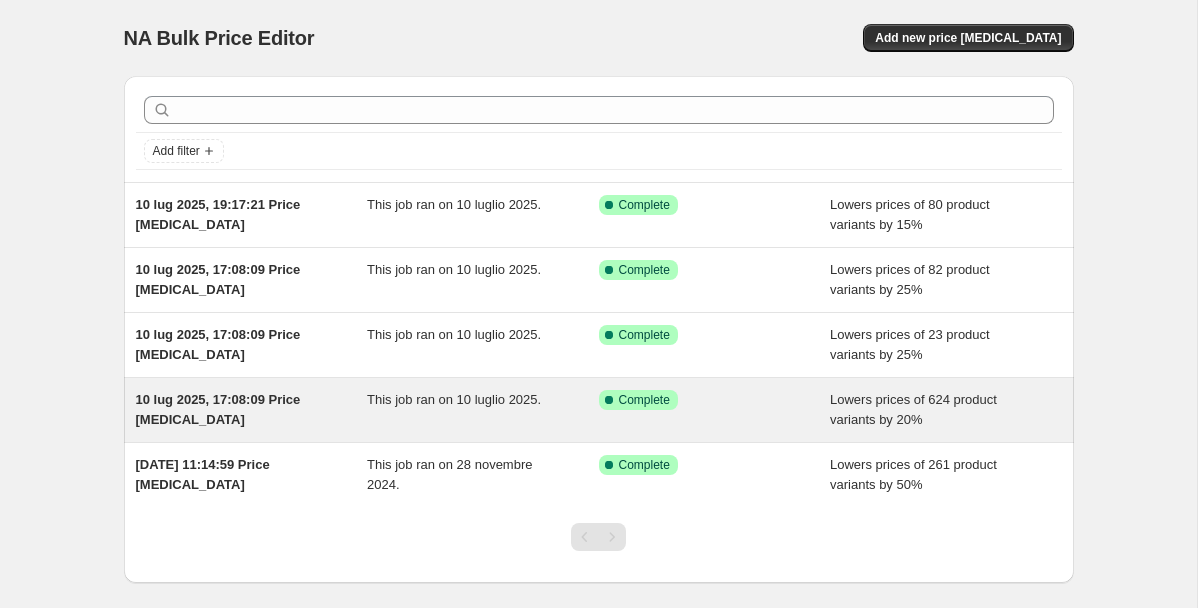 click on "This job ran on 10 luglio 2025." at bounding box center (454, 399) 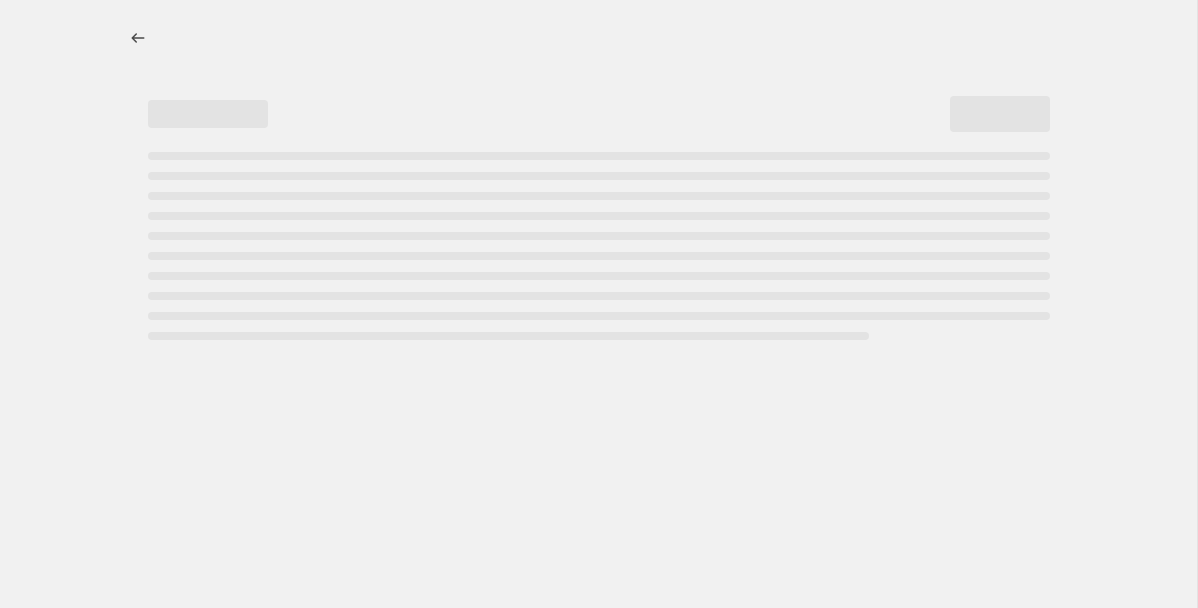 select on "percentage" 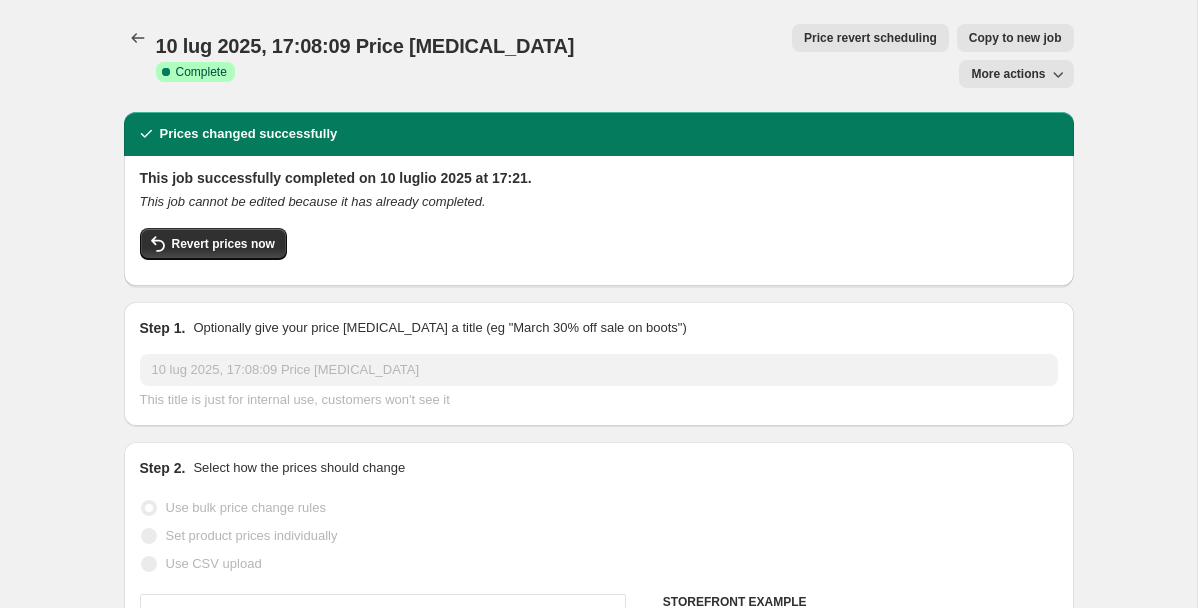 select on "vendor" 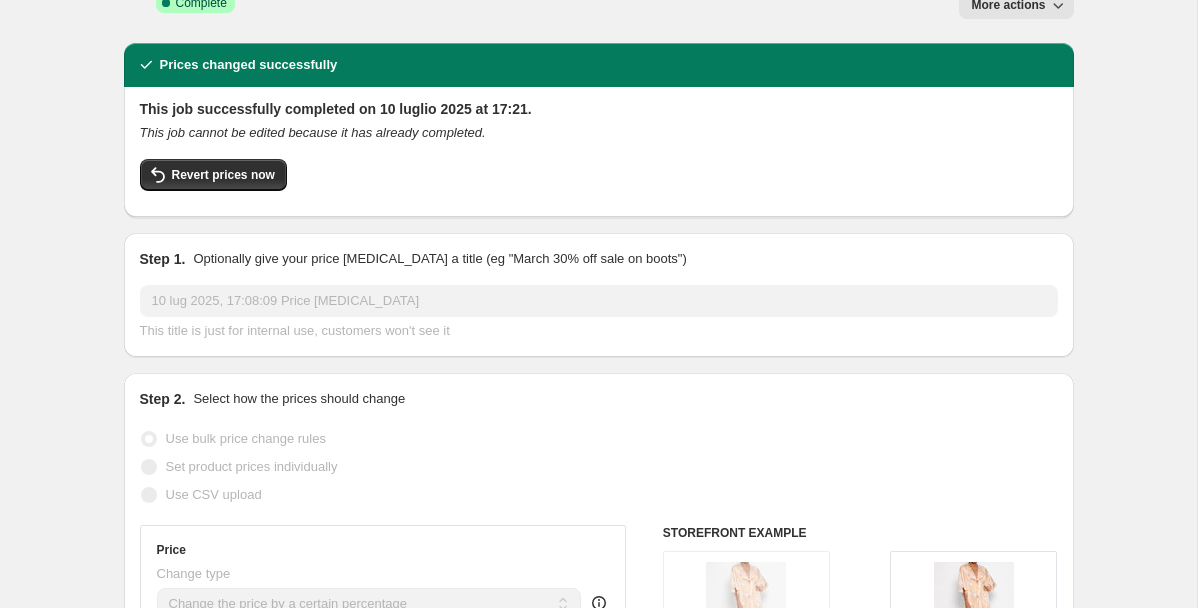 scroll, scrollTop: 0, scrollLeft: 0, axis: both 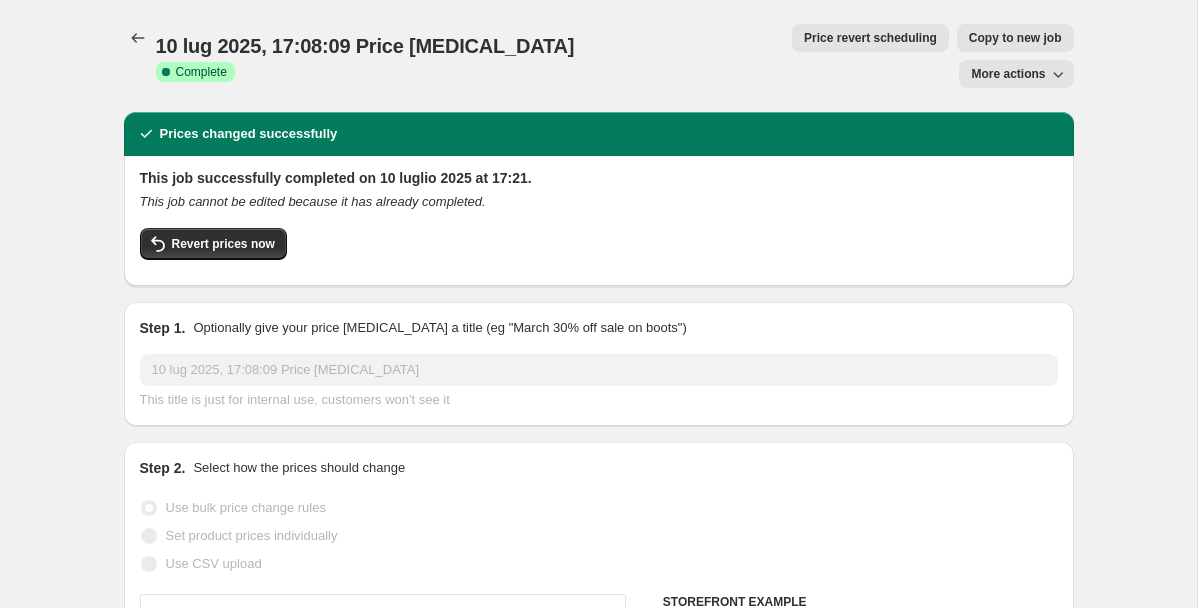 click on "10 lug 2025, 17:08:09 Price change job. This page is ready 10 lug 2025, 17:08:09 Price change job Success Complete Complete Price revert scheduling Copy to new job Export Recap CSV Delete job More actions Price revert scheduling Copy to new job More actions" at bounding box center (599, 56) 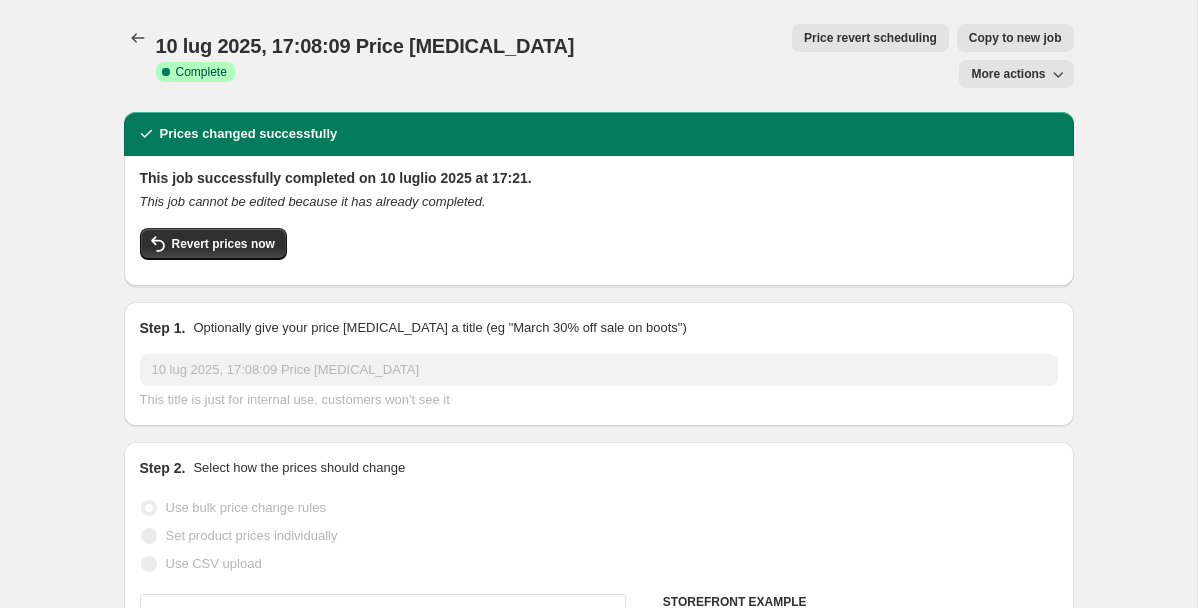 click 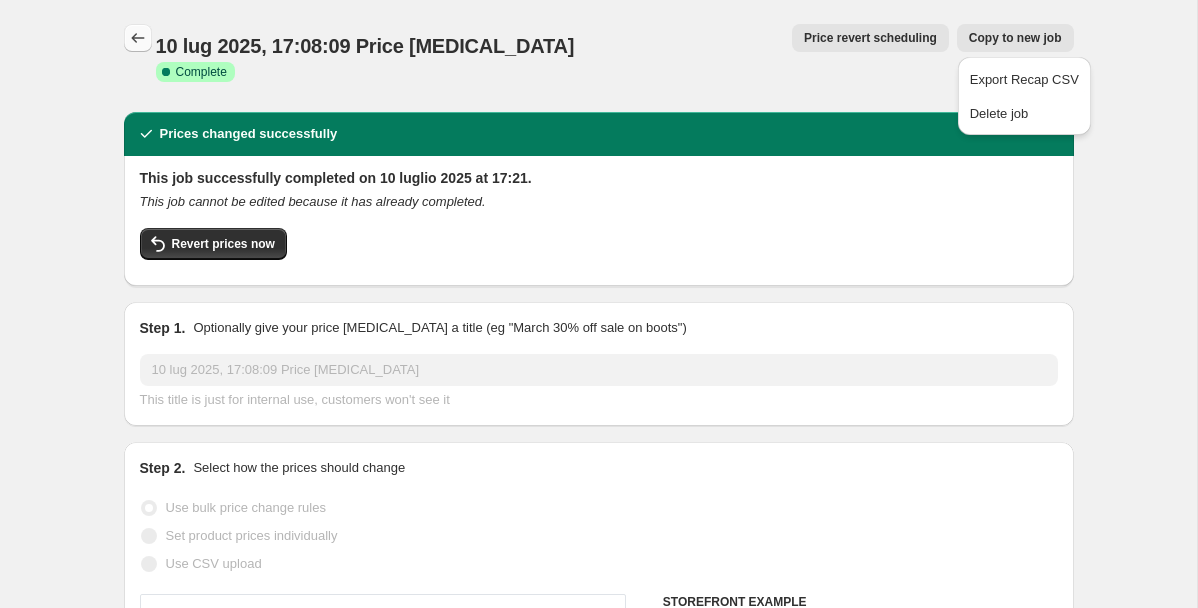 click 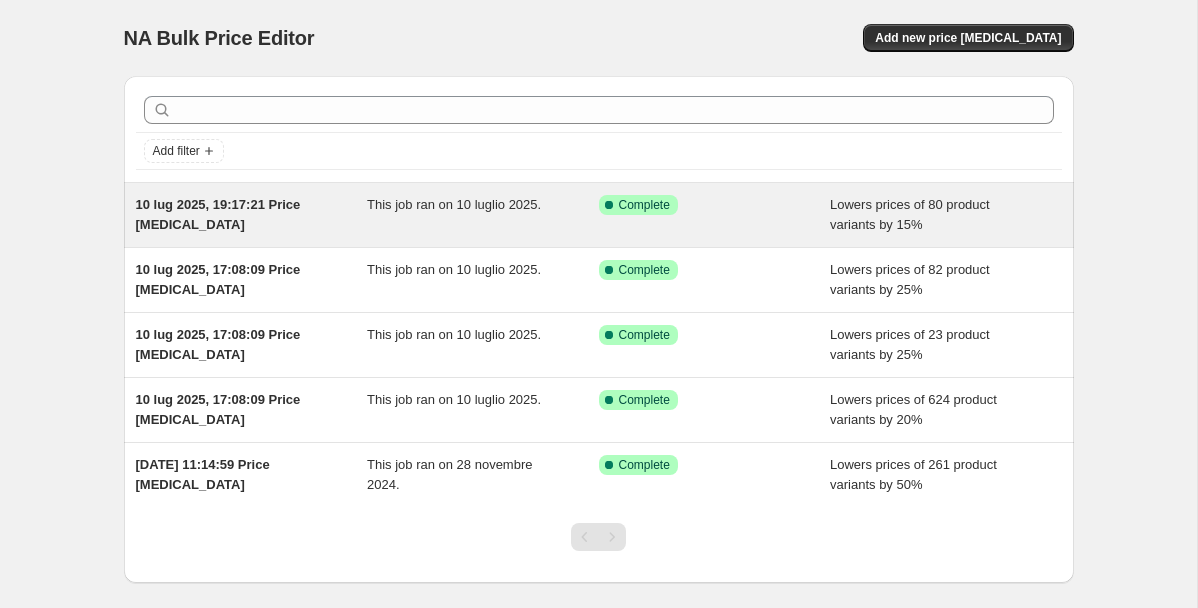click on "This job ran on 10 luglio 2025." at bounding box center (483, 215) 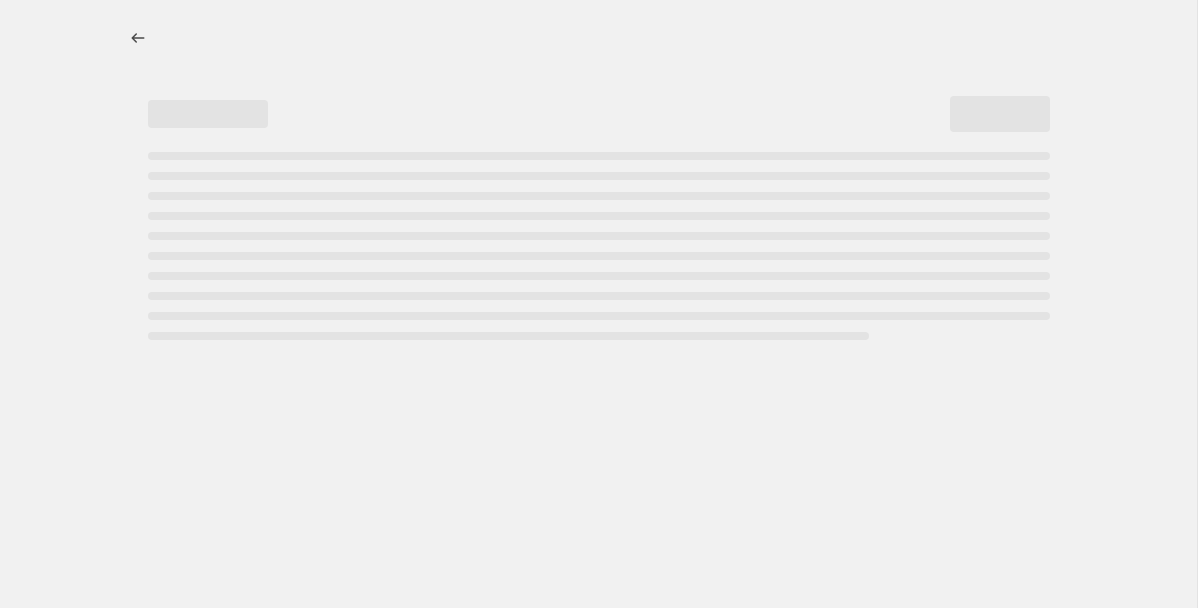 select on "percentage" 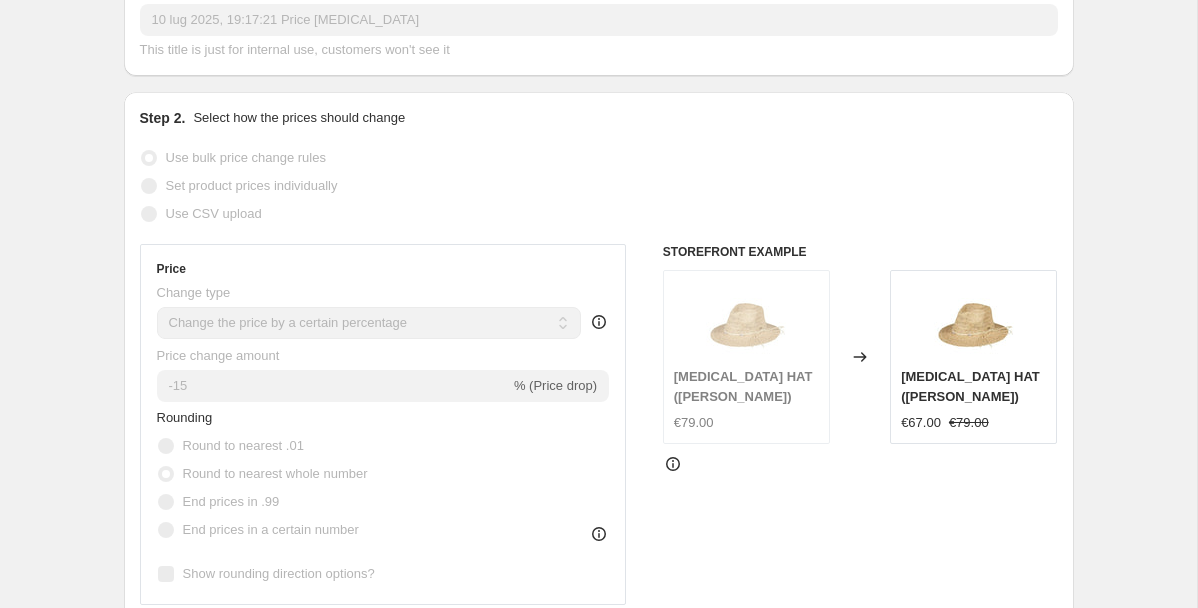 scroll, scrollTop: 0, scrollLeft: 0, axis: both 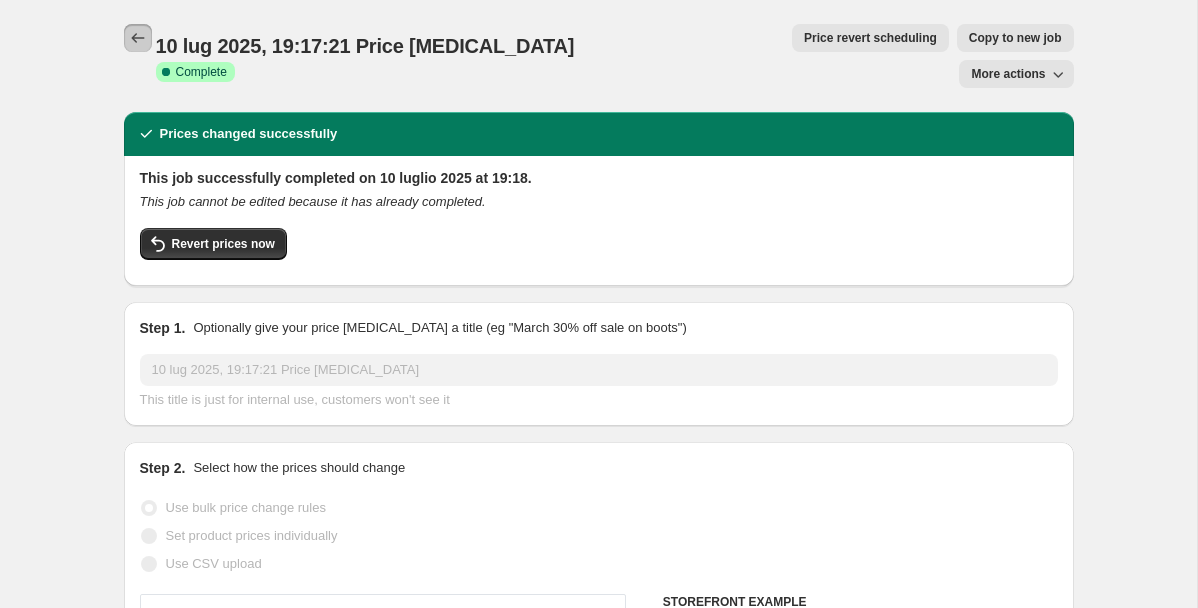 click 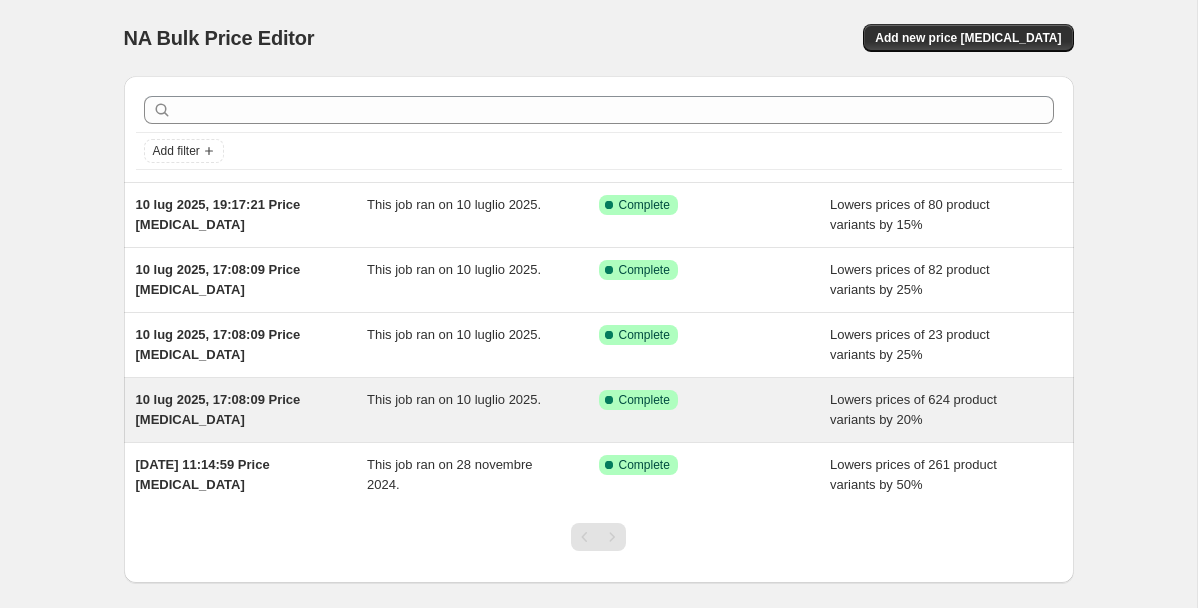 click on "This job ran on 10 luglio 2025." at bounding box center (483, 410) 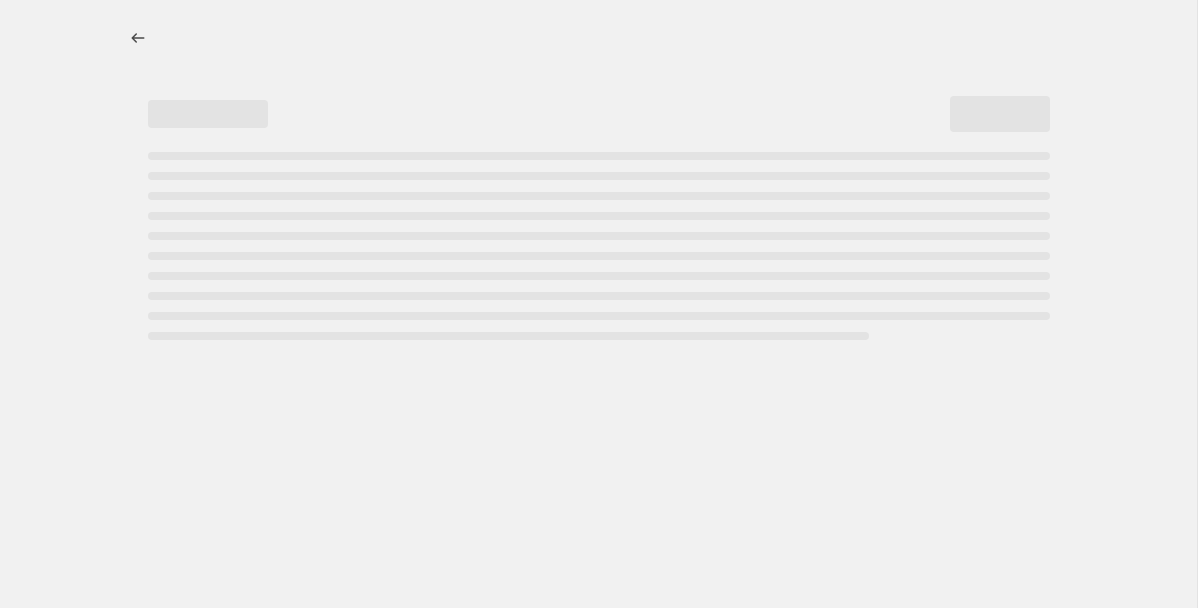 select on "percentage" 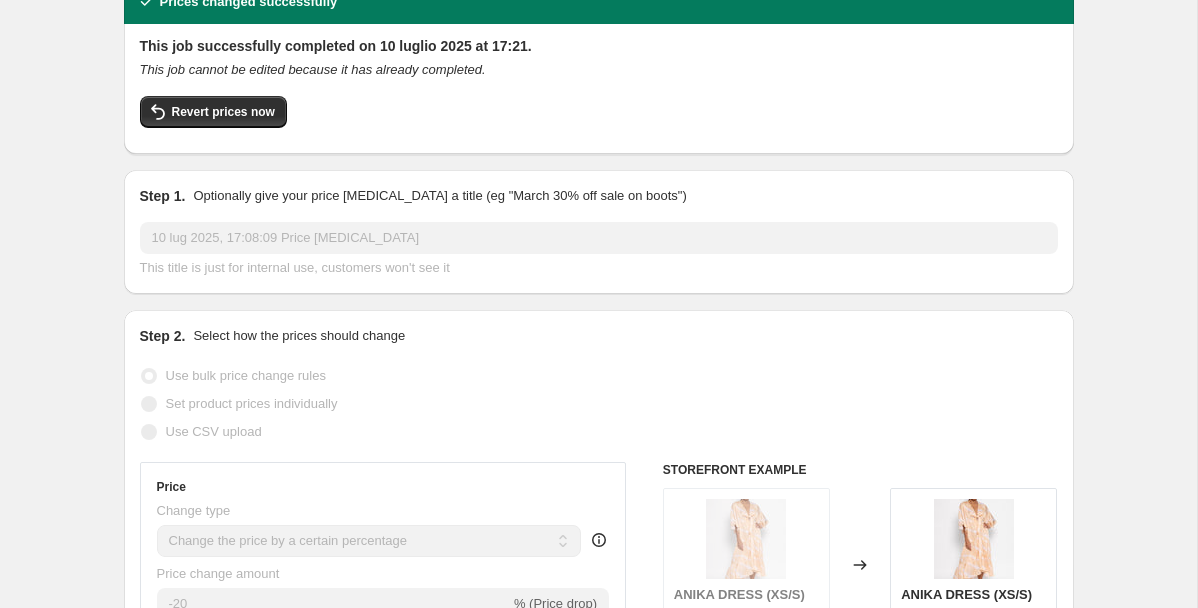 scroll, scrollTop: 0, scrollLeft: 0, axis: both 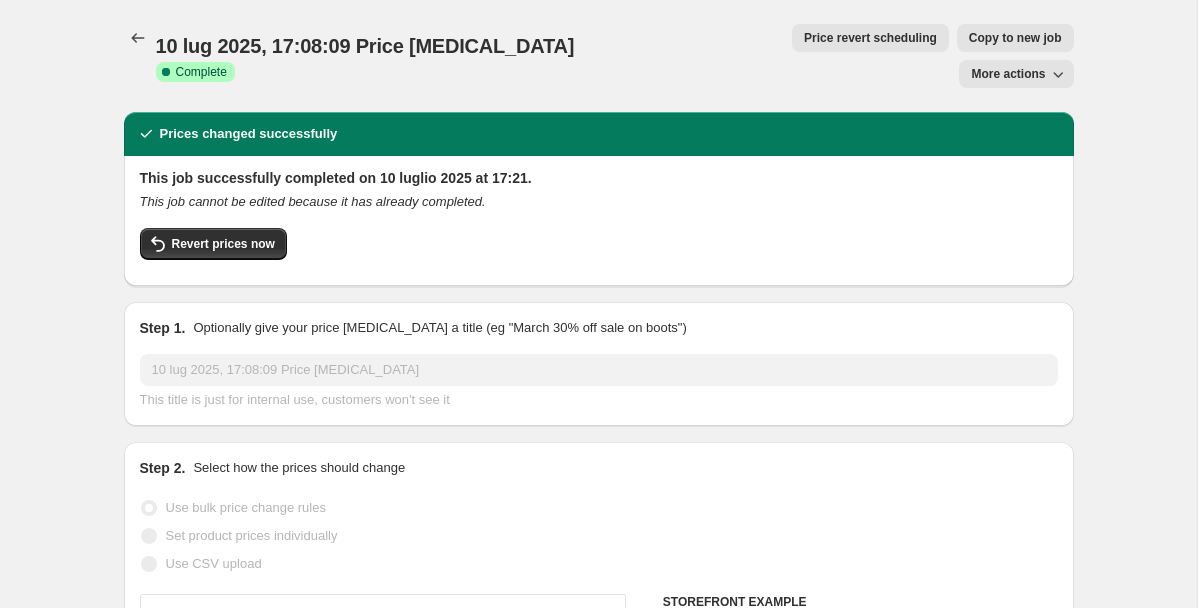 click on "More actions" at bounding box center [1016, 74] 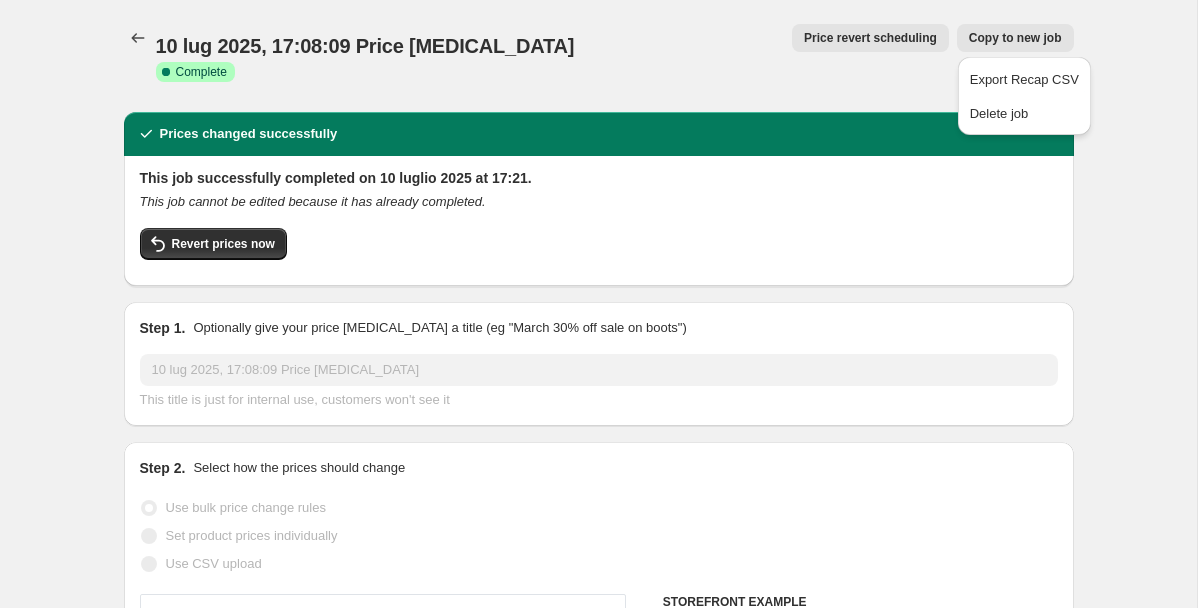 click on "Copy to new job" at bounding box center (1015, 38) 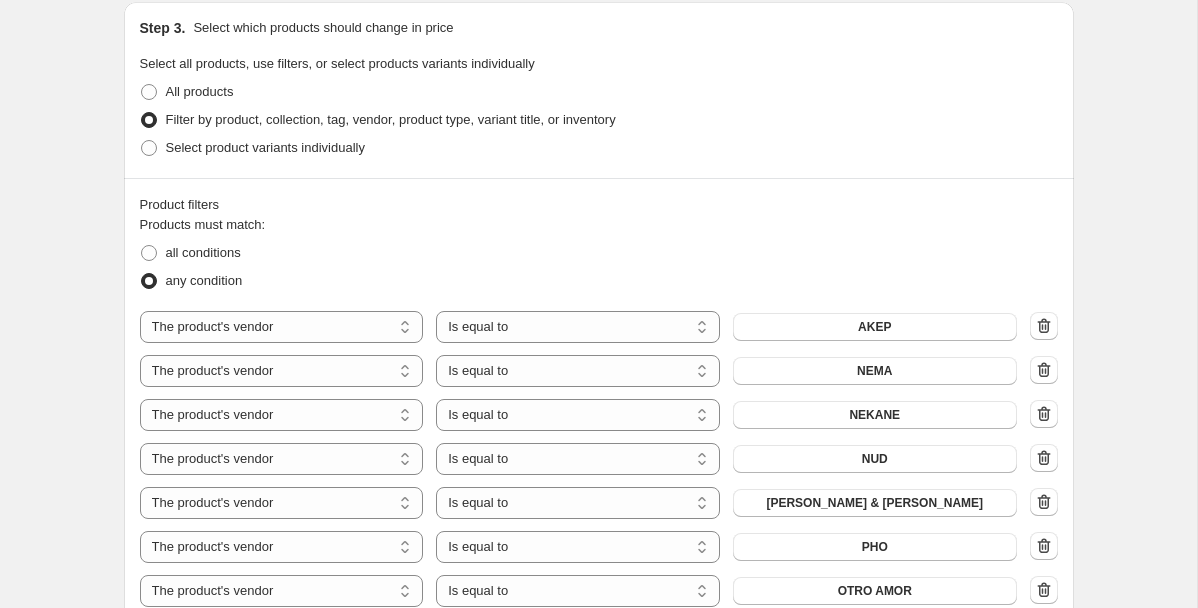 scroll, scrollTop: 937, scrollLeft: 0, axis: vertical 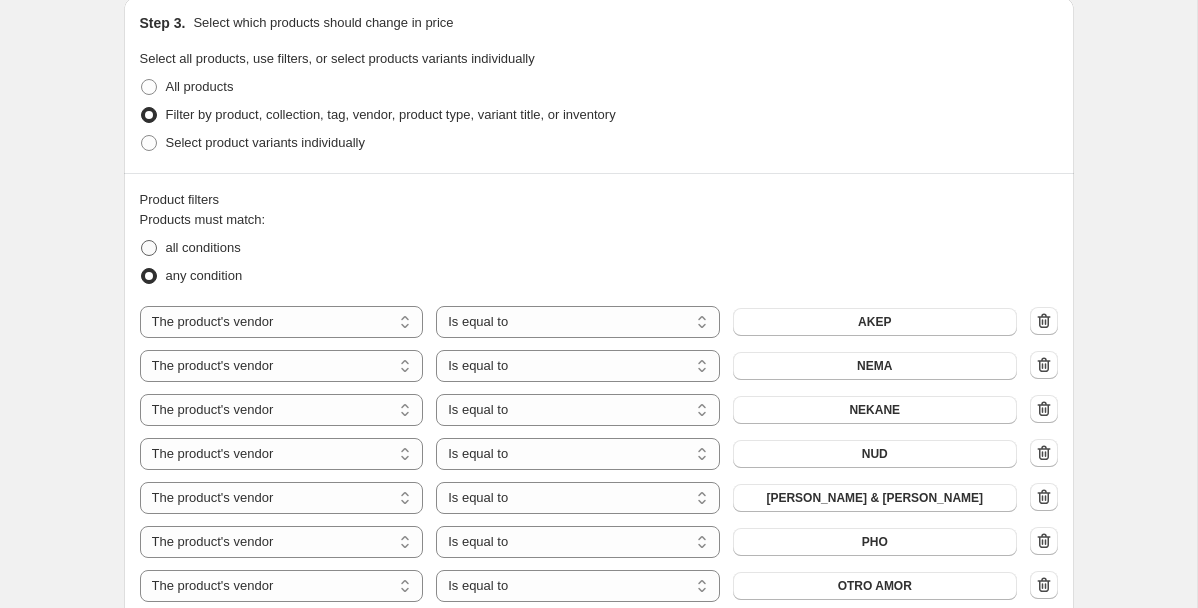 click at bounding box center [149, 248] 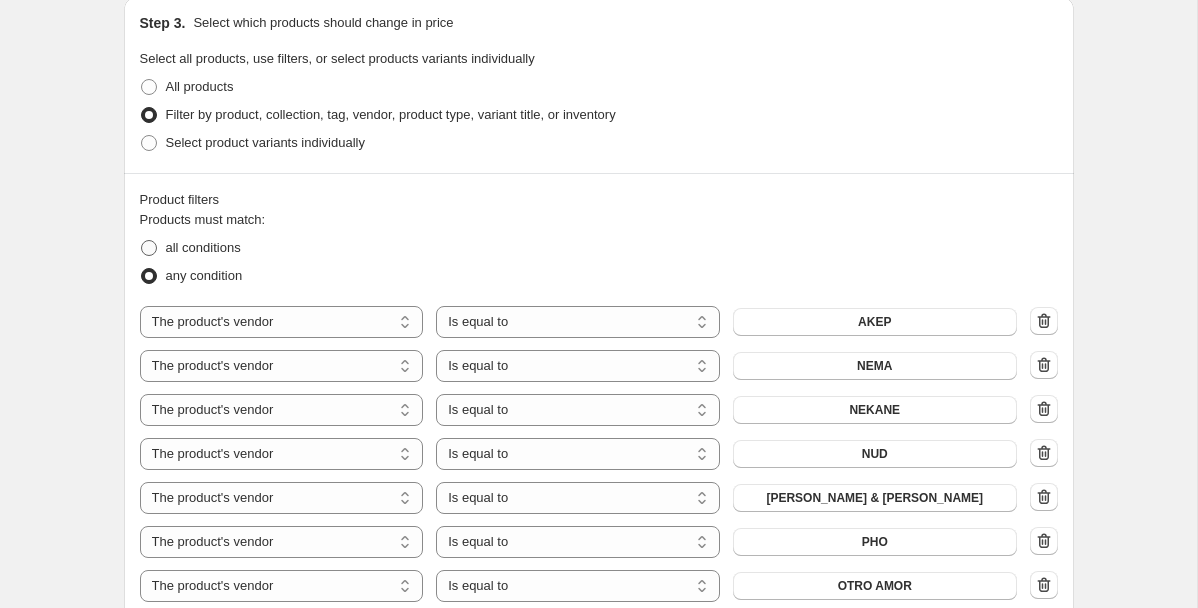 radio on "true" 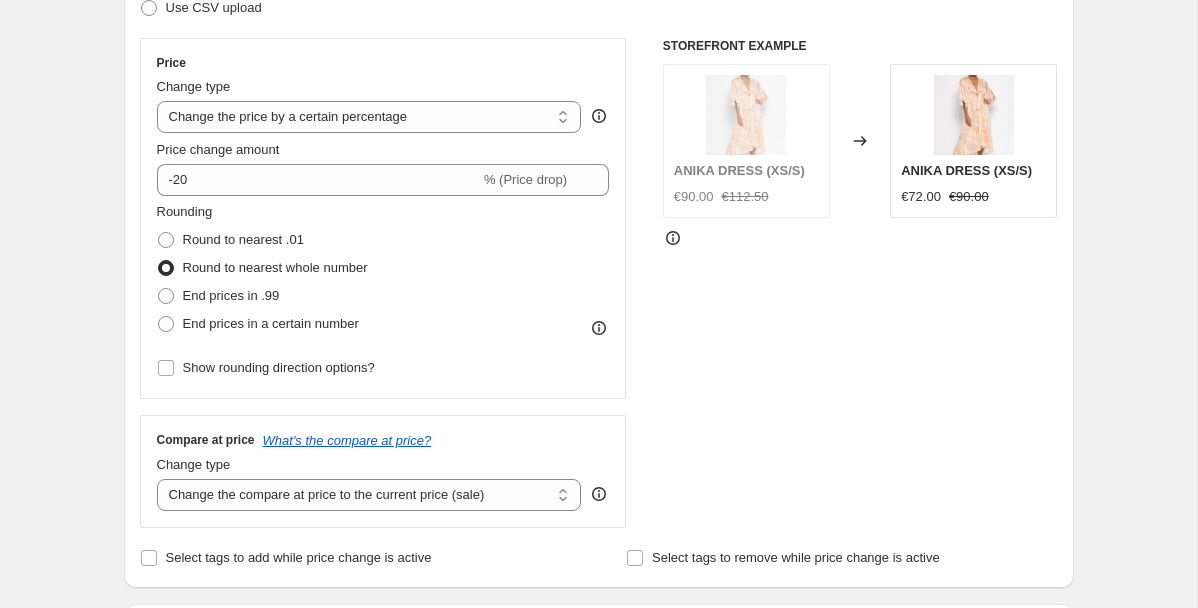 scroll, scrollTop: 1552, scrollLeft: 0, axis: vertical 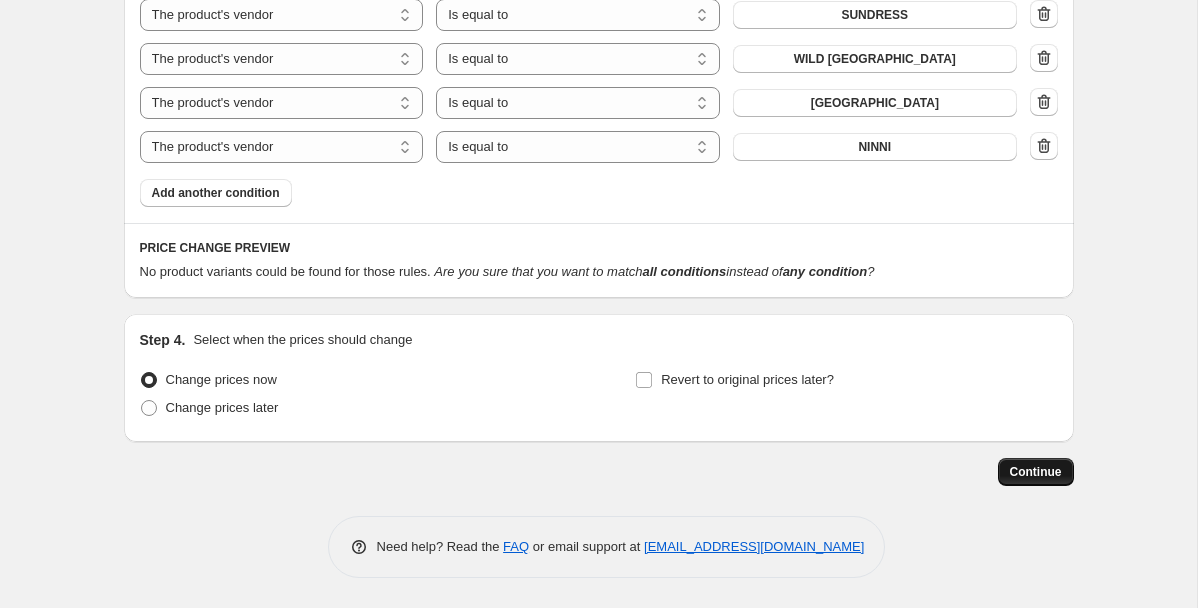click on "Continue" at bounding box center [1036, 472] 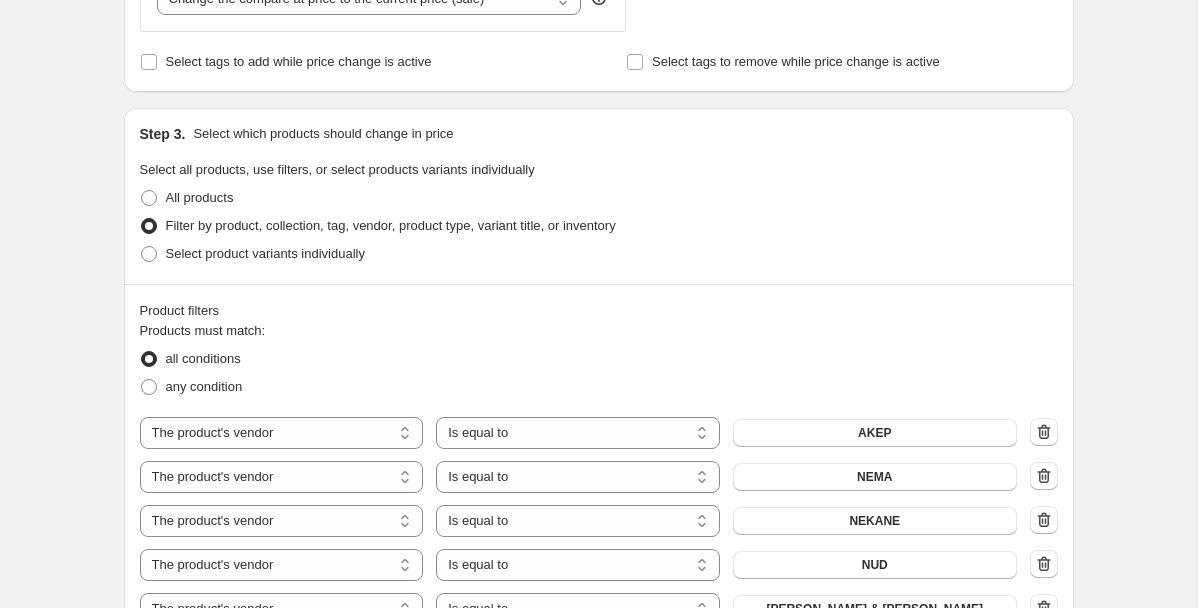 scroll, scrollTop: 952, scrollLeft: 0, axis: vertical 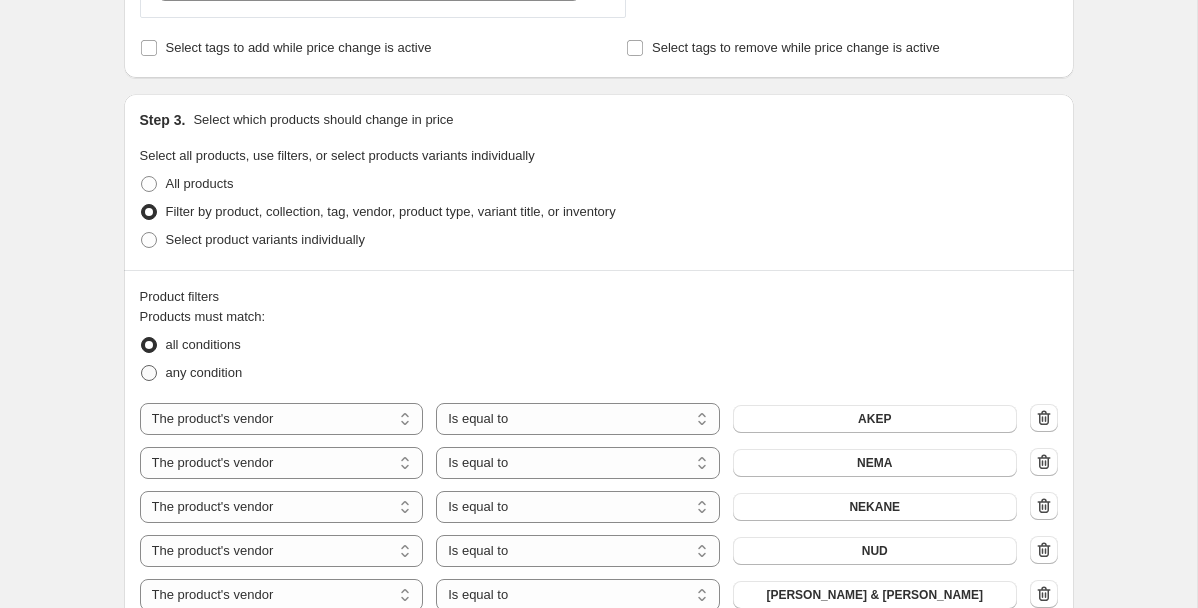 click on "any condition" at bounding box center (191, 373) 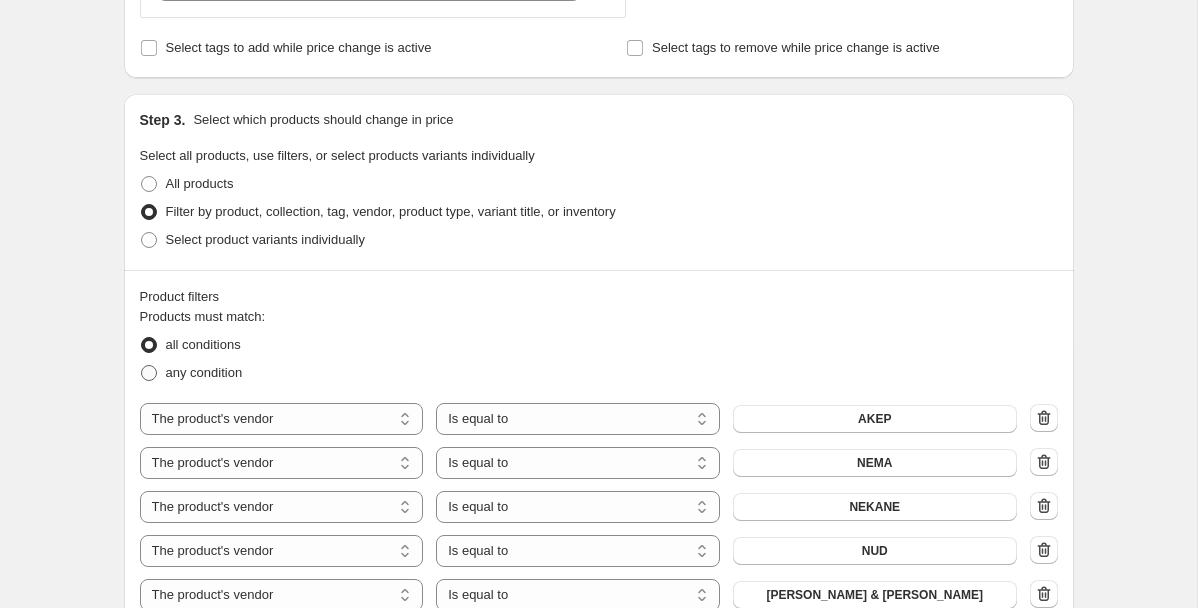 radio on "true" 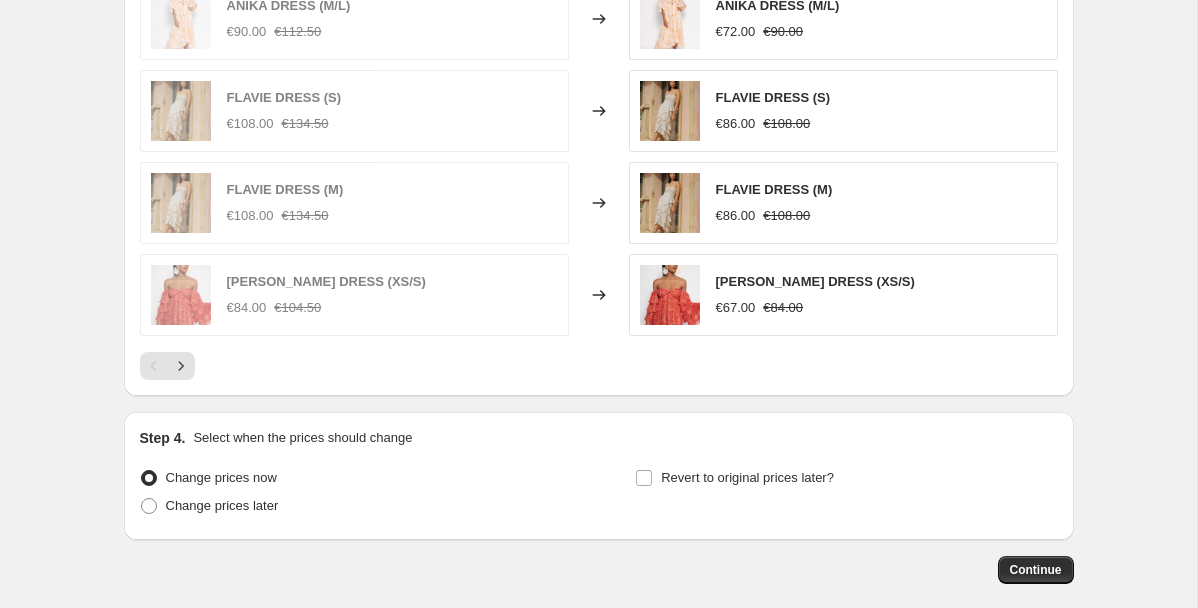 scroll, scrollTop: 2056, scrollLeft: 0, axis: vertical 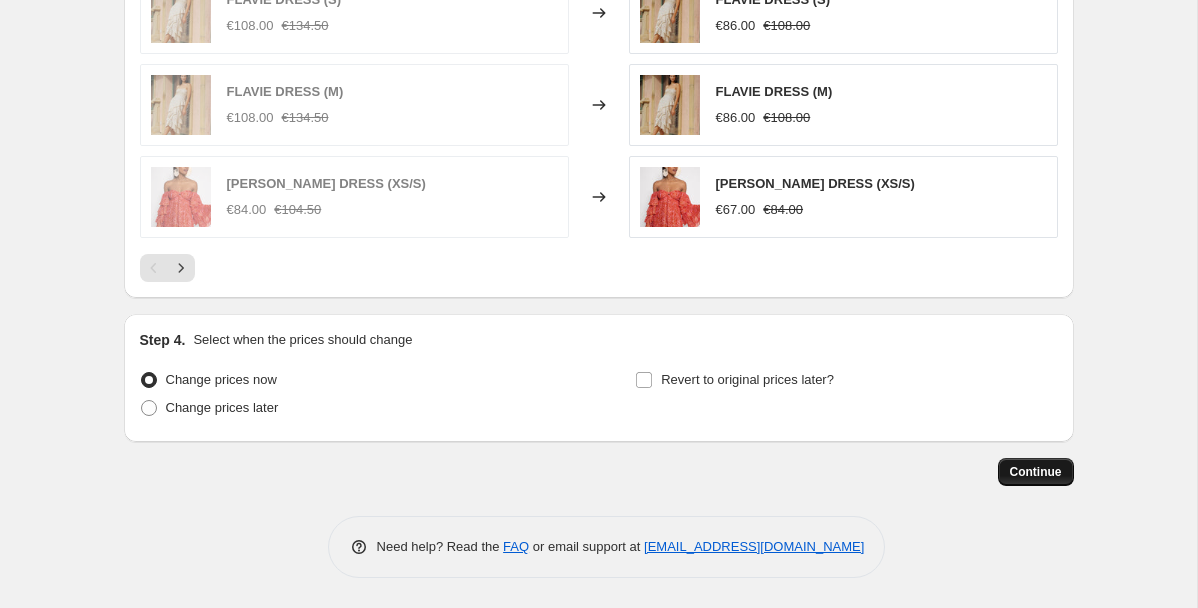 click on "Continue" at bounding box center [1036, 472] 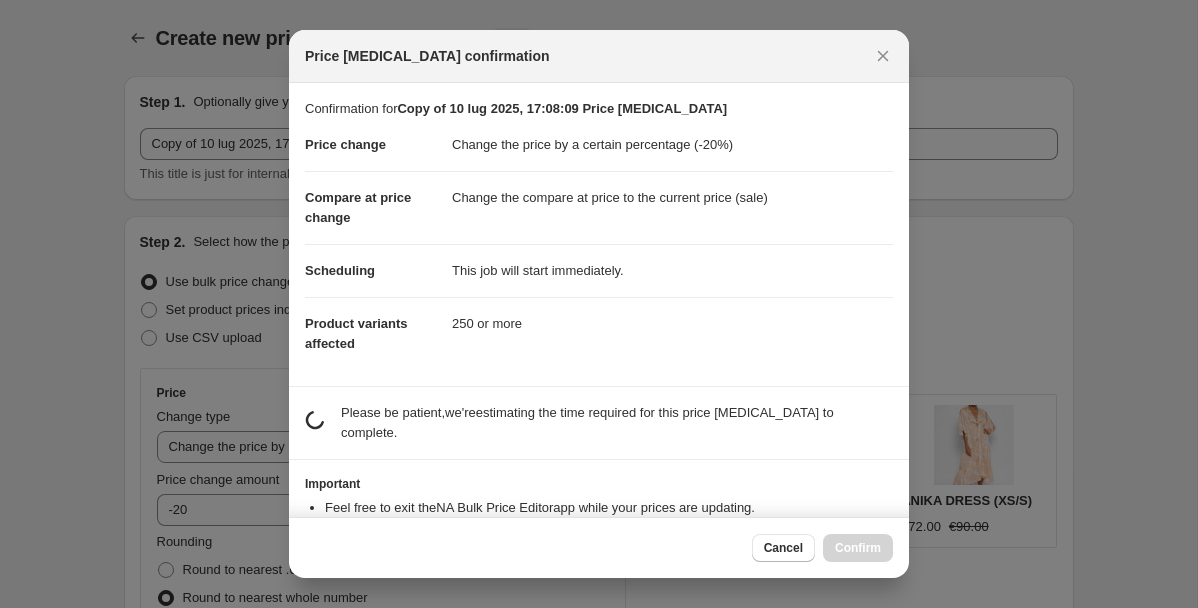 scroll, scrollTop: 0, scrollLeft: 0, axis: both 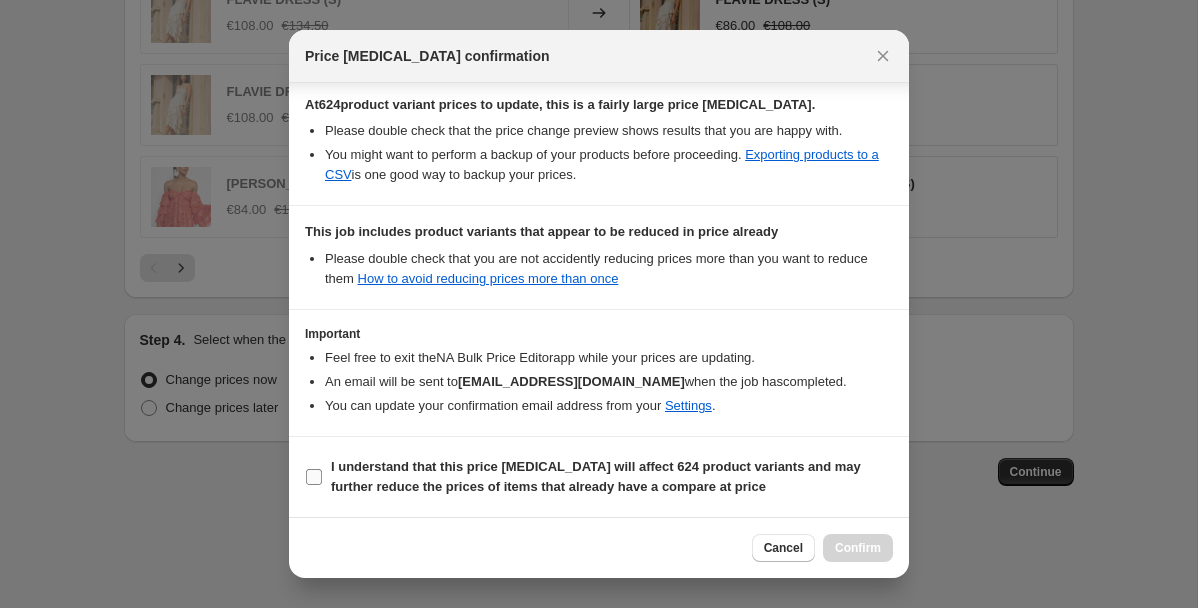 click on "I understand that this price change job will affect 624 product variants and may further reduce the prices of items that already have a compare at price" at bounding box center [314, 477] 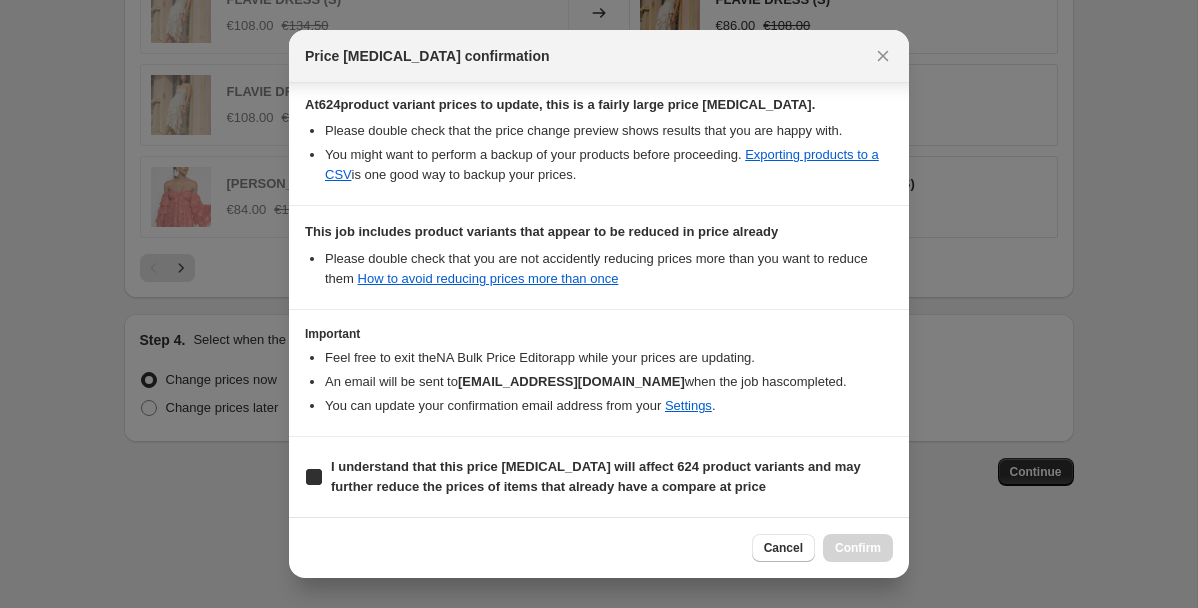 checkbox on "true" 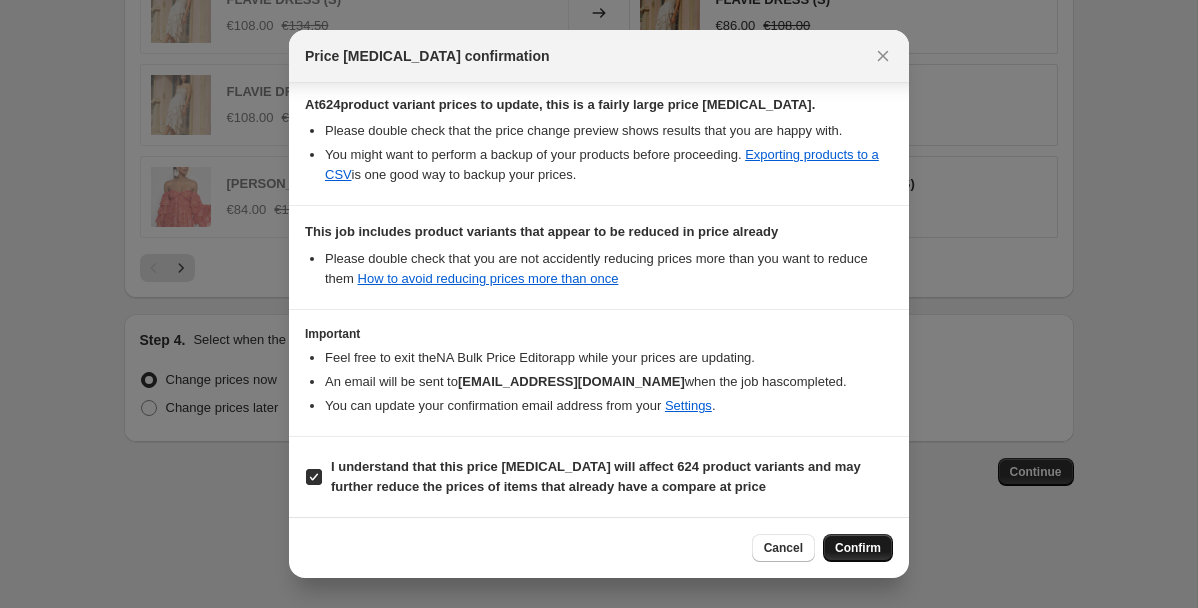 click on "Confirm" at bounding box center (858, 548) 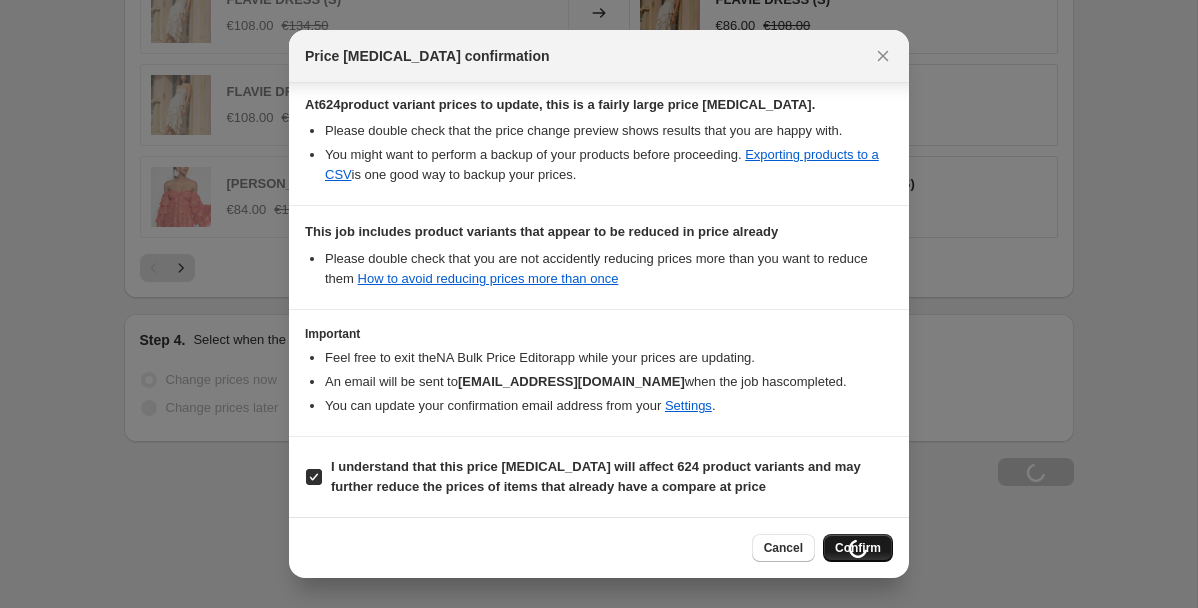scroll, scrollTop: 2124, scrollLeft: 0, axis: vertical 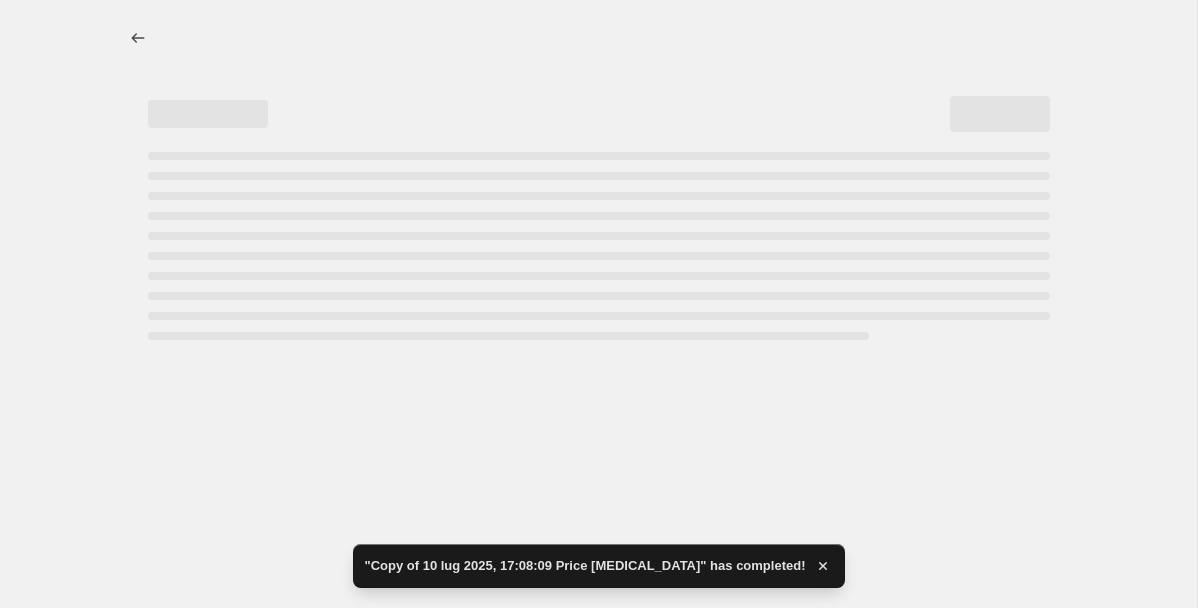 select on "percentage" 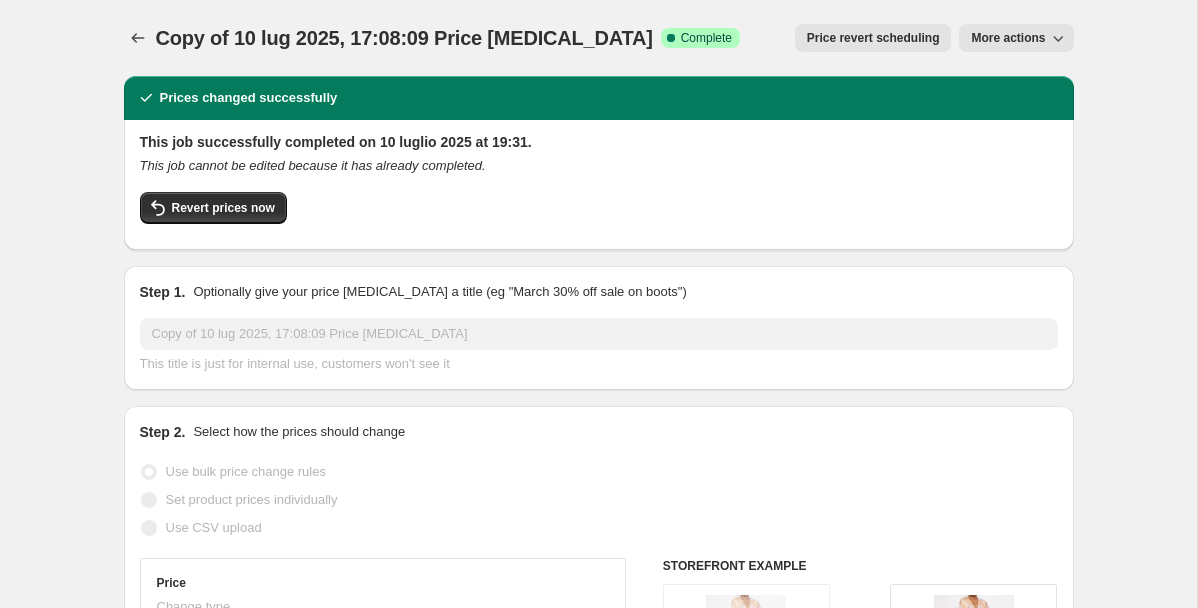 click 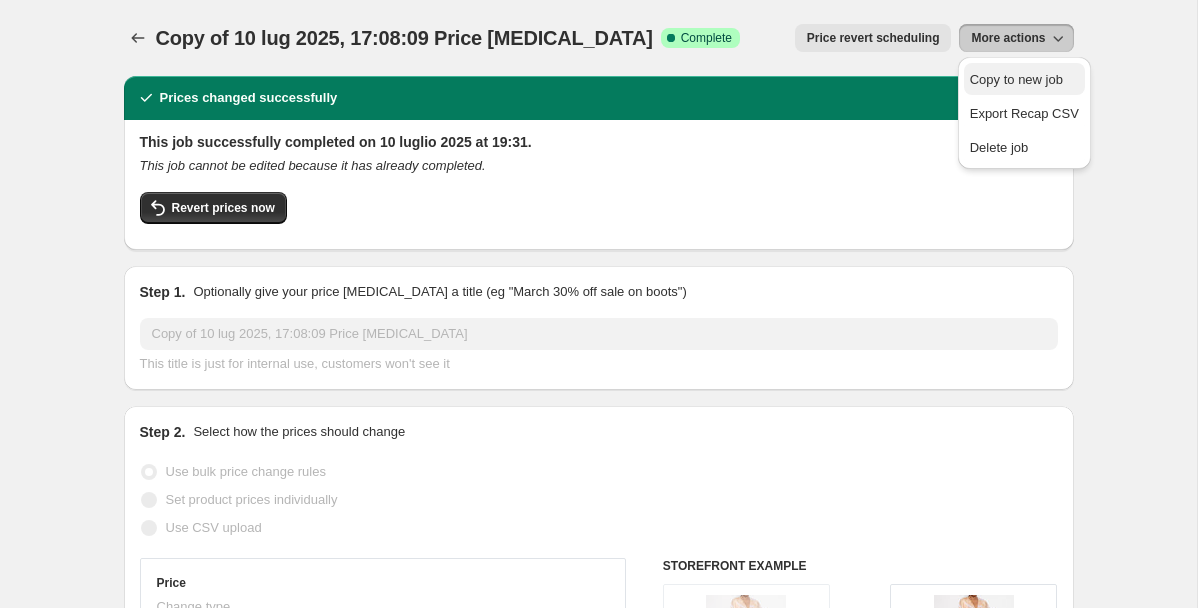 click on "Copy to new job" at bounding box center [1016, 79] 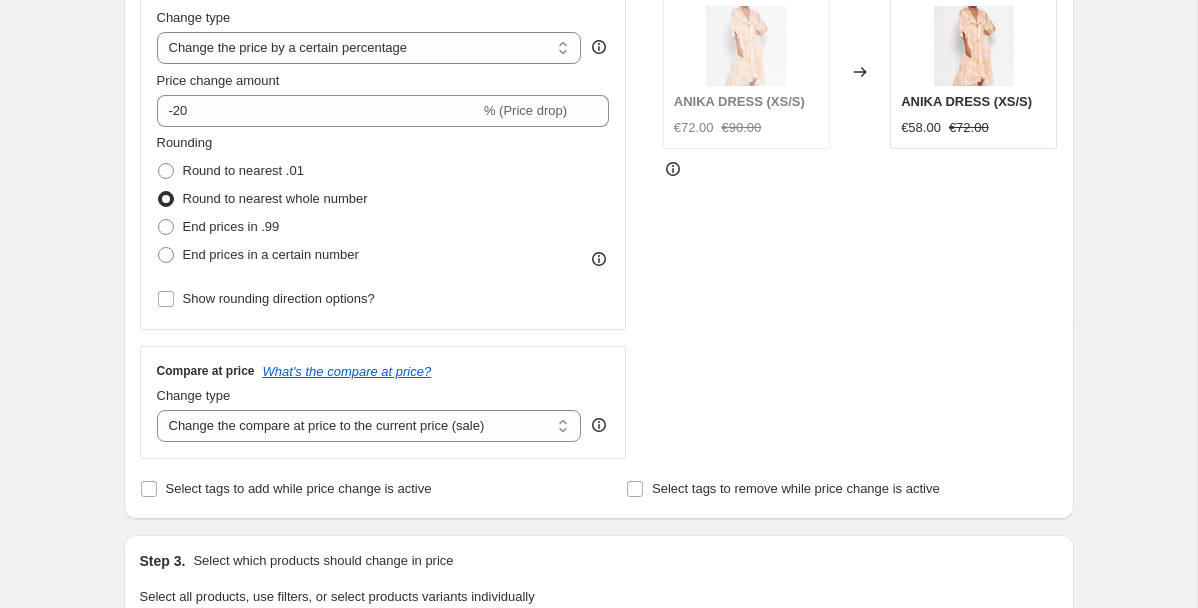 scroll, scrollTop: 400, scrollLeft: 0, axis: vertical 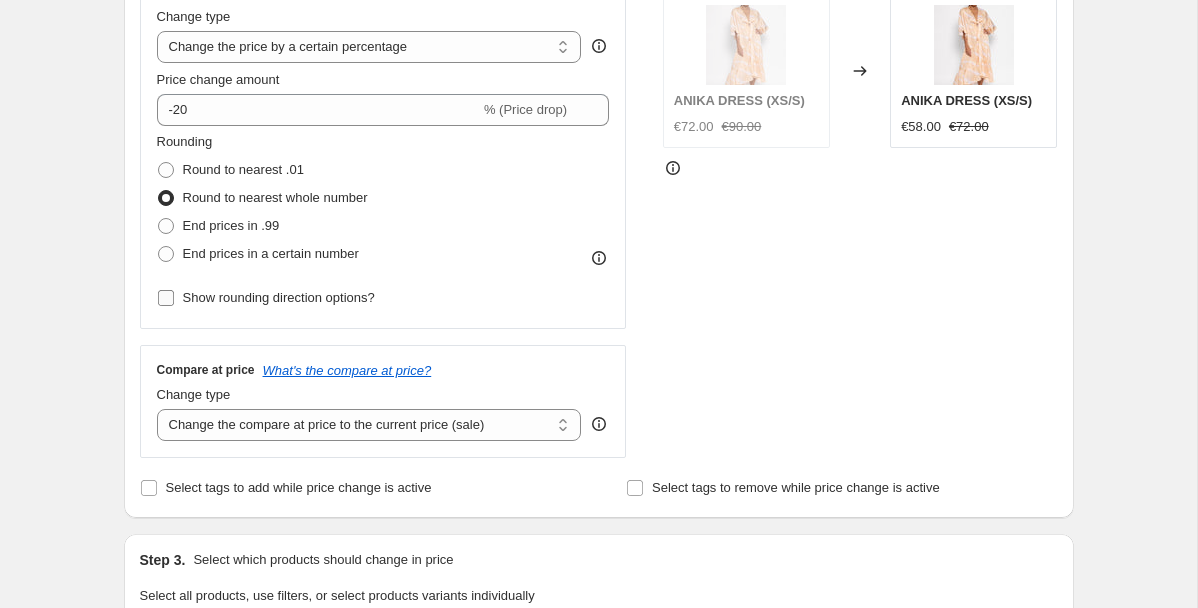 click on "Show rounding direction options?" at bounding box center [279, 297] 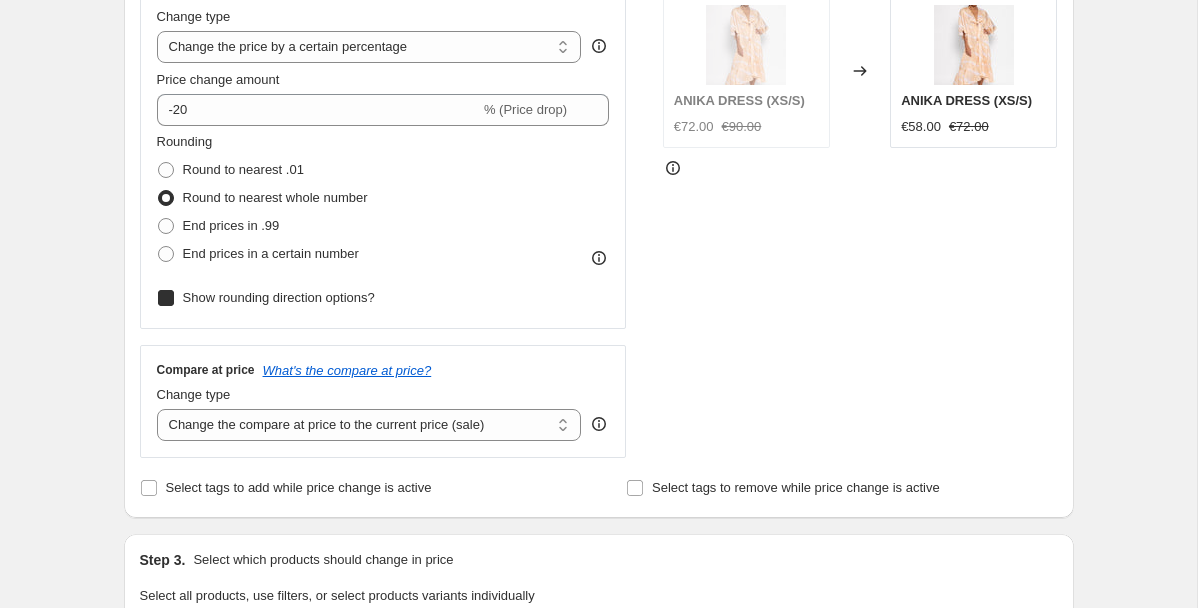 checkbox on "true" 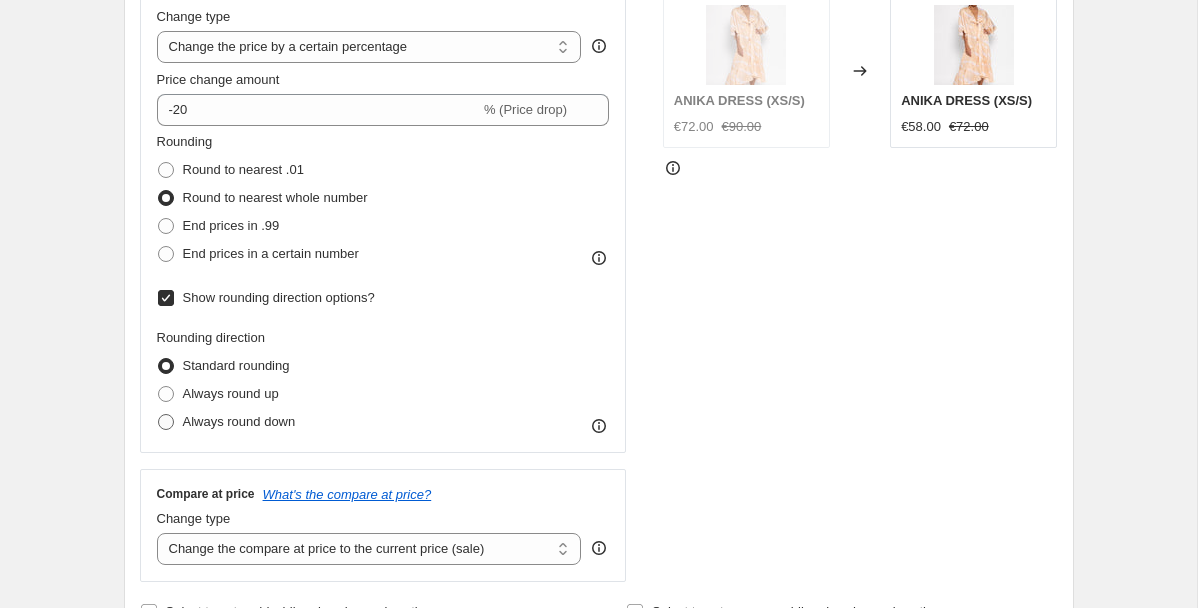 click on "Always round down" at bounding box center [239, 421] 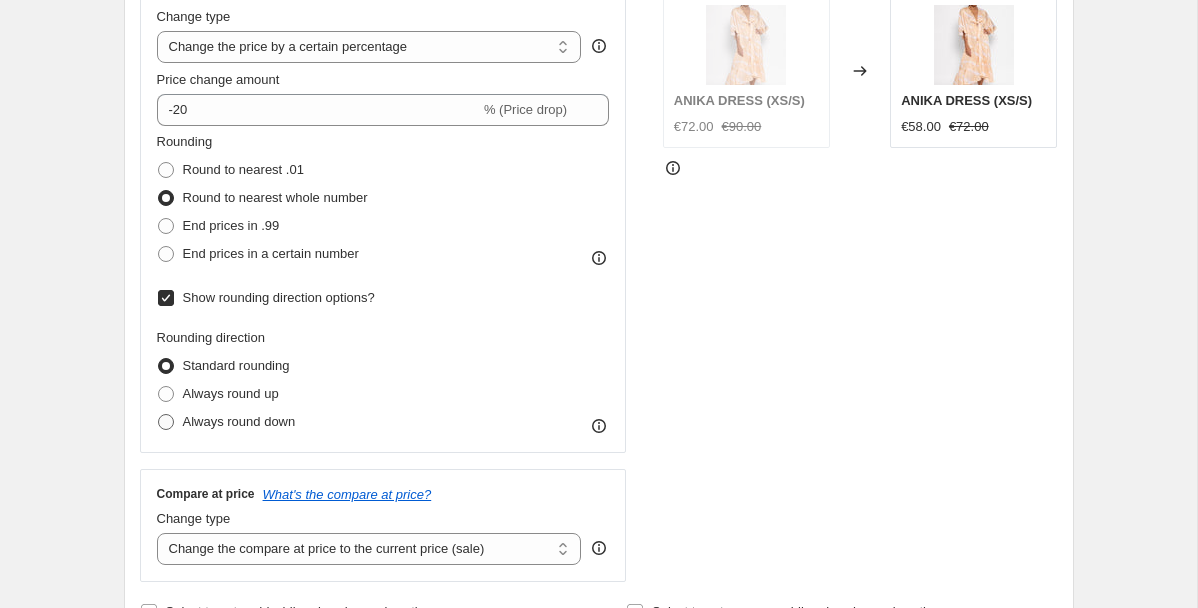 radio on "true" 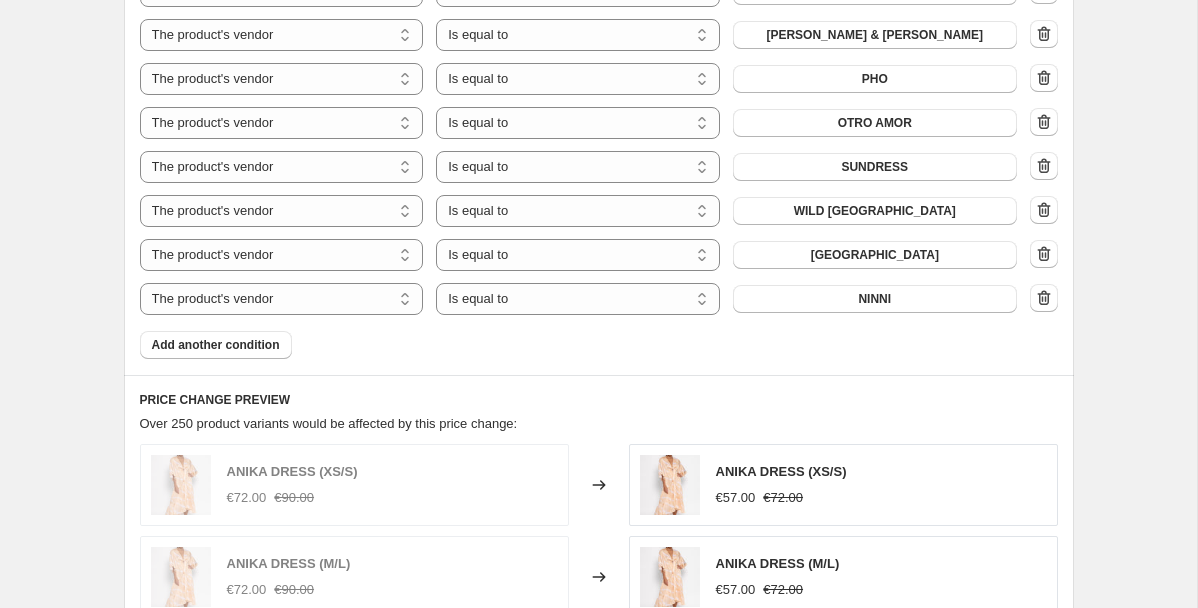 scroll, scrollTop: 1536, scrollLeft: 0, axis: vertical 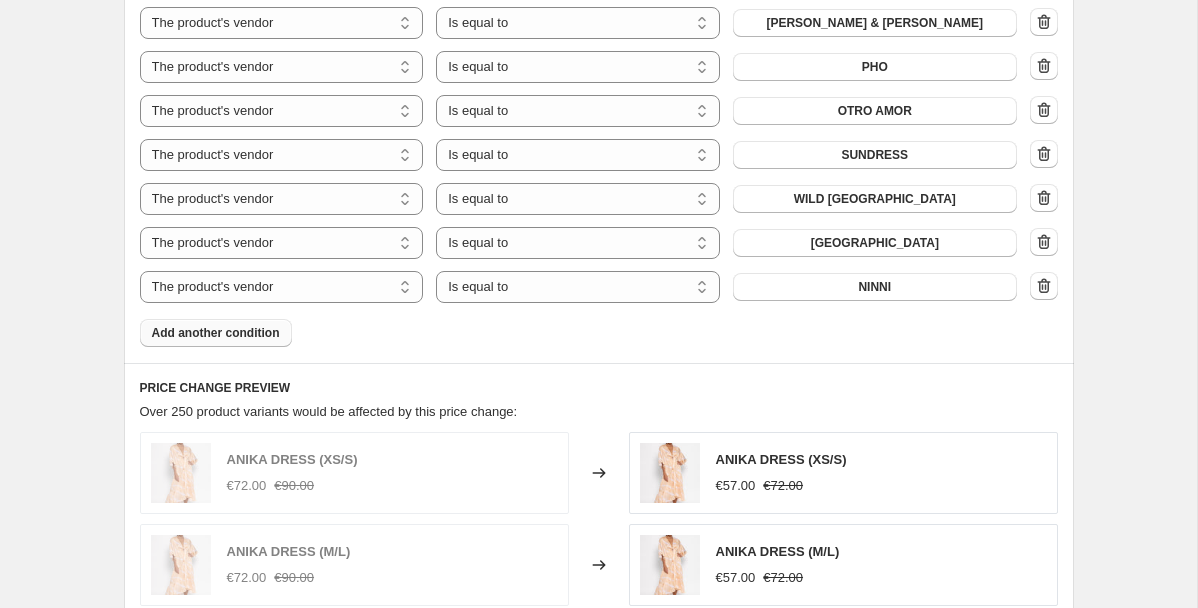 click on "Add another condition" at bounding box center [216, 333] 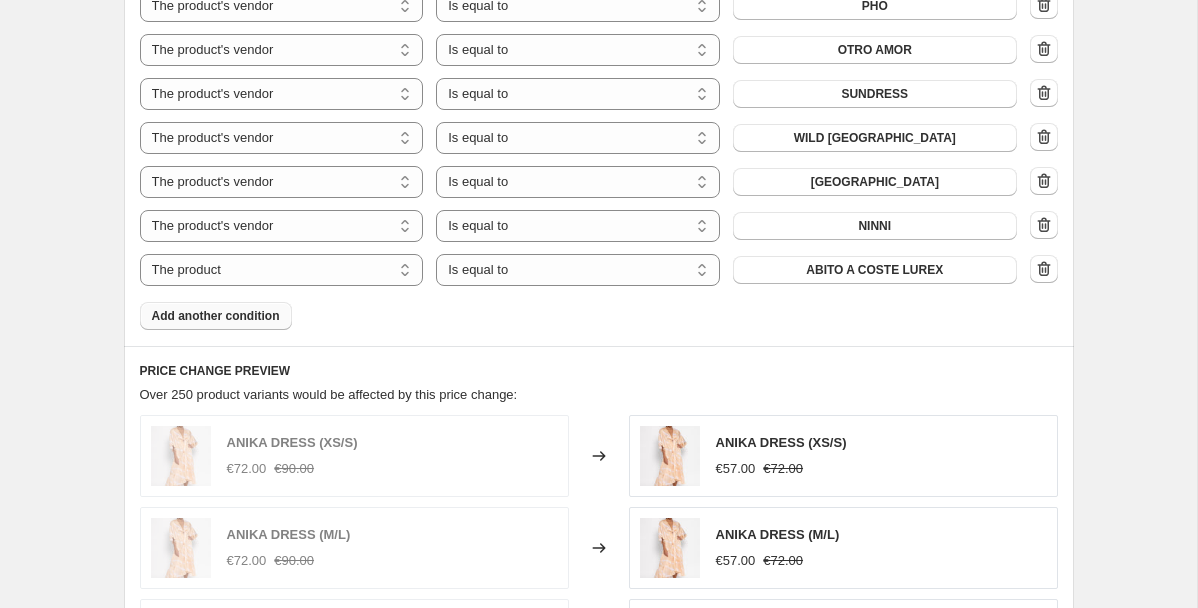 scroll, scrollTop: 1549, scrollLeft: 0, axis: vertical 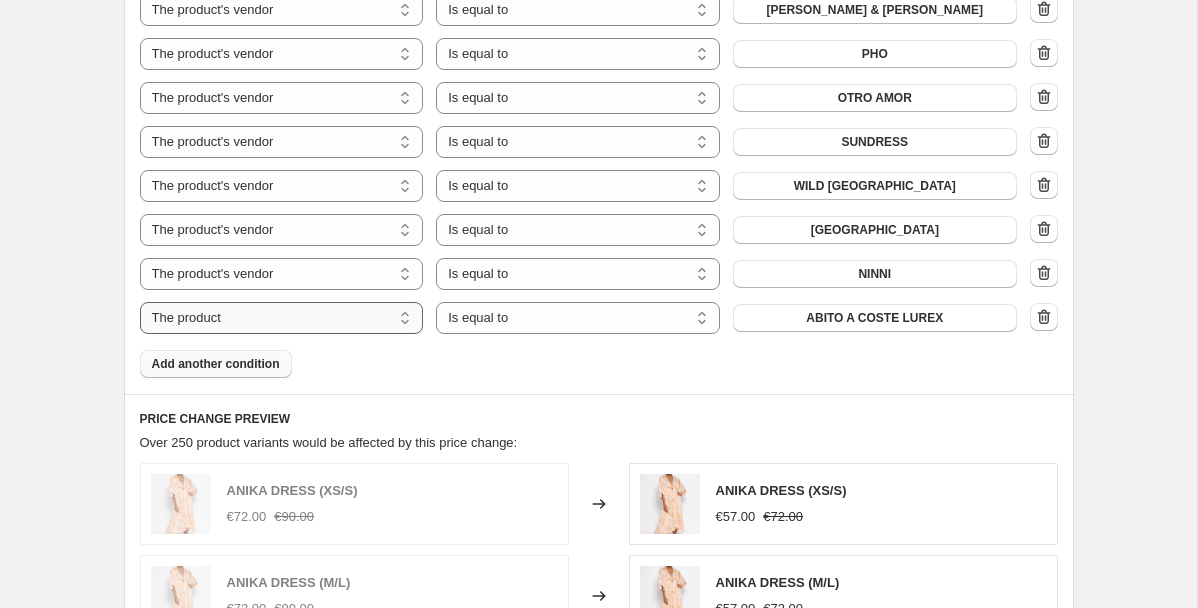 click on "The product The product's collection The product's vendor The product's type The product's status The variant's title Inventory quantity" at bounding box center (282, 318) 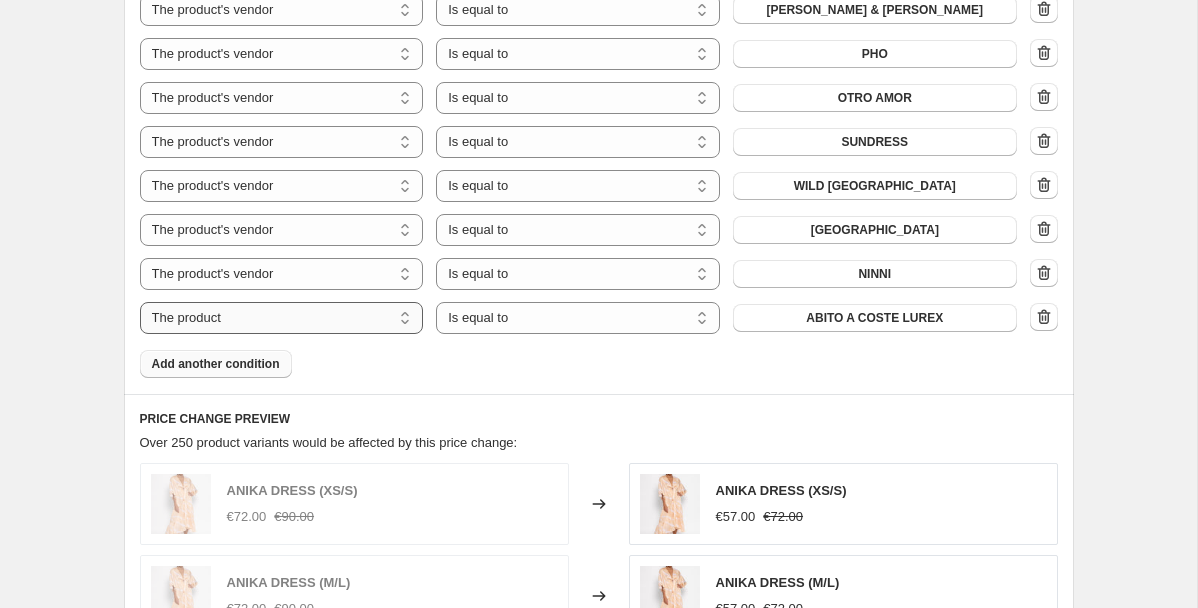 select on "vendor" 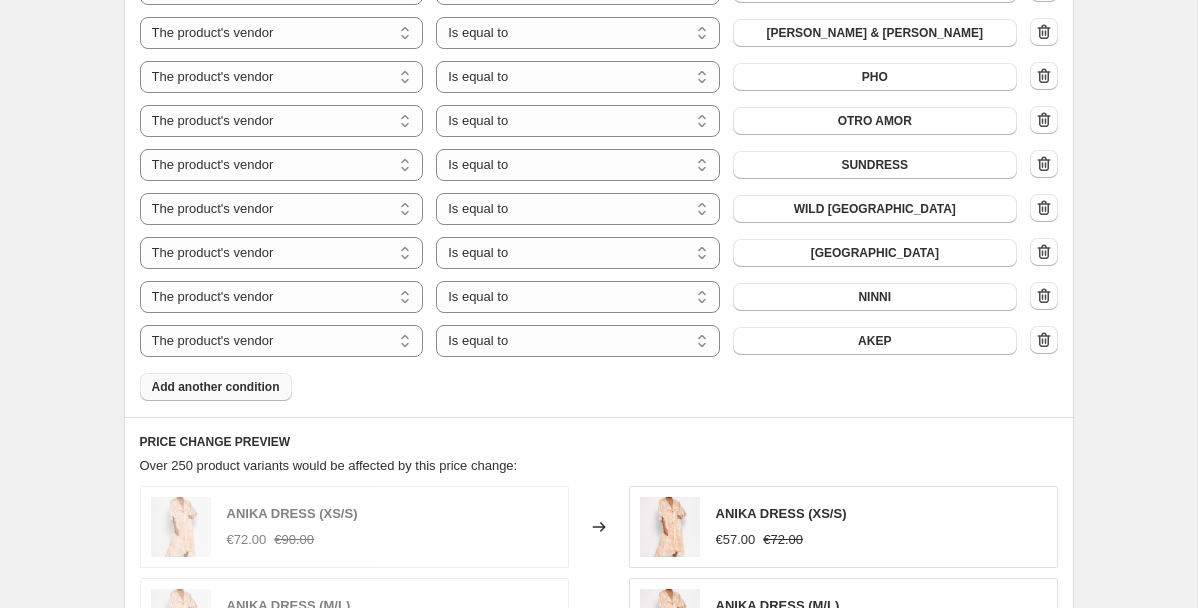 scroll, scrollTop: 1527, scrollLeft: 0, axis: vertical 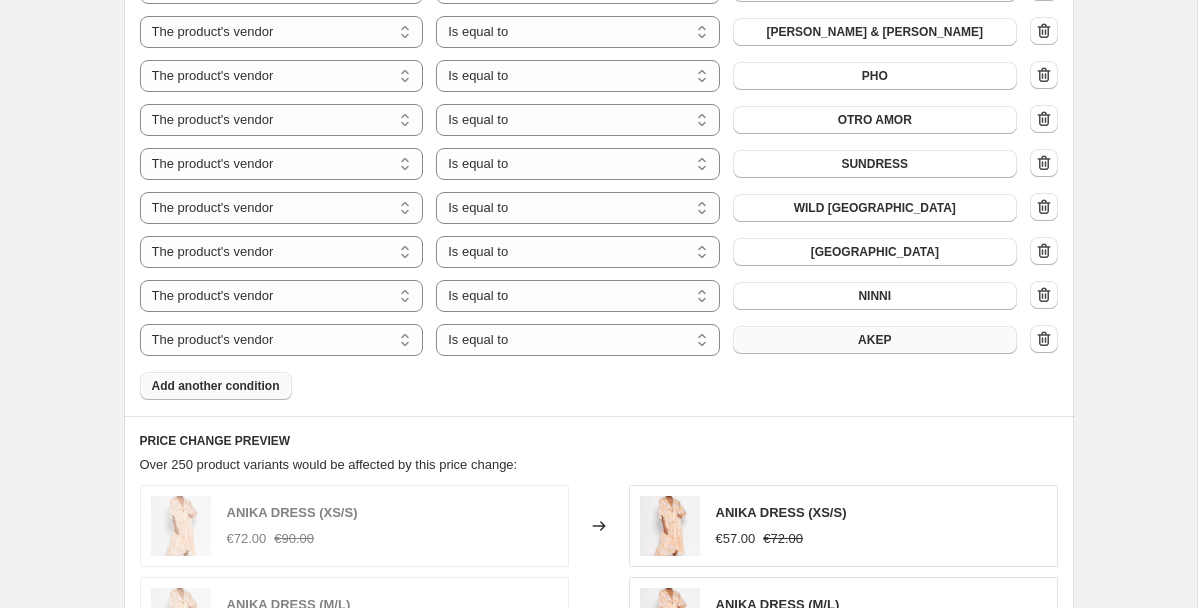 click on "AKEP" at bounding box center (874, 340) 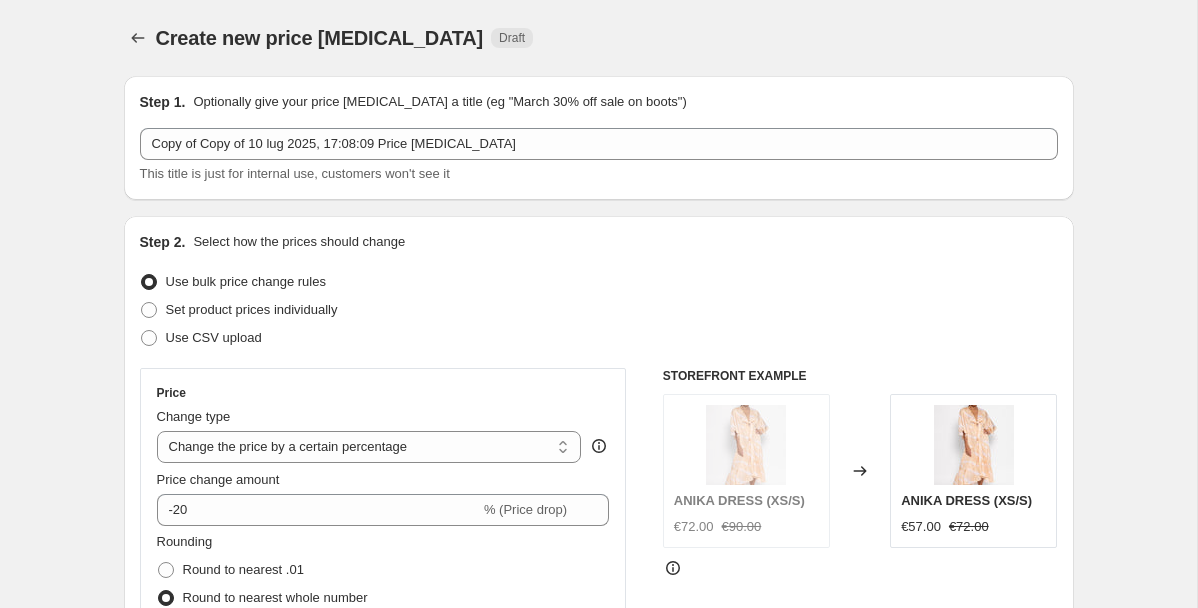scroll, scrollTop: 1527, scrollLeft: 0, axis: vertical 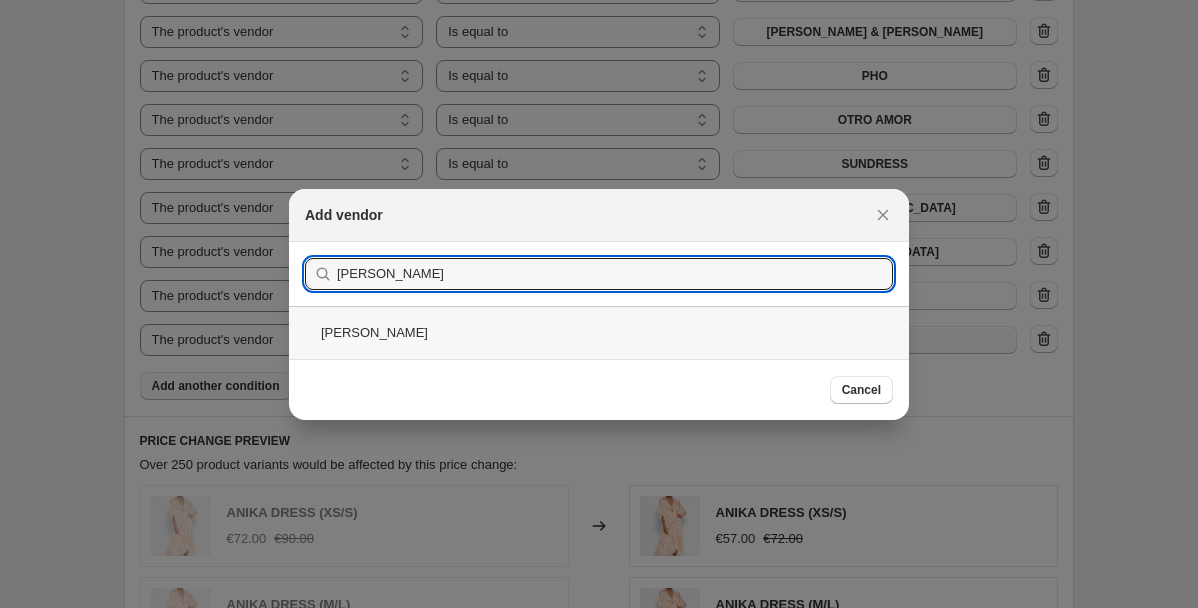 type on "WEIL" 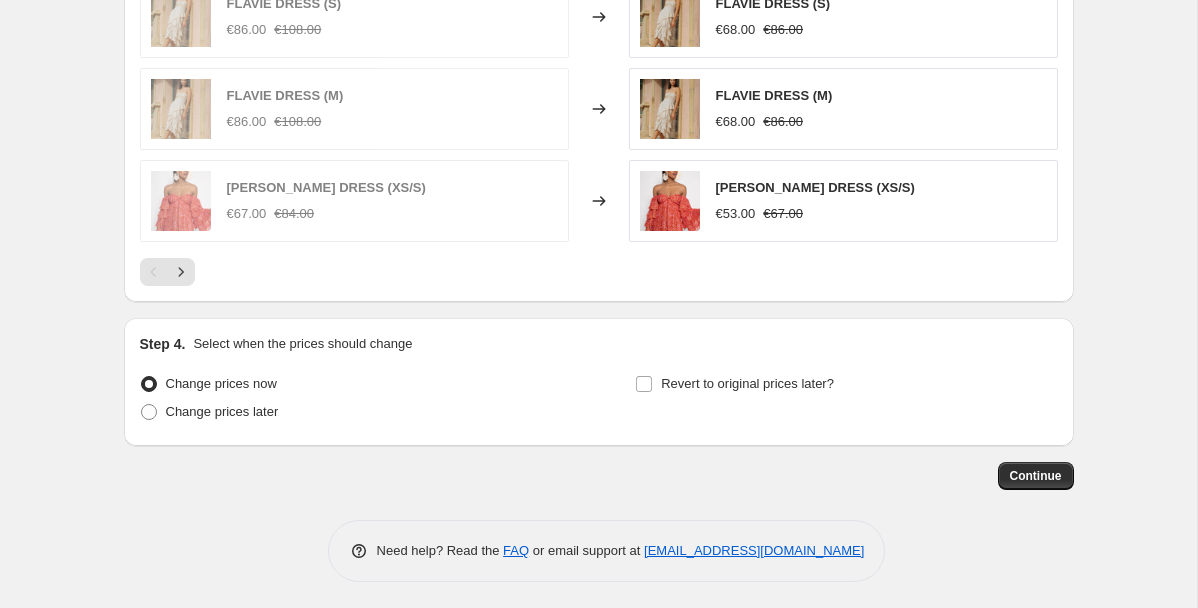 scroll, scrollTop: 2224, scrollLeft: 0, axis: vertical 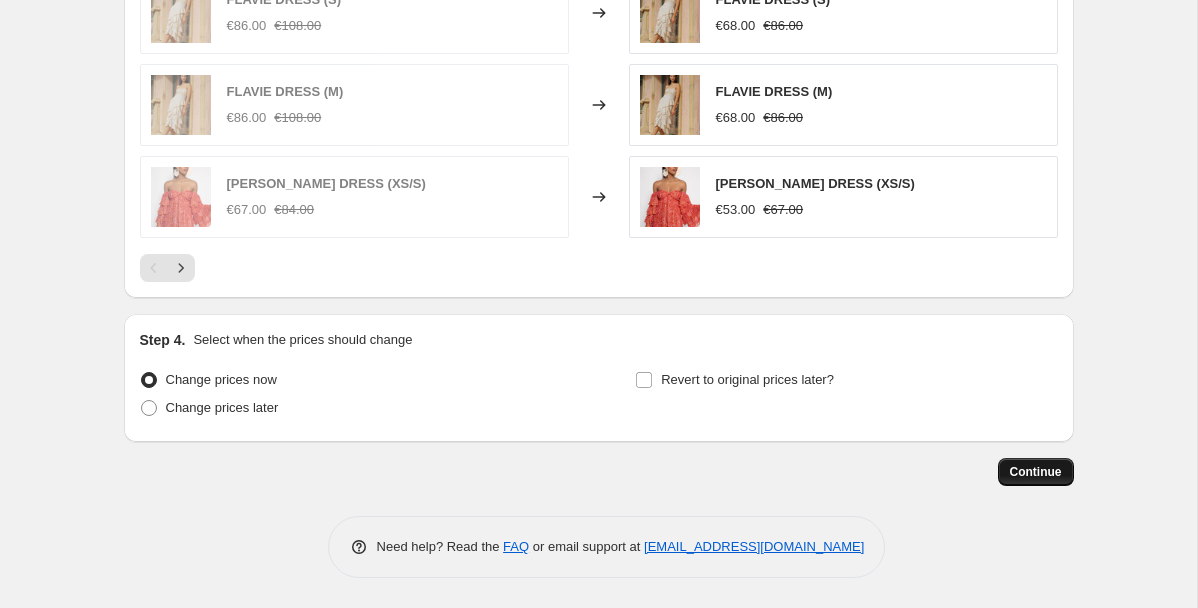 click on "Continue" at bounding box center (1036, 472) 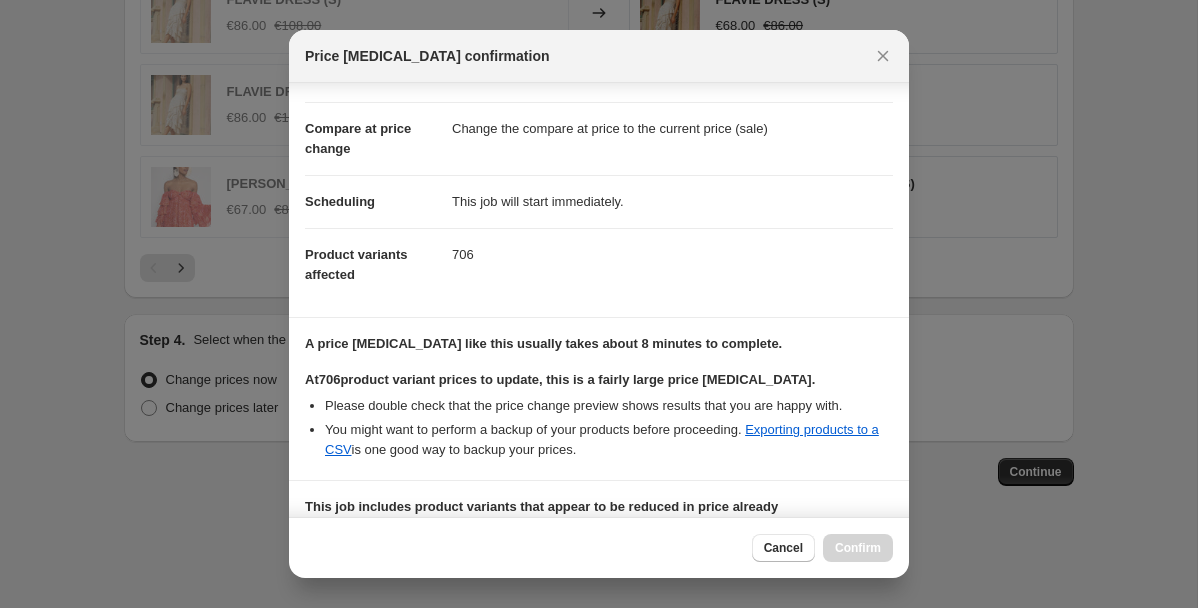scroll, scrollTop: 344, scrollLeft: 0, axis: vertical 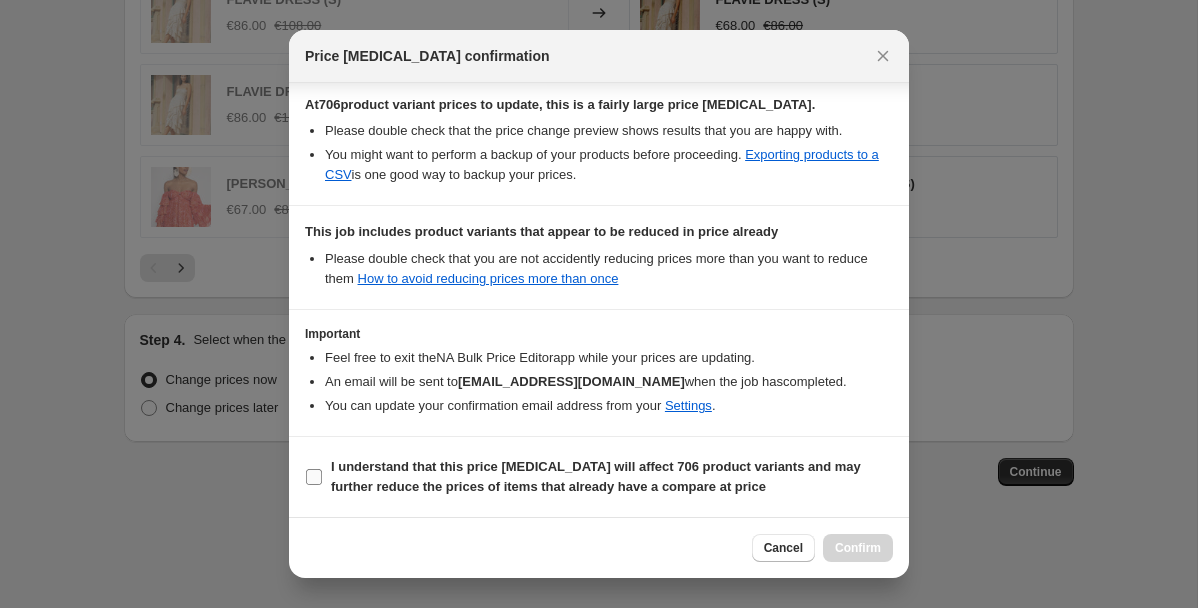 click on "I understand that this price change job will affect 706 product variants and may further reduce the prices of items that already have a compare at price" at bounding box center (314, 477) 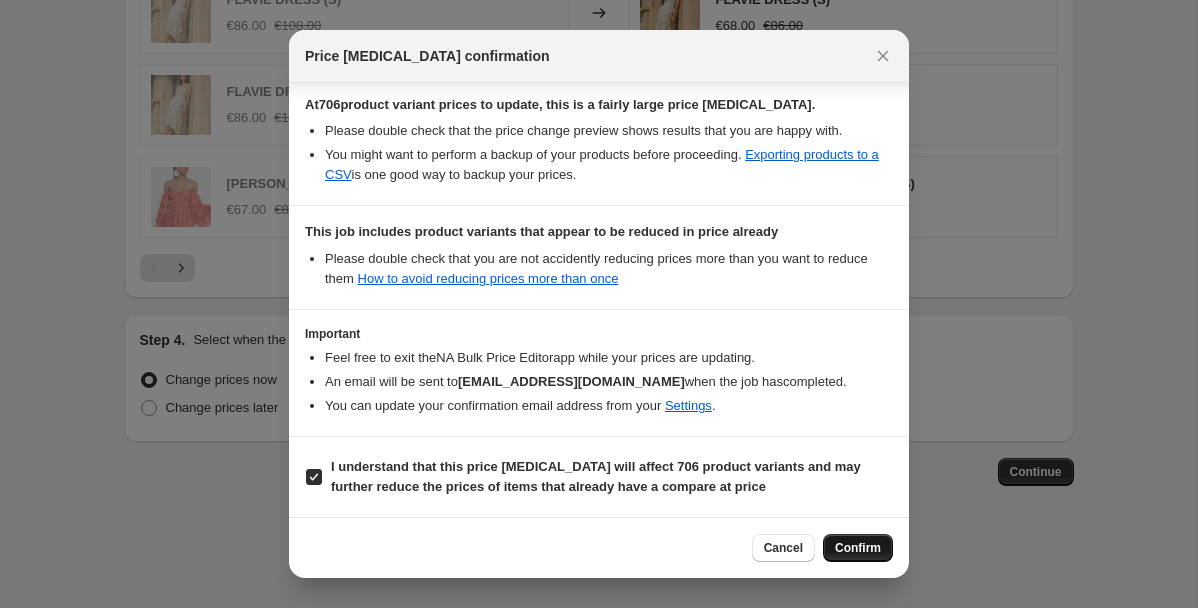 click on "Confirm" at bounding box center (858, 548) 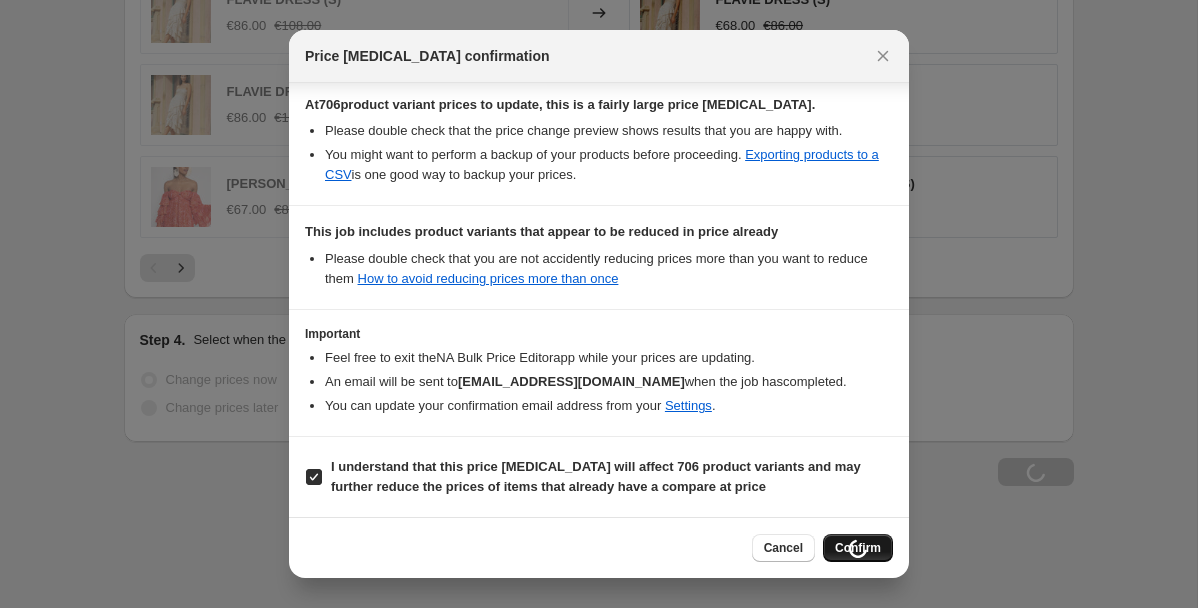 scroll, scrollTop: 2292, scrollLeft: 0, axis: vertical 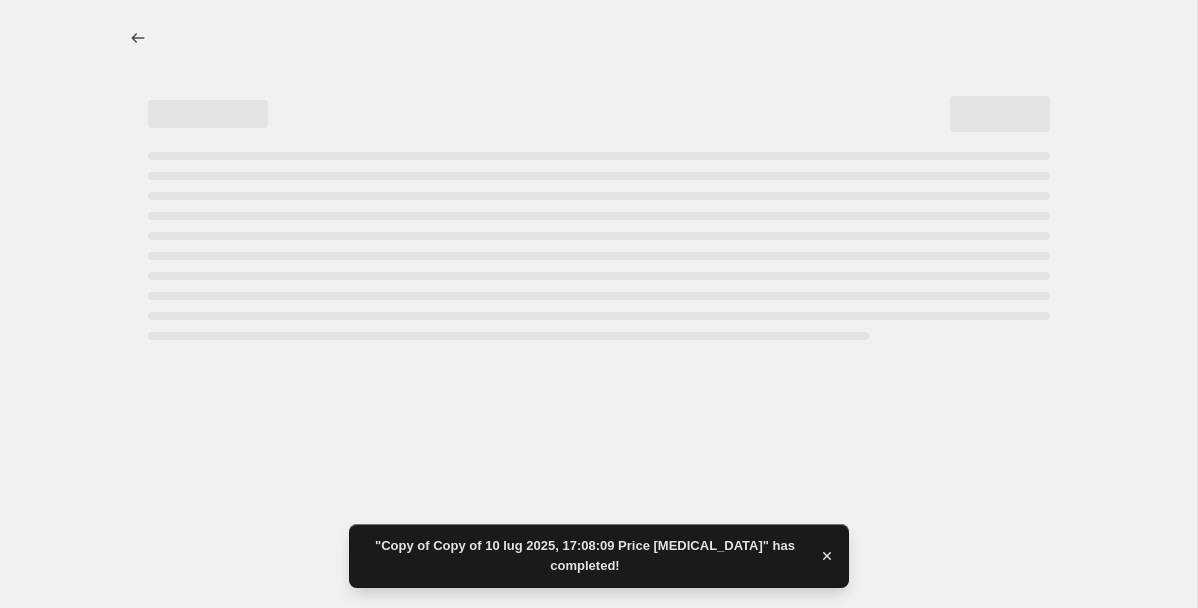 select on "percentage" 